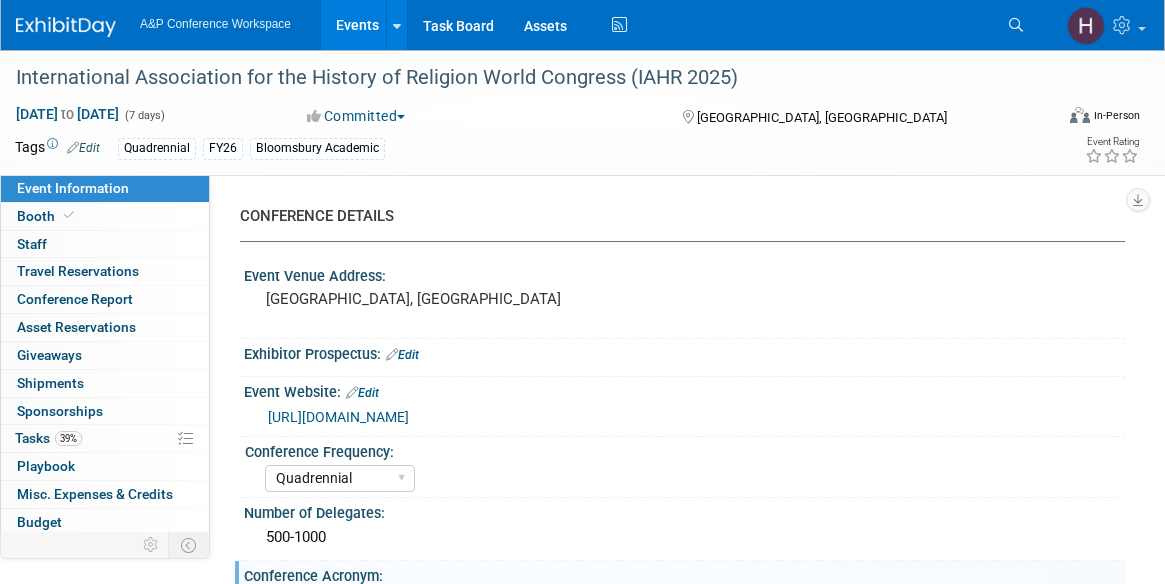 select on "Quadrennial" 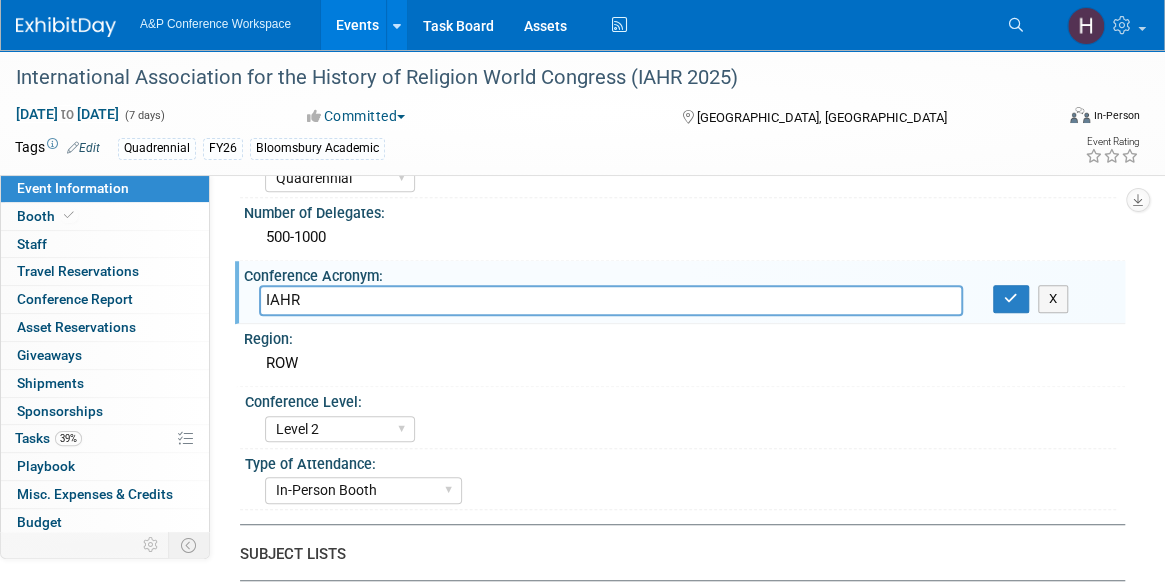 scroll, scrollTop: 0, scrollLeft: 0, axis: both 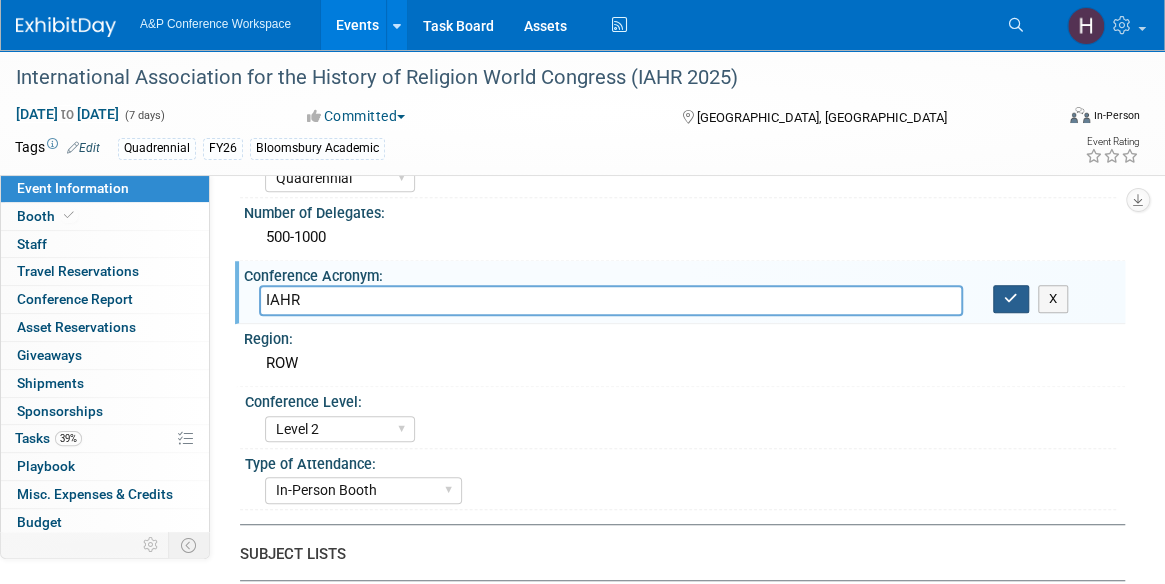 click at bounding box center [1011, 299] 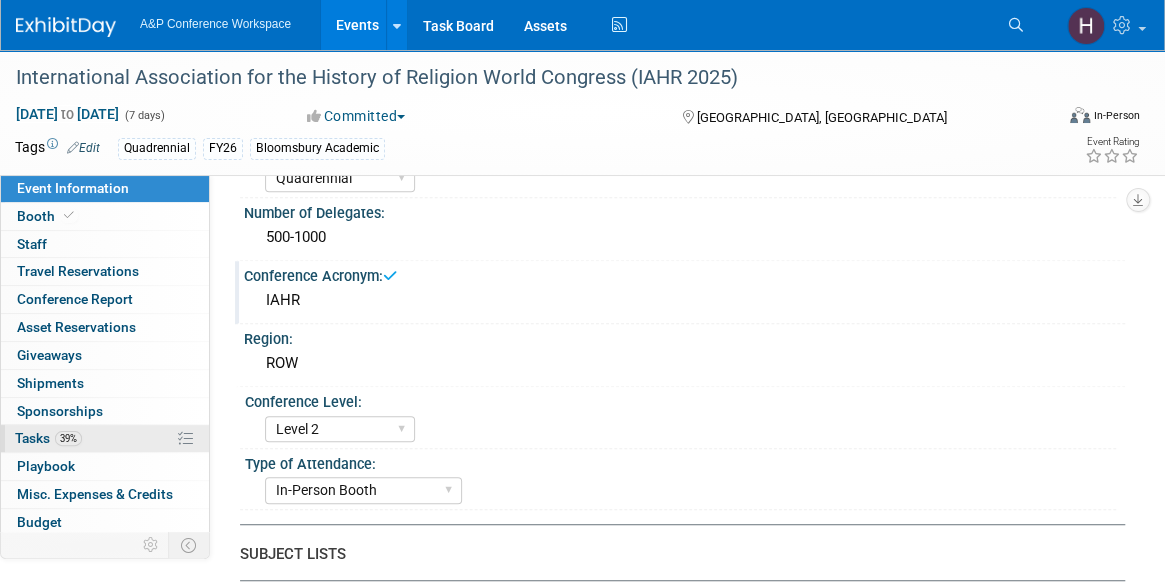 click on "39%" at bounding box center [68, 438] 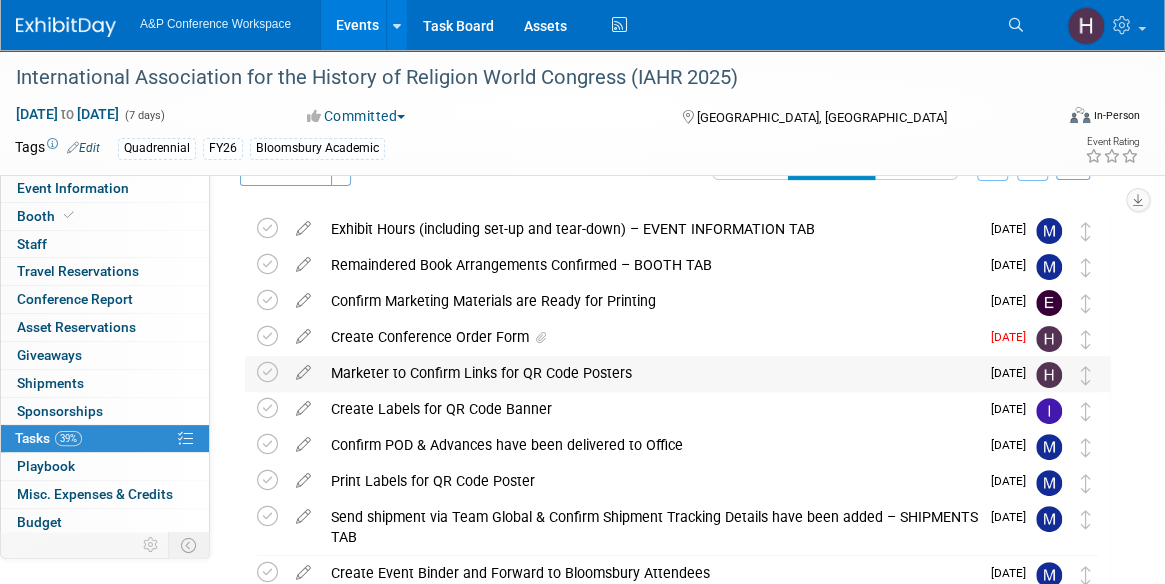 scroll, scrollTop: 60, scrollLeft: 0, axis: vertical 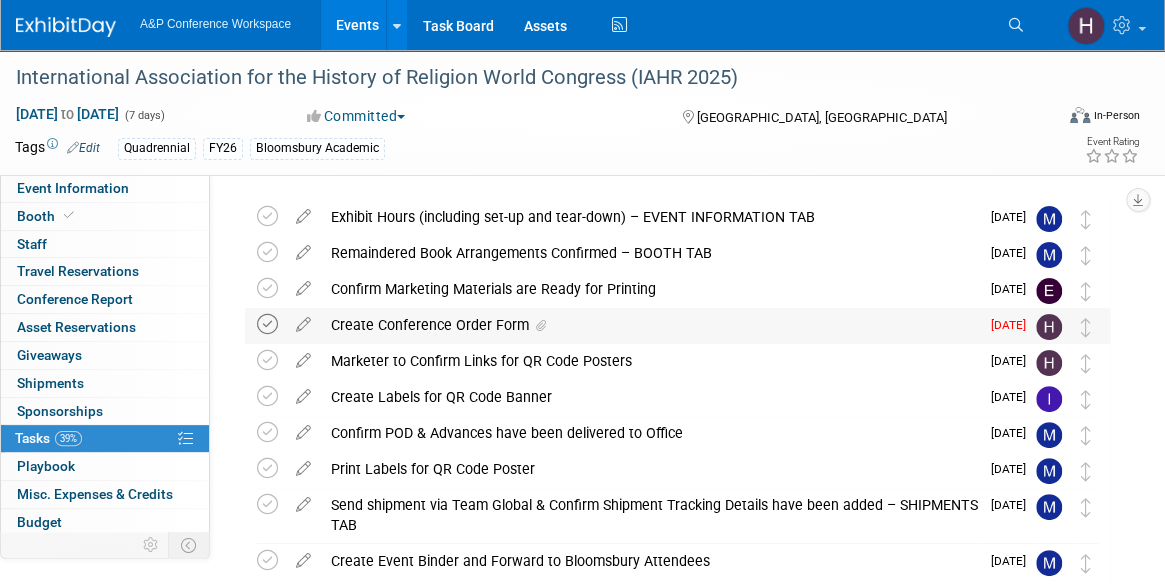 click at bounding box center (267, 324) 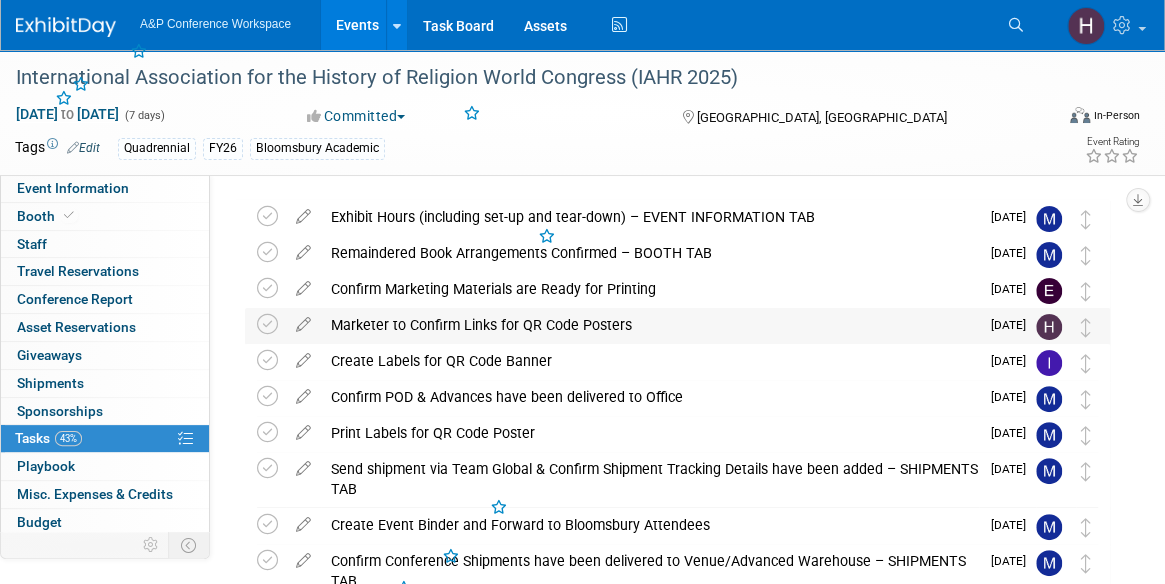 click on "Marketer to Confirm Links for QR Code Posters" at bounding box center [650, 325] 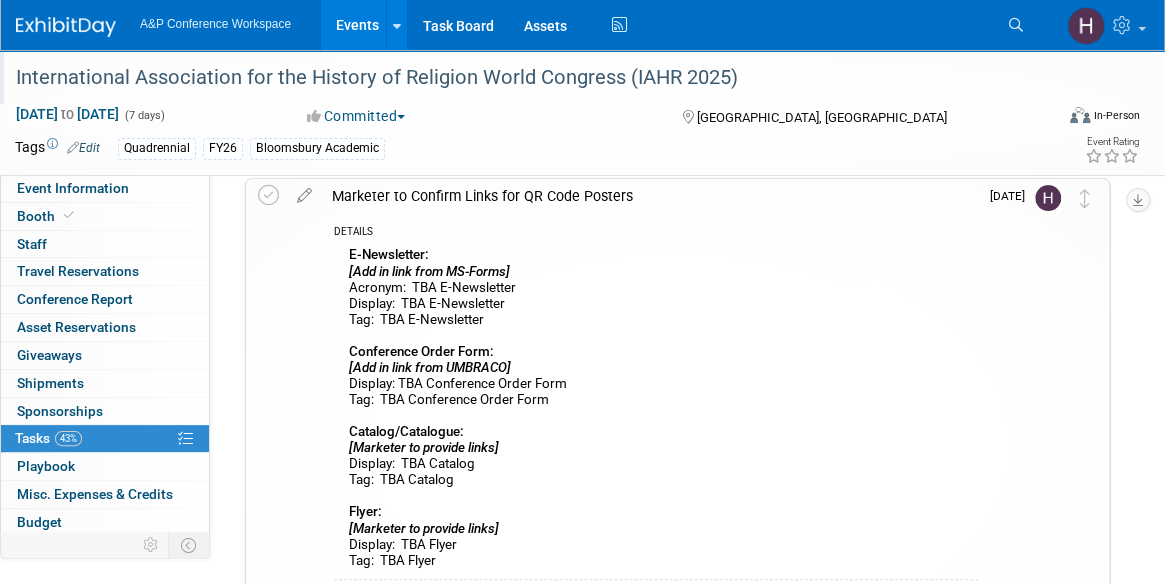 scroll, scrollTop: 211, scrollLeft: 0, axis: vertical 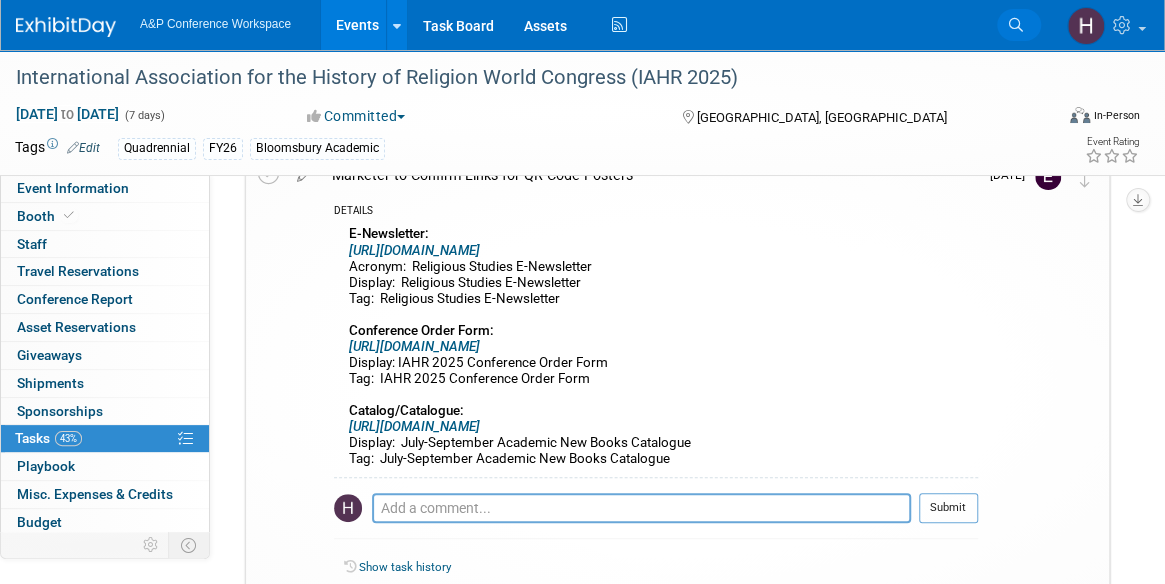 click at bounding box center [1016, 25] 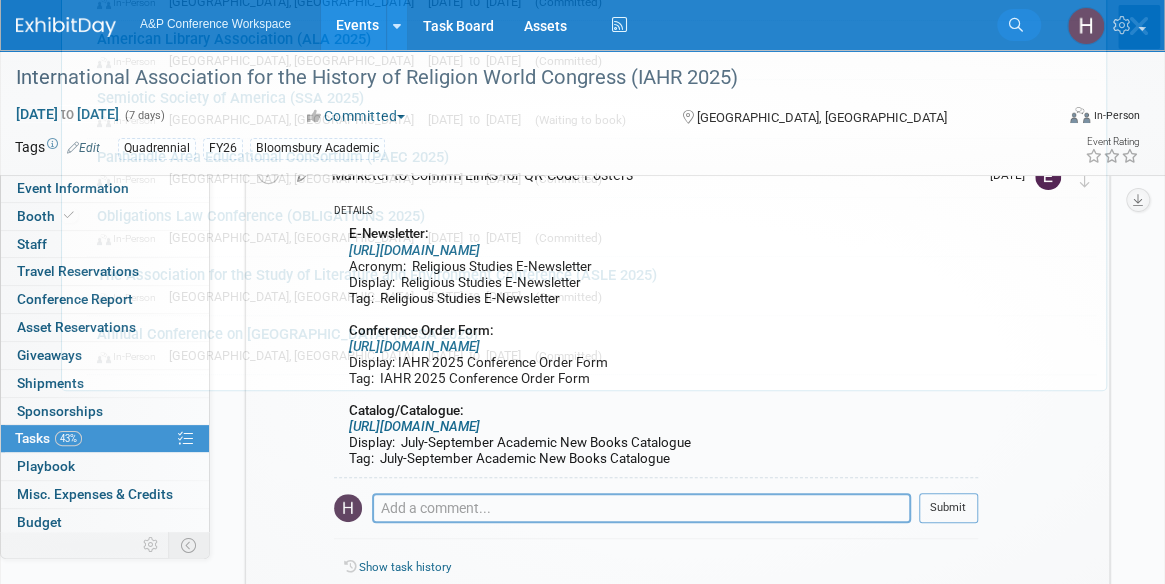 scroll, scrollTop: 0, scrollLeft: 0, axis: both 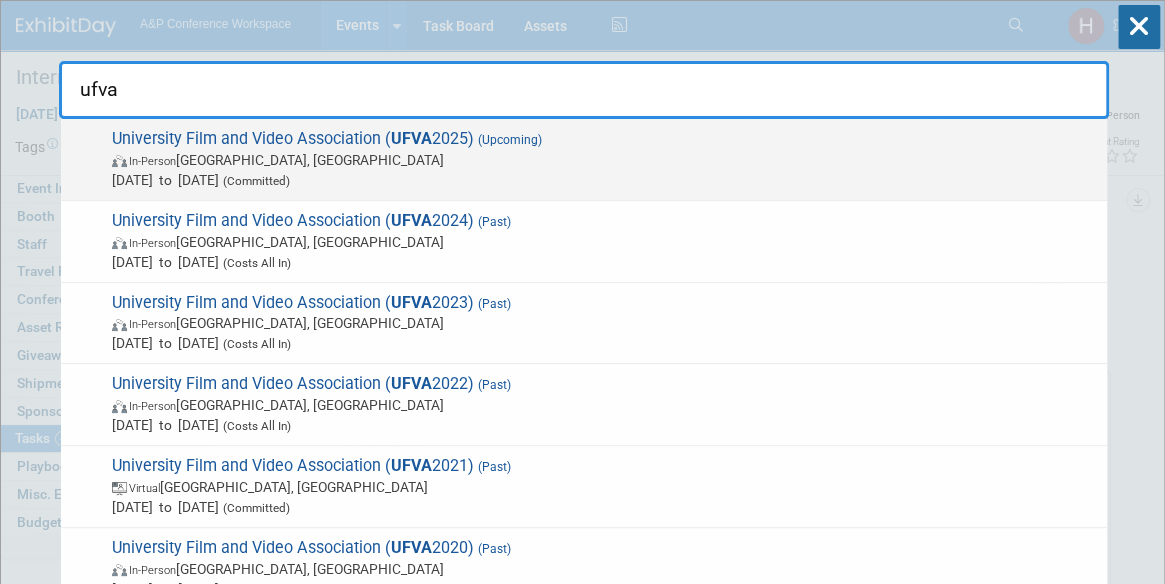 type on "ufva" 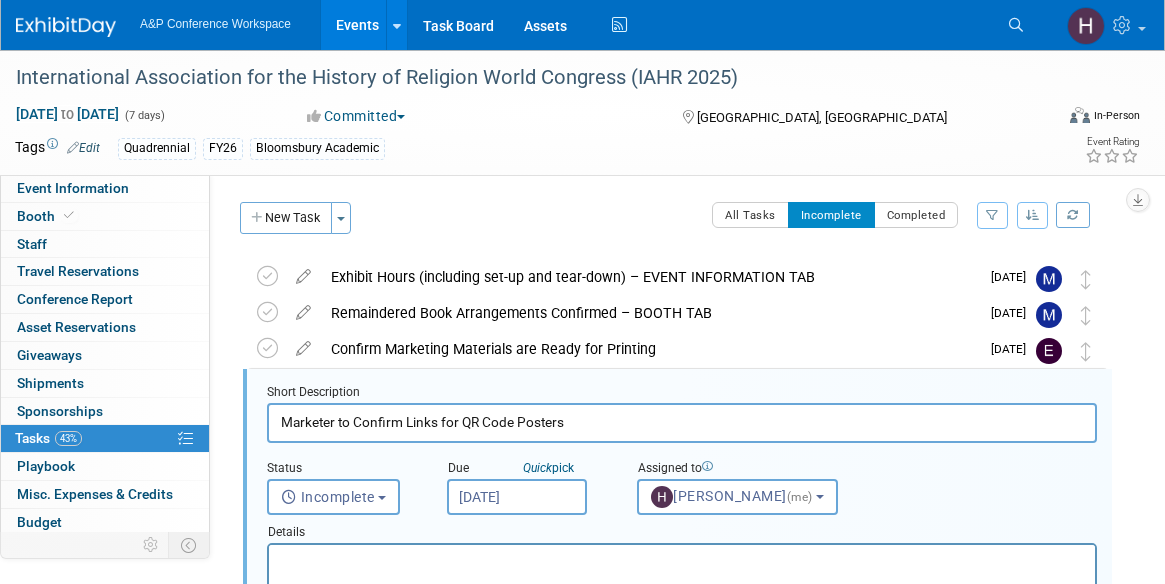 scroll, scrollTop: 626, scrollLeft: 0, axis: vertical 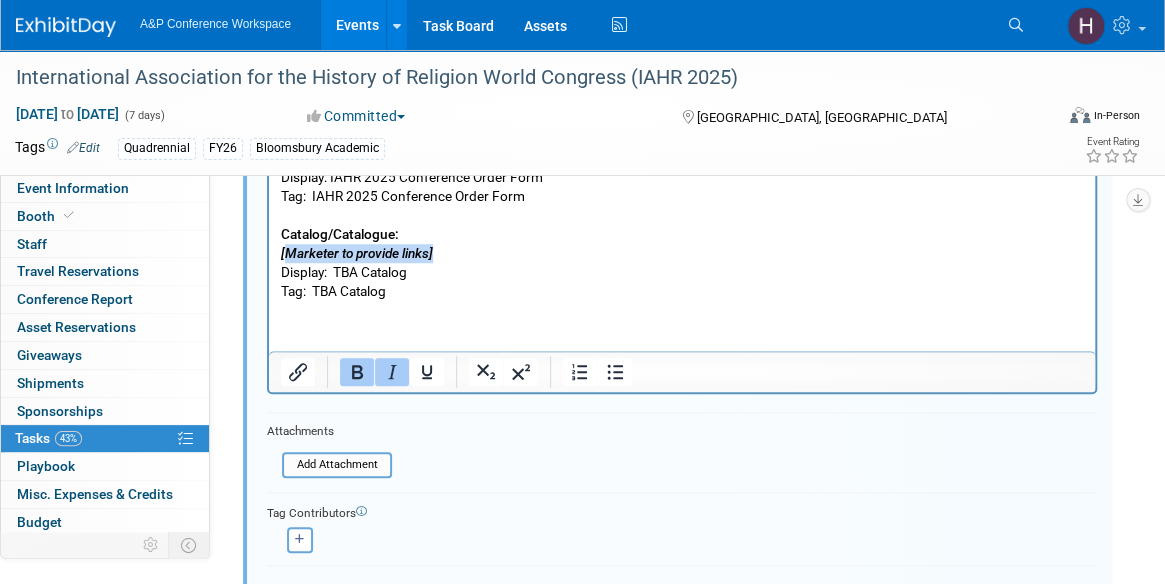 drag, startPoint x: 449, startPoint y: 257, endPoint x: 282, endPoint y: 251, distance: 167.10774 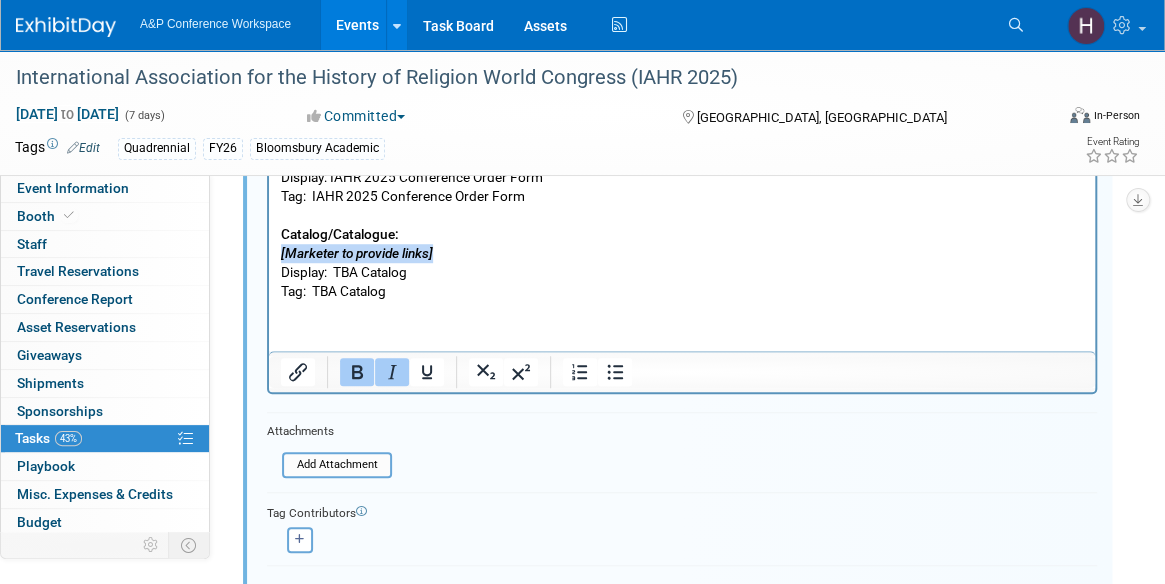 type 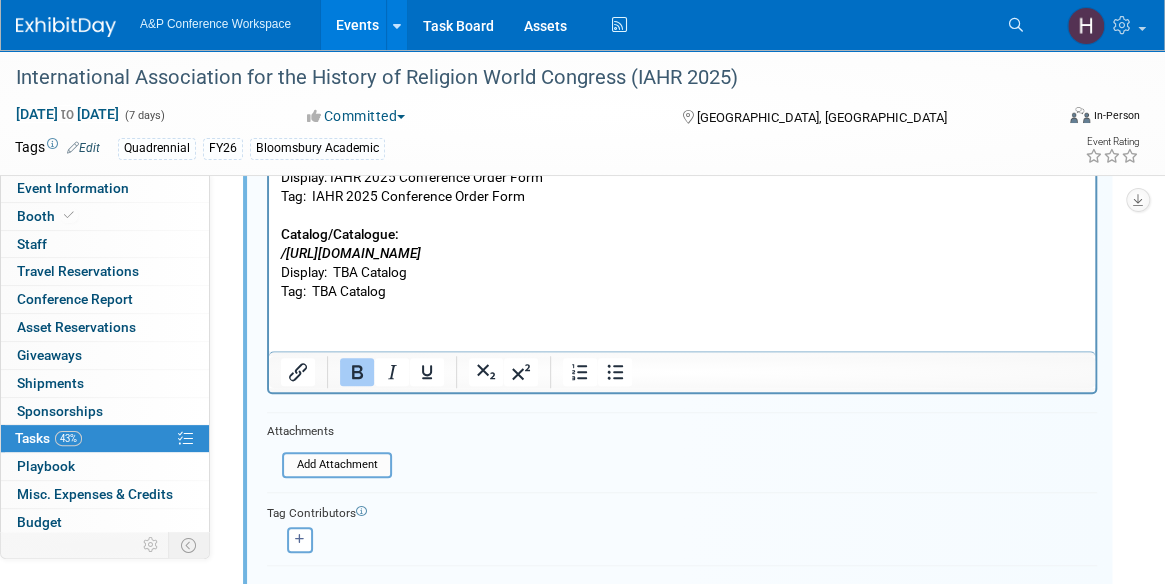 click on "/https://www.bloomsbury.com/media/4nhmenmz/academic-new-books-catalogue-july-september-2025.pdf" at bounding box center (351, 253) 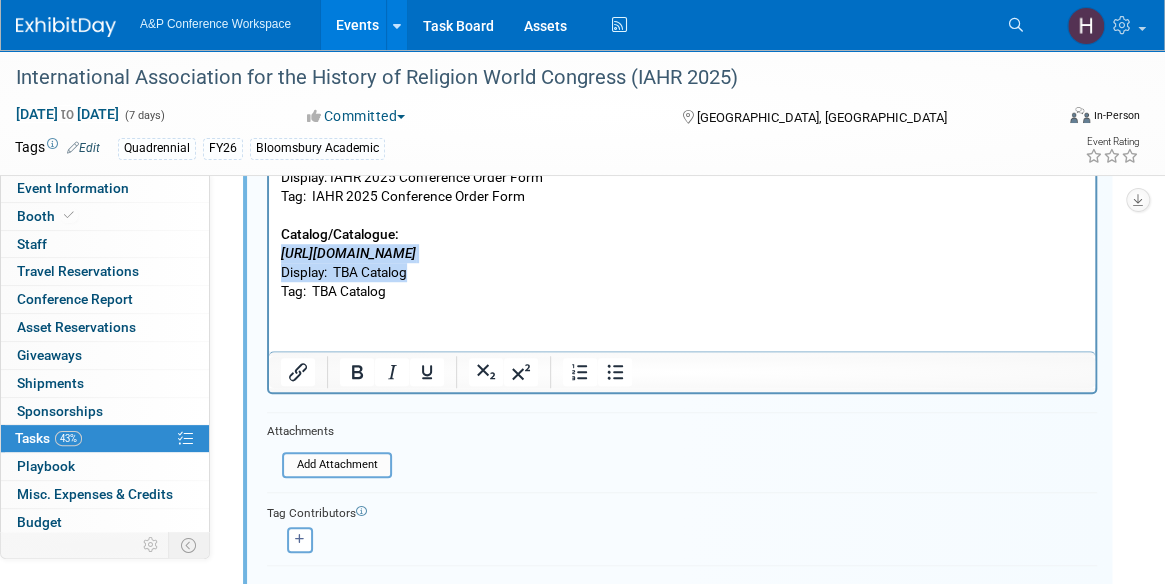 drag, startPoint x: 969, startPoint y: 264, endPoint x: 207, endPoint y: 260, distance: 762.0105 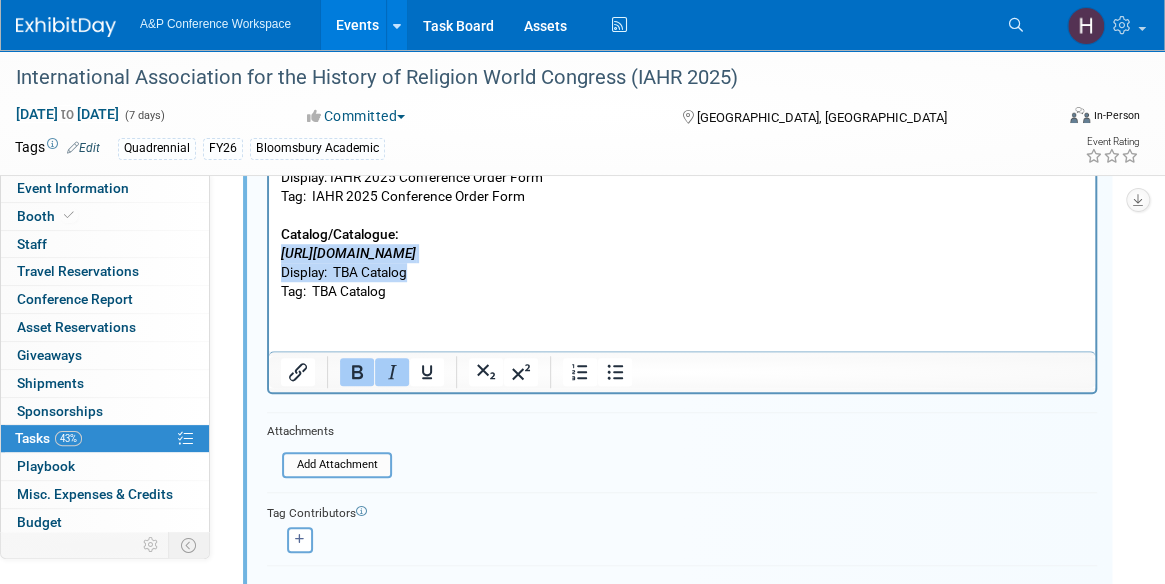 click on "E-Newsletter: https://www.bloomsbury.com/uk/newsletters/religious-studies-newsletter/ Acronym:  Religious Studies E-Newsletter Display:  Religious Studies E-Newsletter Tag:  Religious Studies E-Newsletter Conference Order Form: https://www.bloomsbury.com/media/hesdg3ke/iahr-conference-order-form.pdf Display: IAHR 2025 Conference Order Form Tag:  IAHR 2025 Conference Order Form Catalog/Catalogue: https://www.bloomsbury.com/media/4nhmenmz/academic-new-books-catalogue-july-september-2025.pdf Display:  TBA Catalog Tag:  TBA Catalog" at bounding box center [682, 158] 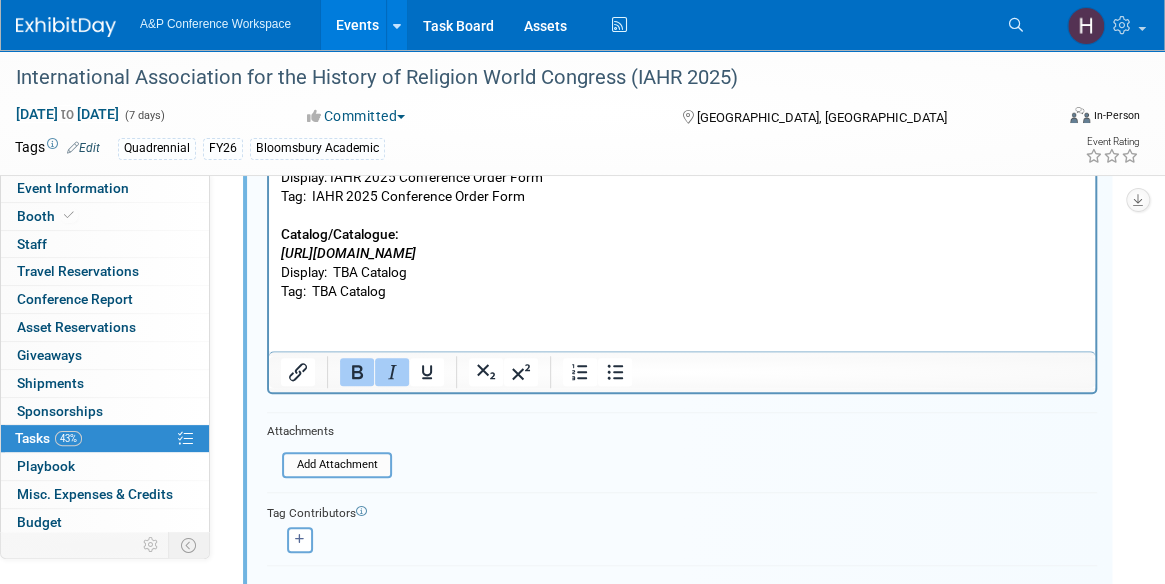 drag, startPoint x: 929, startPoint y: 252, endPoint x: 233, endPoint y: 258, distance: 696.0259 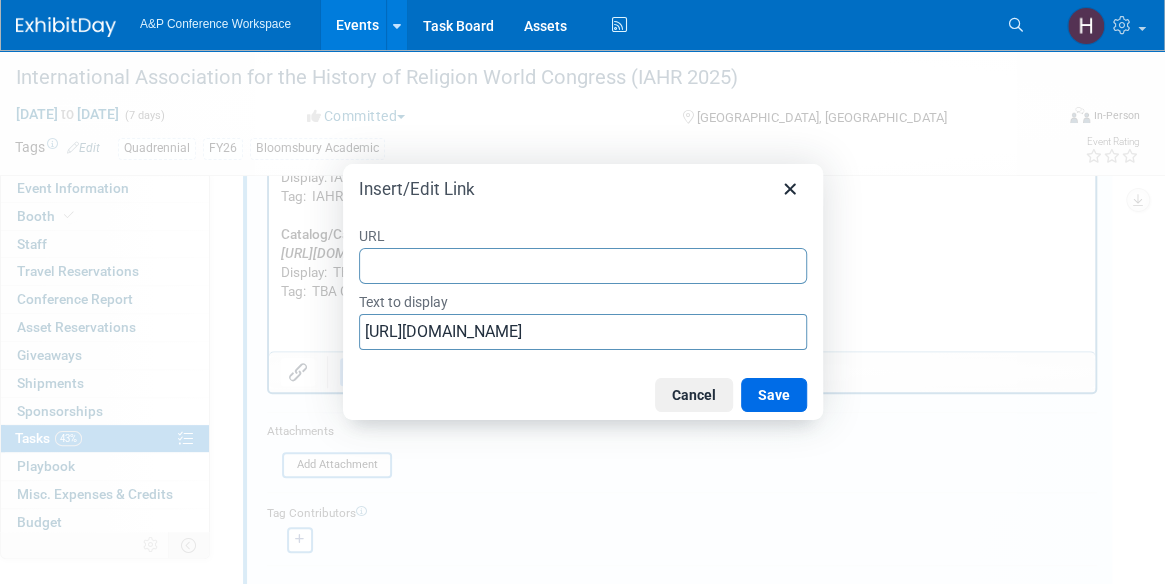 type on "/https://www.bloomsbury.com/media/4nhmenmz/academic-new-books-catalogue-july-september-2025.pdf" 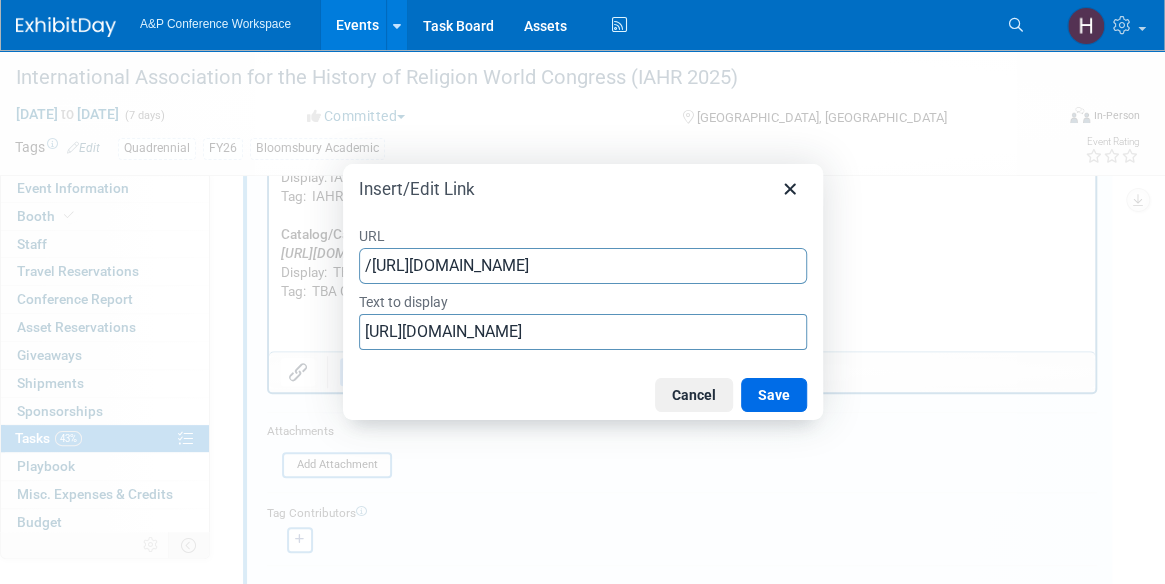 scroll, scrollTop: 0, scrollLeft: 330, axis: horizontal 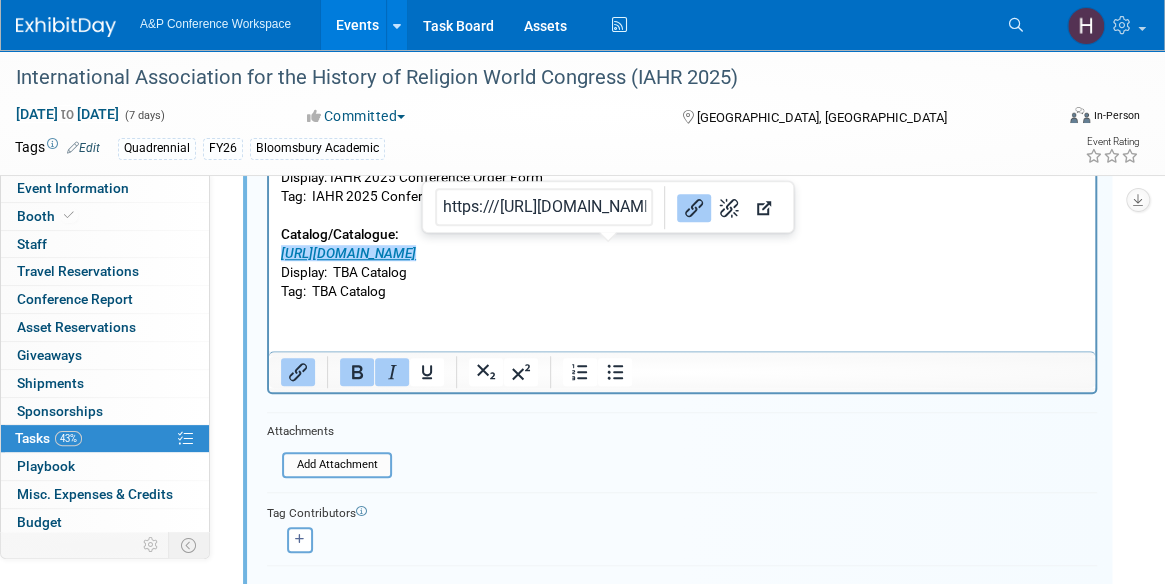 click on "E-Newsletter: https://www.bloomsbury.com/uk/newsletters/religious-studies-newsletter/ Acronym:  Religious Studies E-Newsletter Display:  Religious Studies E-Newsletter Tag:  Religious Studies E-Newsletter Conference Order Form: https://www.bloomsbury.com/media/hesdg3ke/iahr-conference-order-form.pdf Display: IAHR 2025 Conference Order Form Tag:  IAHR 2025 Conference Order Form Catalog/Catalogue: https://www.bloomsbury.com/media/4nhmenmz/academic-new-books-catalogue-july-september-2025.pdf Display:  TBA Catalog Tag:  TBA Catalog" at bounding box center [682, 158] 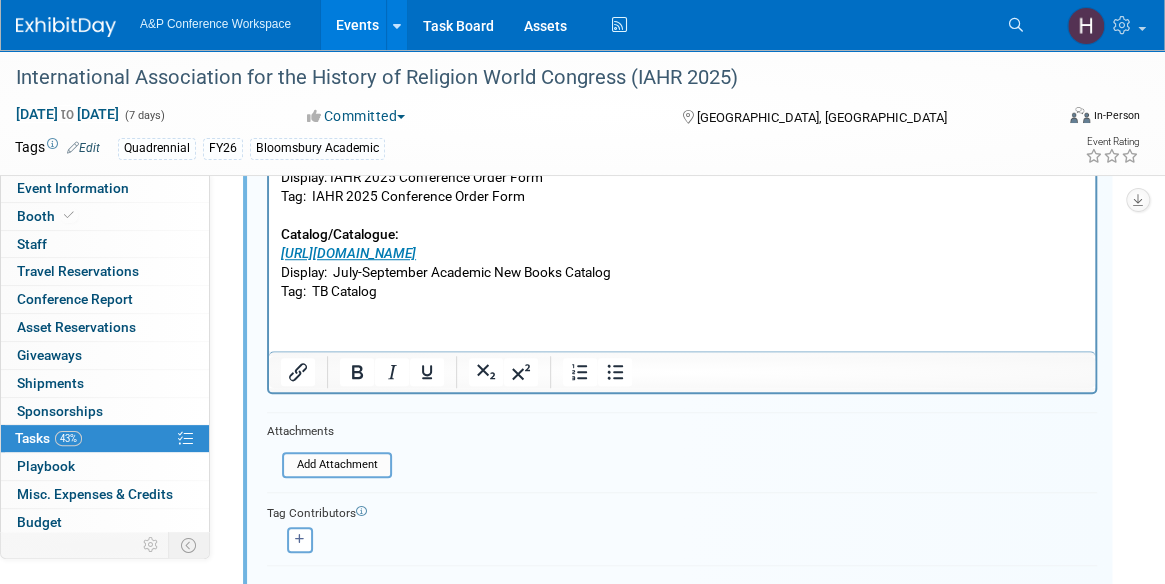 click on "E-Newsletter: https://www.bloomsbury.com/uk/newsletters/religious-studies-newsletter/ Acronym:  Religious Studies E-Newsletter Display:  Religious Studies E-Newsletter Tag:  Religious Studies E-Newsletter Conference Order Form: https://www.bloomsbury.com/media/hesdg3ke/iahr-conference-order-form.pdf Display: IAHR 2025 Conference Order Form Tag:  IAHR 2025 Conference Order Form Catalog/Catalogue: https://www.bloomsbury.com/media/4nhmenmz/academic-new-books-catalogue-july-september-2025.pdf Display:  July-September Academic New Books Catalog Tag:  TB Catalog" at bounding box center [682, 158] 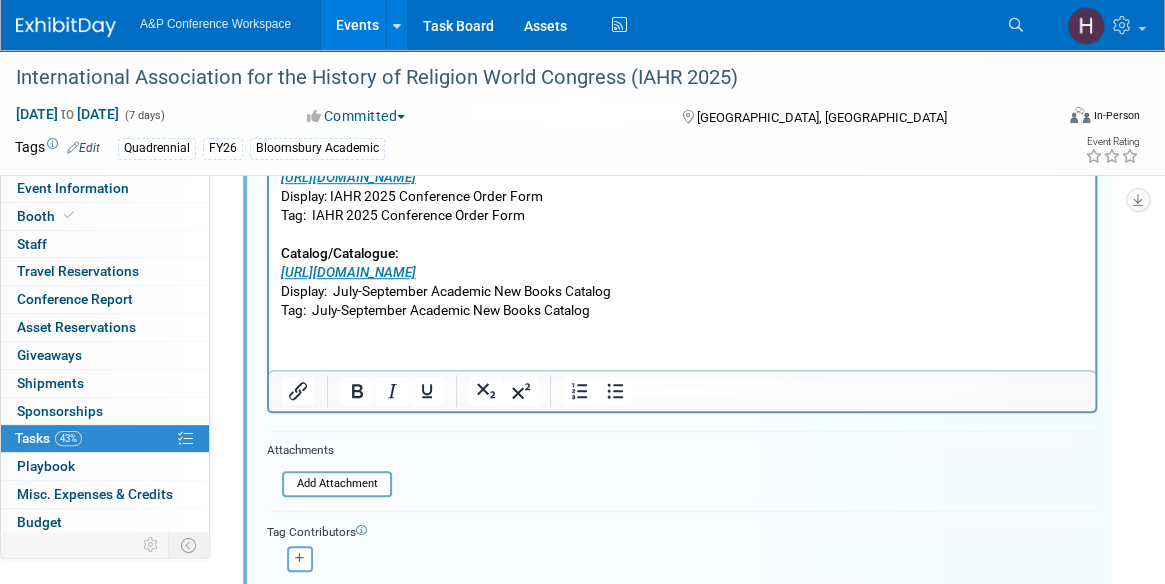 scroll, scrollTop: 422, scrollLeft: 0, axis: vertical 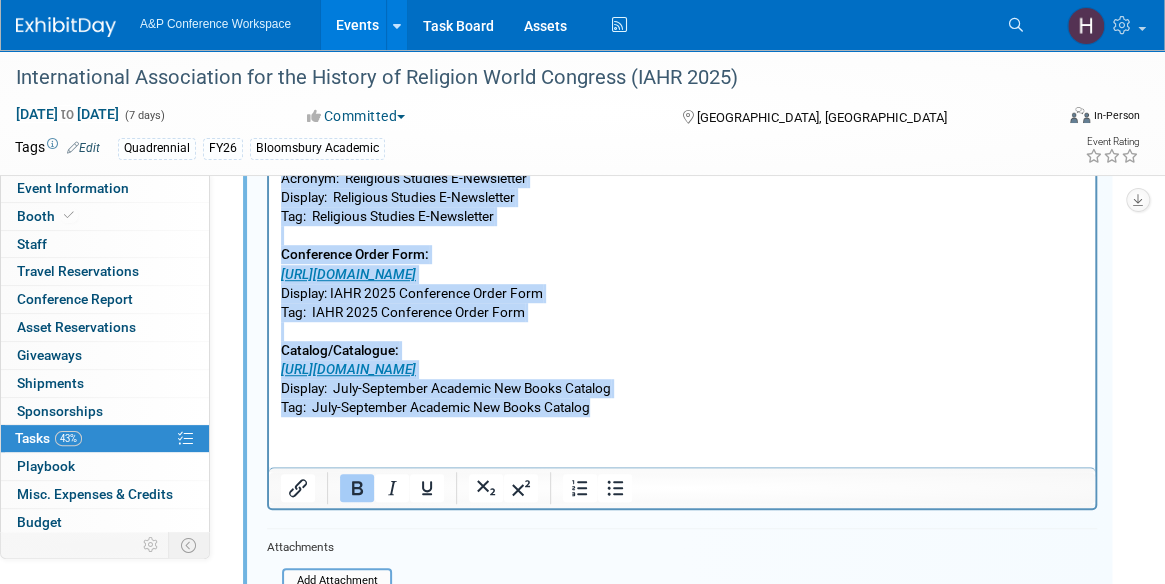 drag, startPoint x: 617, startPoint y: 404, endPoint x: 259, endPoint y: 68, distance: 490.9786 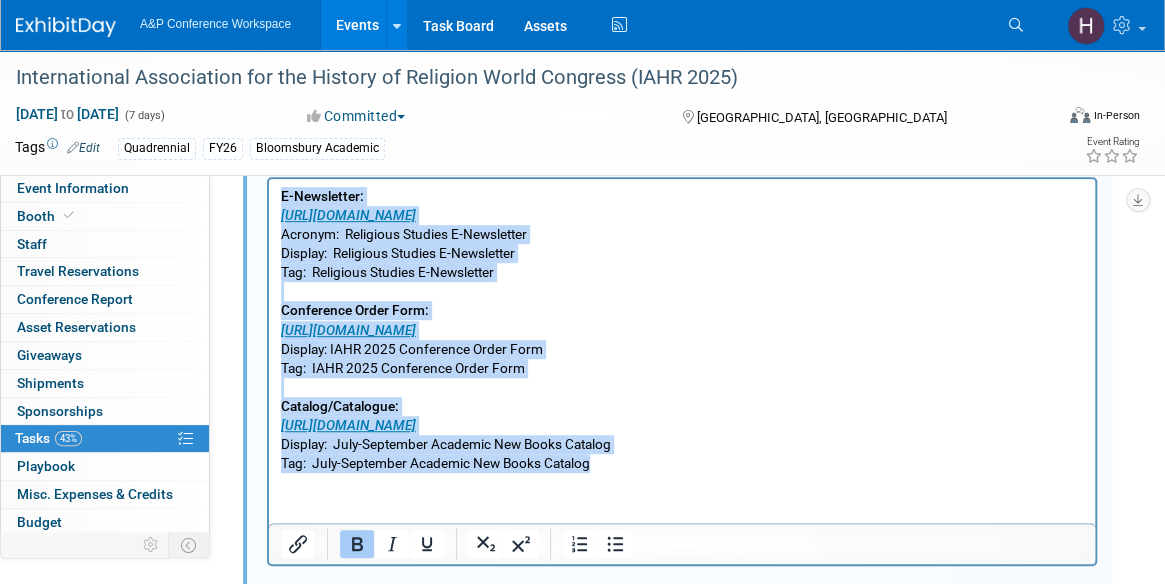 scroll, scrollTop: 370, scrollLeft: 0, axis: vertical 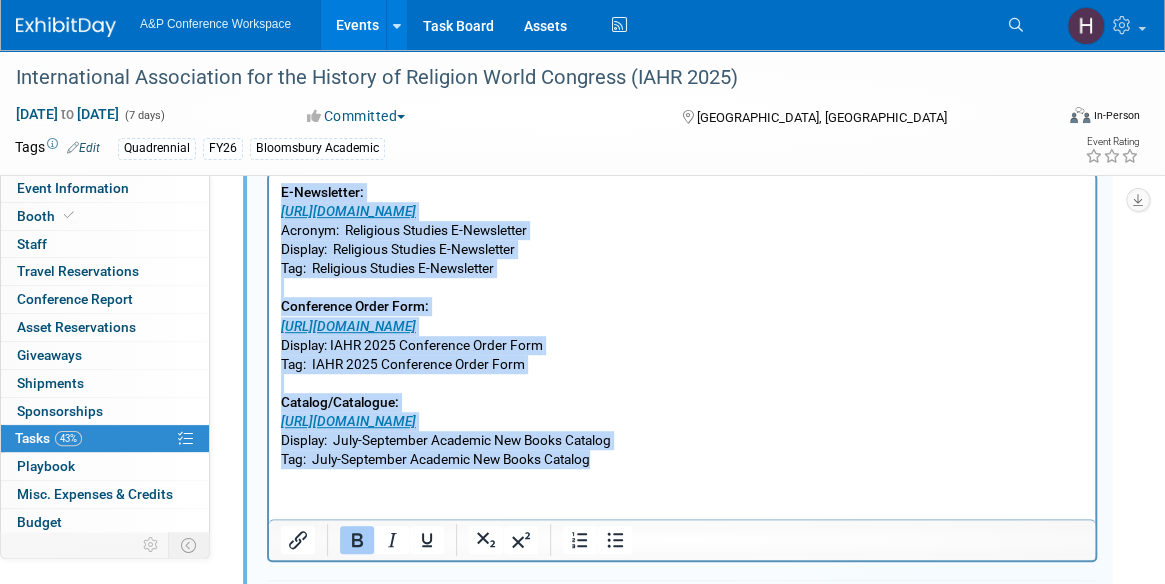 copy on "E-Newsletter: https://www.bloomsbury.com/uk/newsletters/religious-studies-newsletter/ Acronym:  Religious Studies E-Newsletter Display:  Religious Studies E-Newsletter Tag:  Religious Studies E-Newsletter Conference Order Form: https://www.bloomsbury.com/media/hesdg3ke/iahr-conference-order-form.pdf Display: IAHR 2025 Conference Order Form Tag:  IAHR 2025 Conference Order Form Catalog/Catalogue: https://www.bloomsbury.com/media/4nhmenmz/academic-new-books-catalogue-july-september-2025.pdf Display:  July-September Academic New Books Catalog Tag:  July-September Academic New Books Catalog" 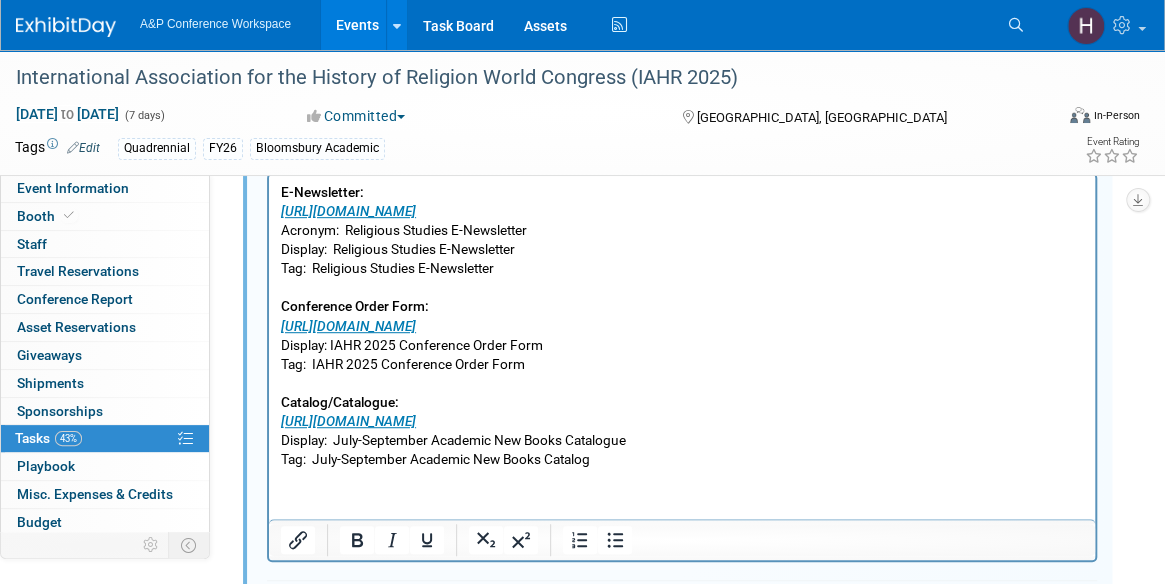 click on "E-Newsletter: https://www.bloomsbury.com/uk/newsletters/religious-studies-newsletter/ Acronym:  Religious Studies E-Newsletter Display:  Religious Studies E-Newsletter Tag:  Religious Studies E-Newsletter Conference Order Form: https://www.bloomsbury.com/media/hesdg3ke/iahr-conference-order-form.pdf Display: IAHR 2025 Conference Order Form Tag:  IAHR 2025 Conference Order Form Catalog/Catalogue: https://www.bloomsbury.com/media/4nhmenmz/academic-new-books-catalogue-july-september-2025.pdf Display:  July-September Academic New Books Catalogue Tag:  July-September Academic New Books Catalog" at bounding box center [682, 326] 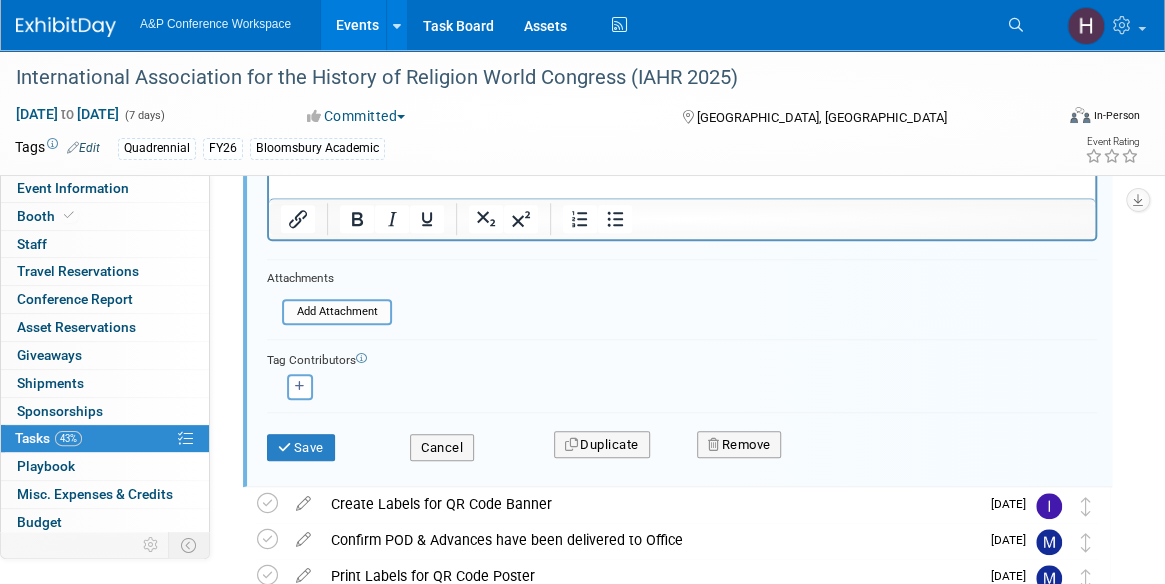 scroll, scrollTop: 692, scrollLeft: 0, axis: vertical 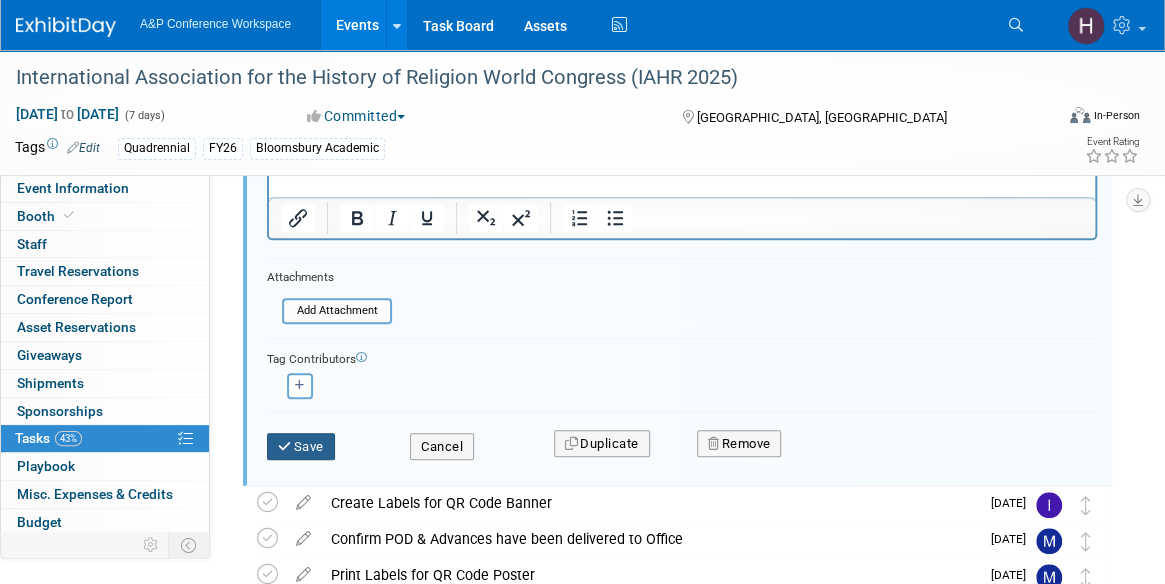 click on "Save" at bounding box center (301, 447) 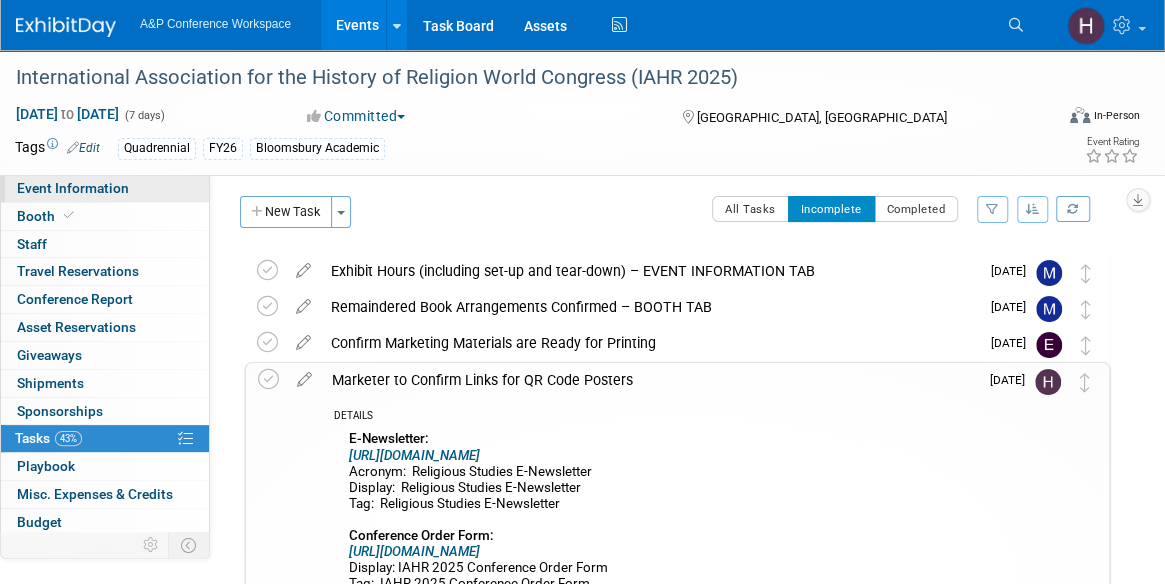 scroll, scrollTop: 0, scrollLeft: 0, axis: both 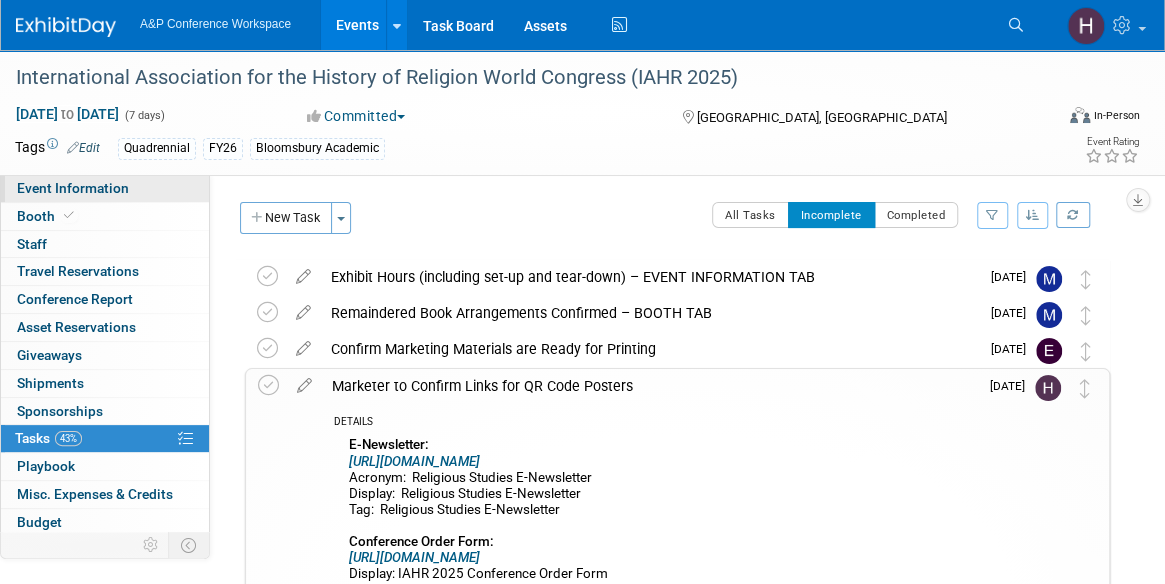 click on "Event Information" at bounding box center (73, 188) 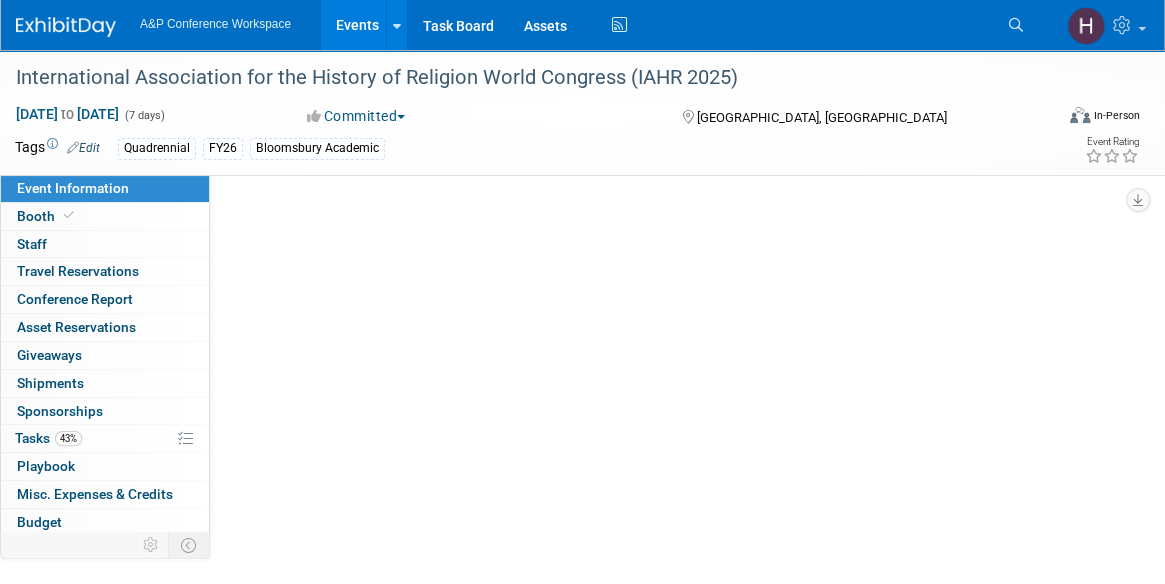 select on "Quadrennial" 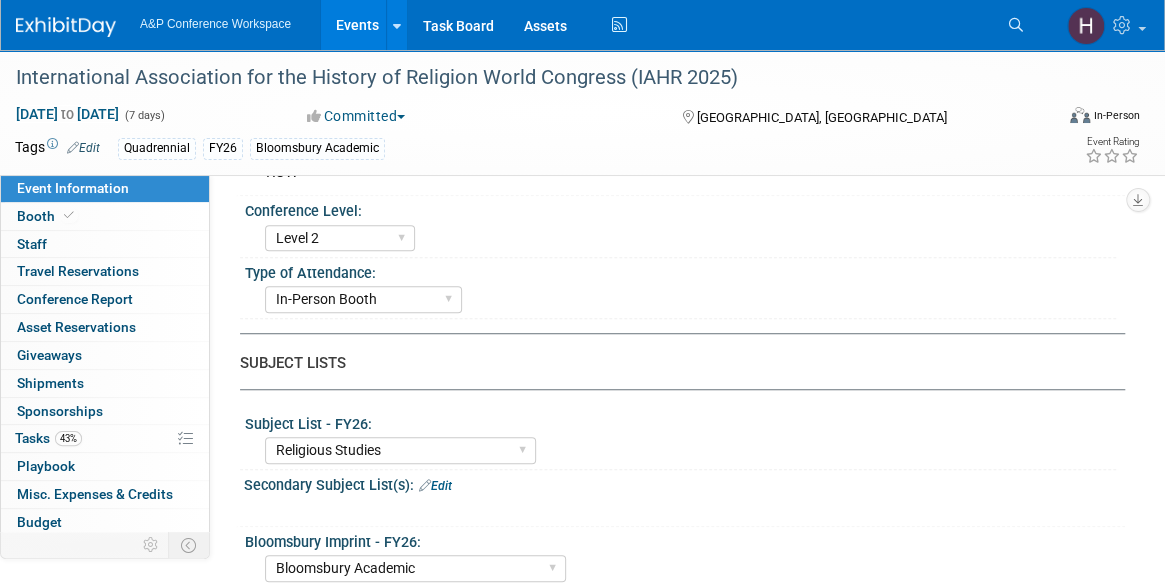 scroll, scrollTop: 884, scrollLeft: 0, axis: vertical 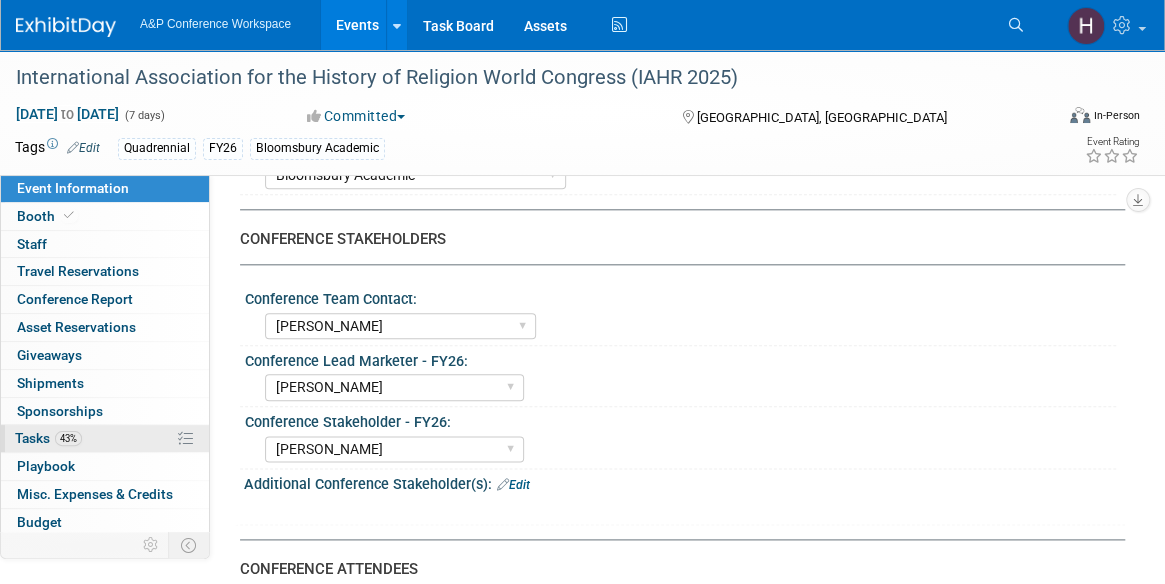 click on "43%" at bounding box center [68, 438] 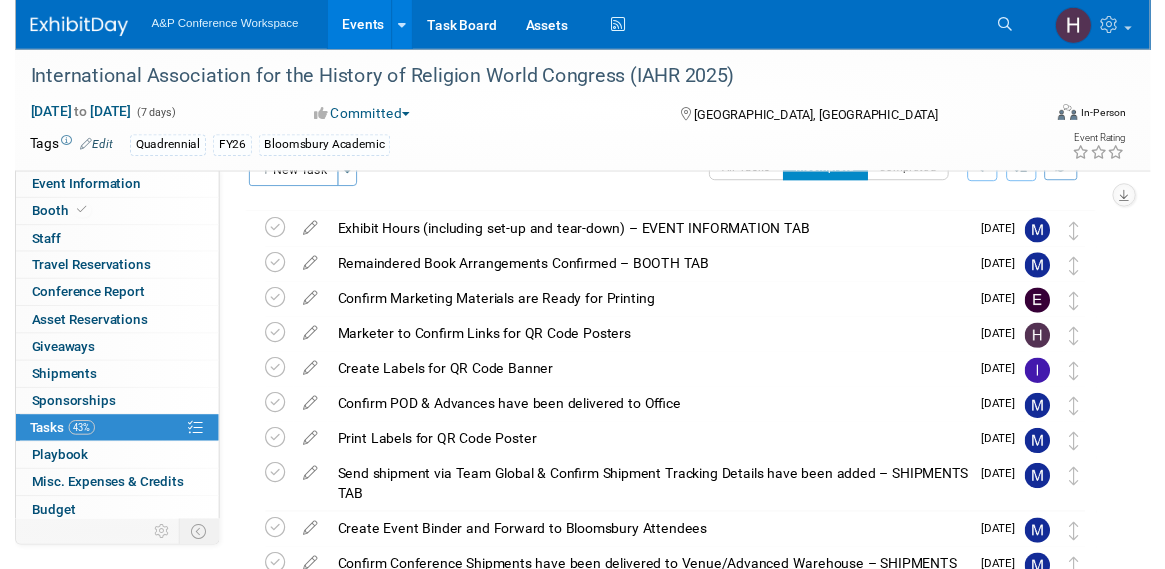 scroll, scrollTop: 62, scrollLeft: 0, axis: vertical 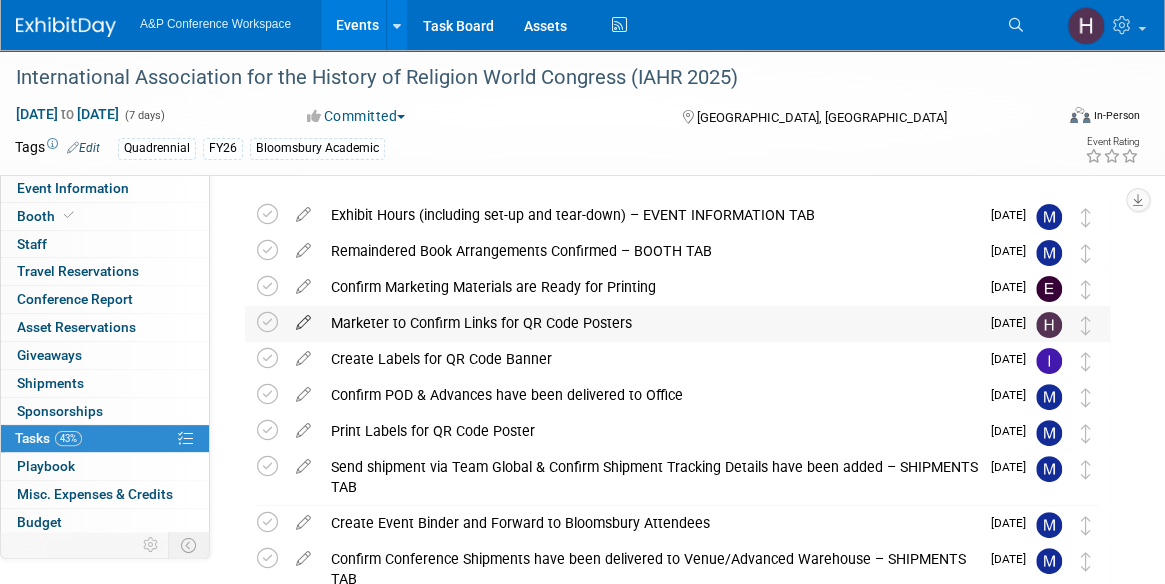 click at bounding box center (303, 318) 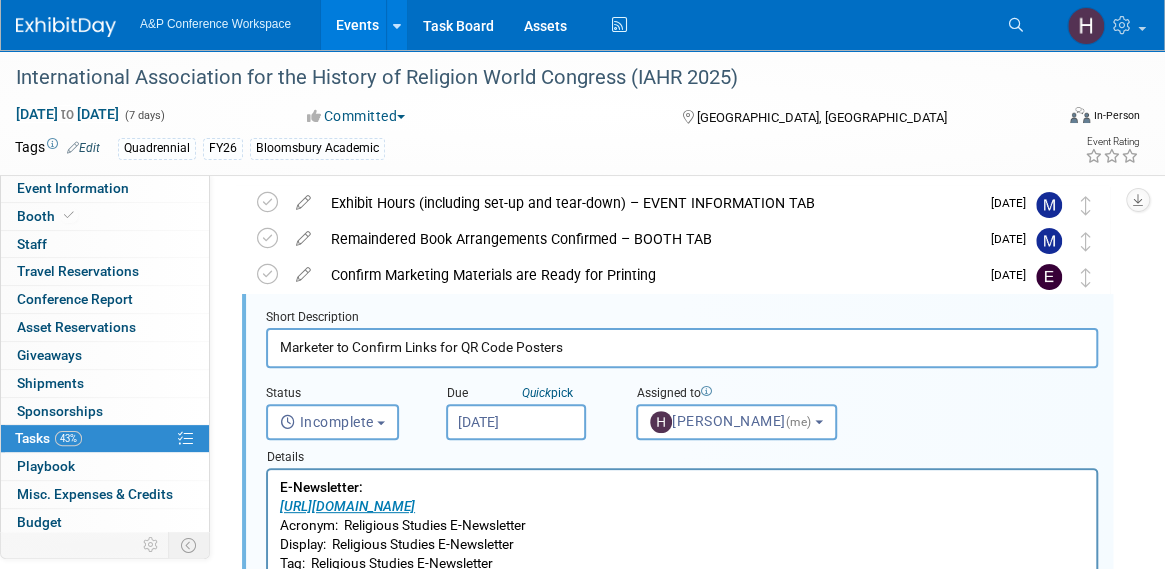 scroll, scrollTop: 74, scrollLeft: 0, axis: vertical 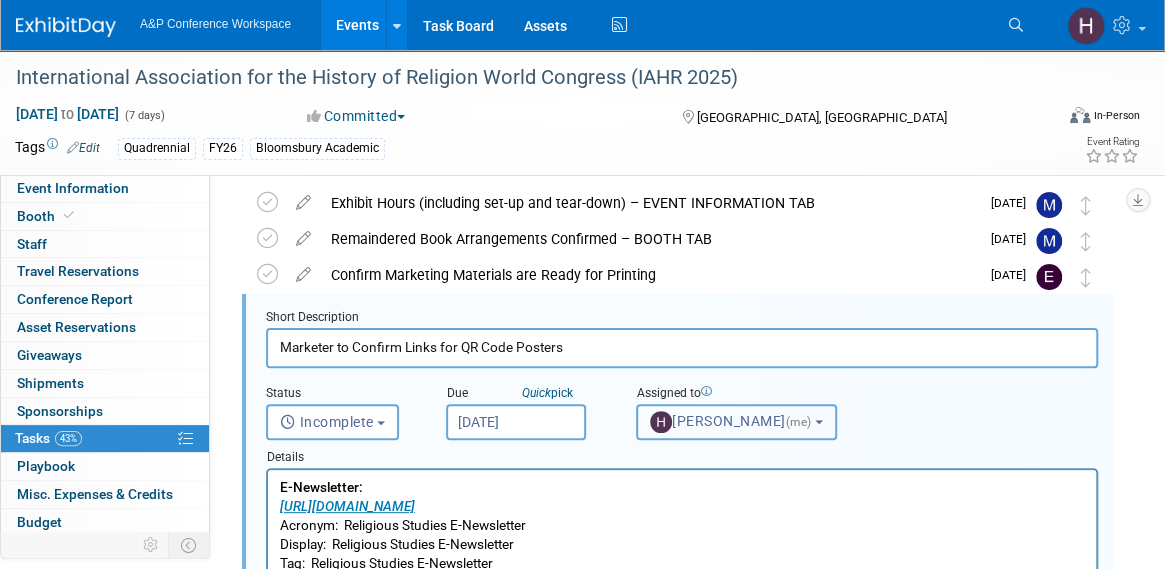 click on "Hannah Siegel
(me)" at bounding box center [732, 421] 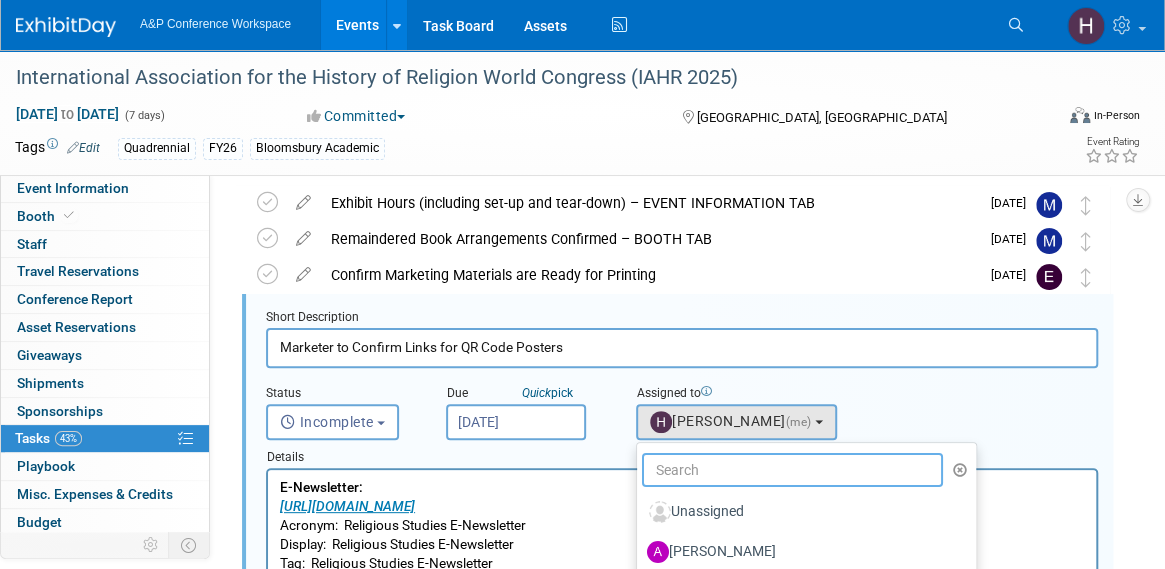 click at bounding box center [792, 470] 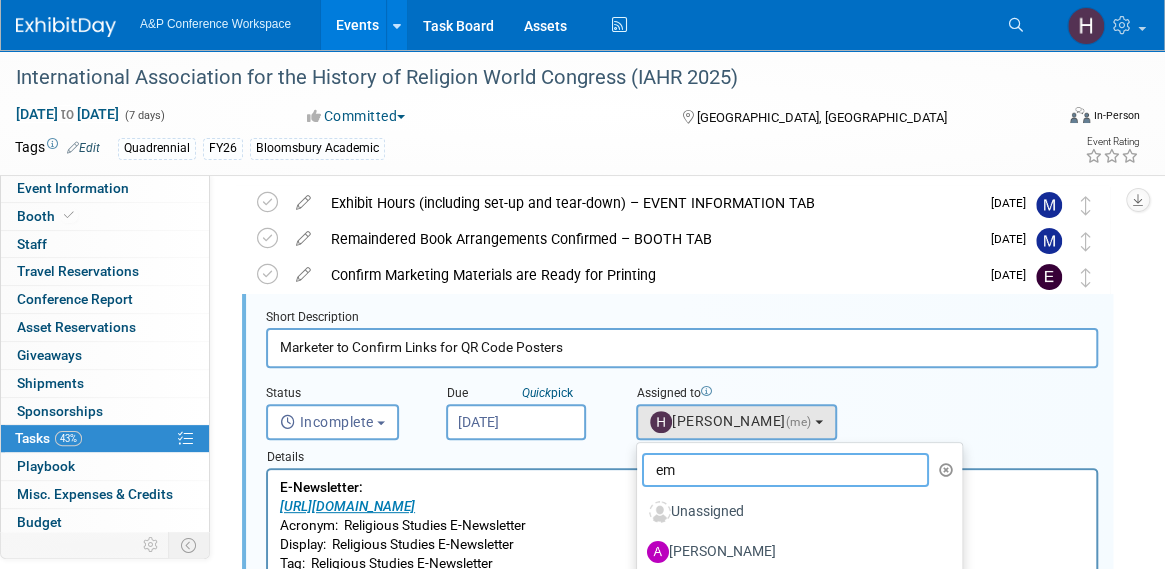 type on "emm" 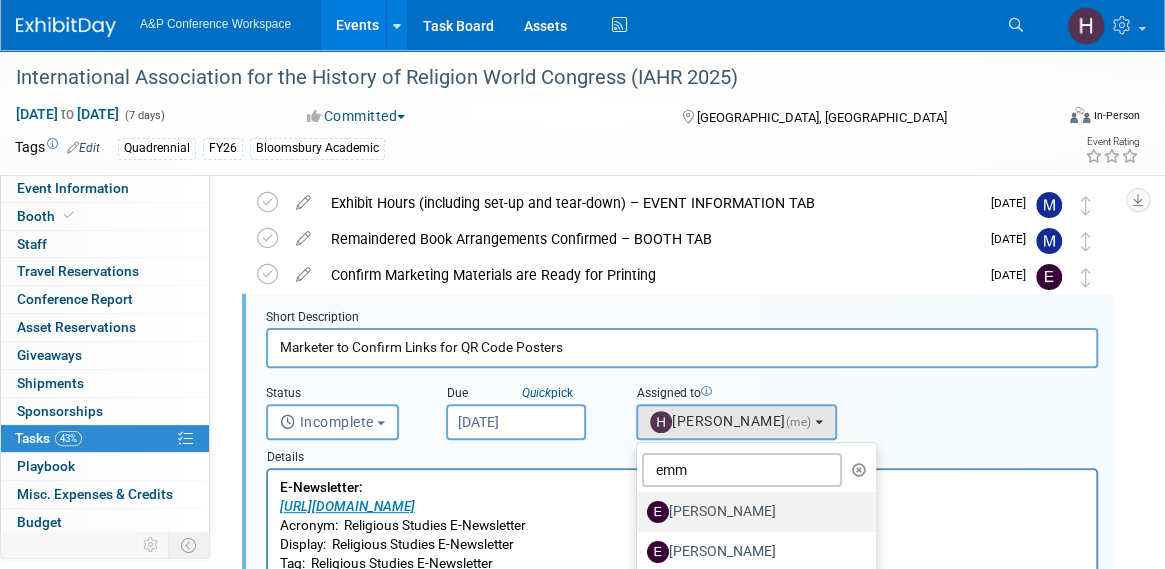 click on "Emma Chonofsky" at bounding box center [751, 512] 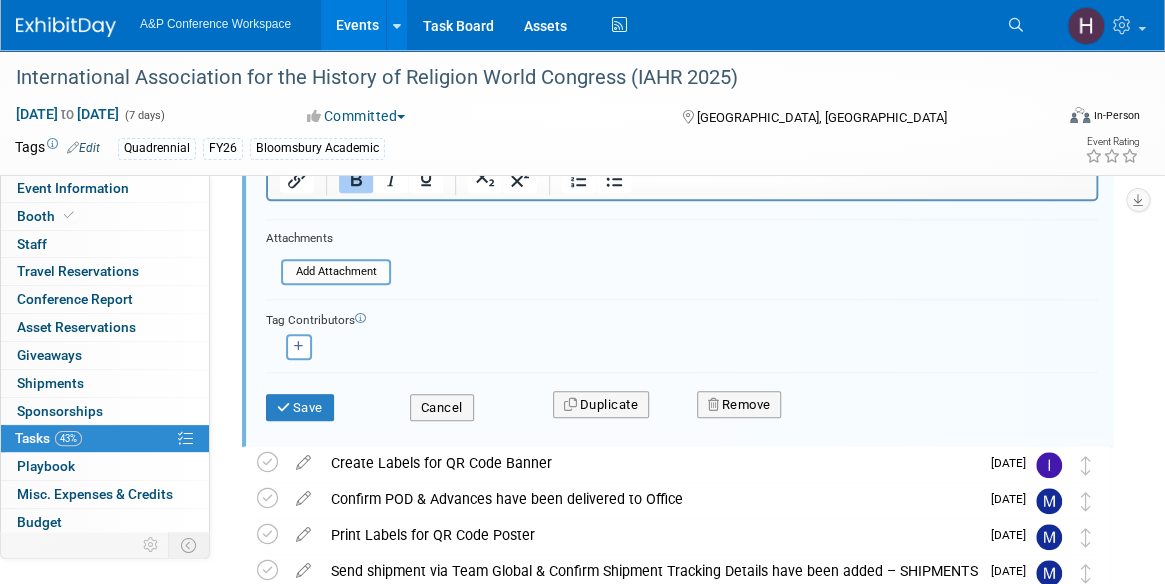 scroll, scrollTop: 736, scrollLeft: 0, axis: vertical 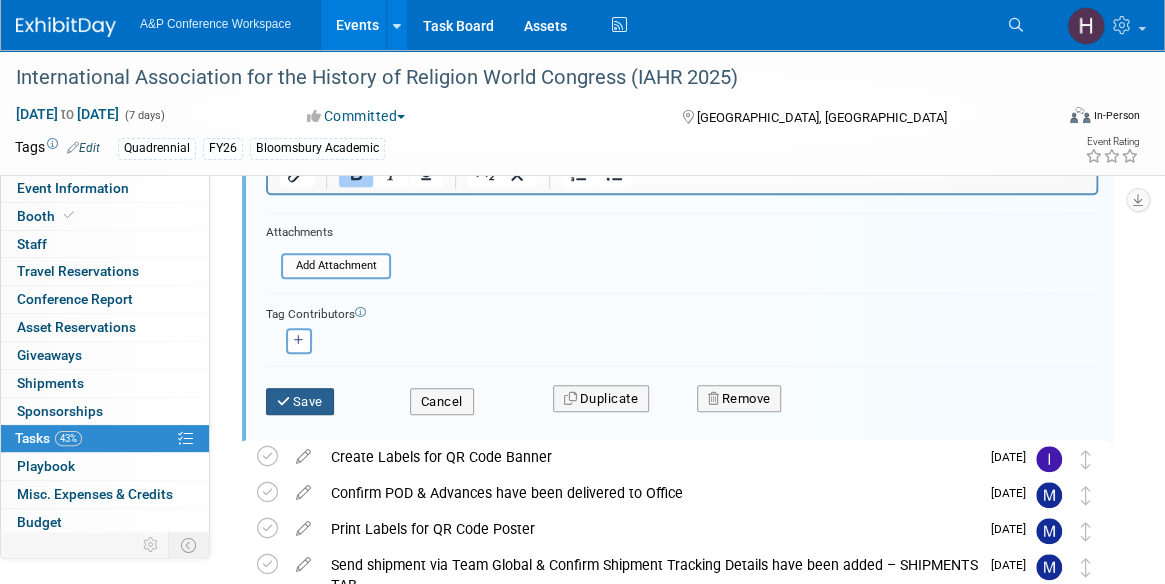 click at bounding box center (285, 401) 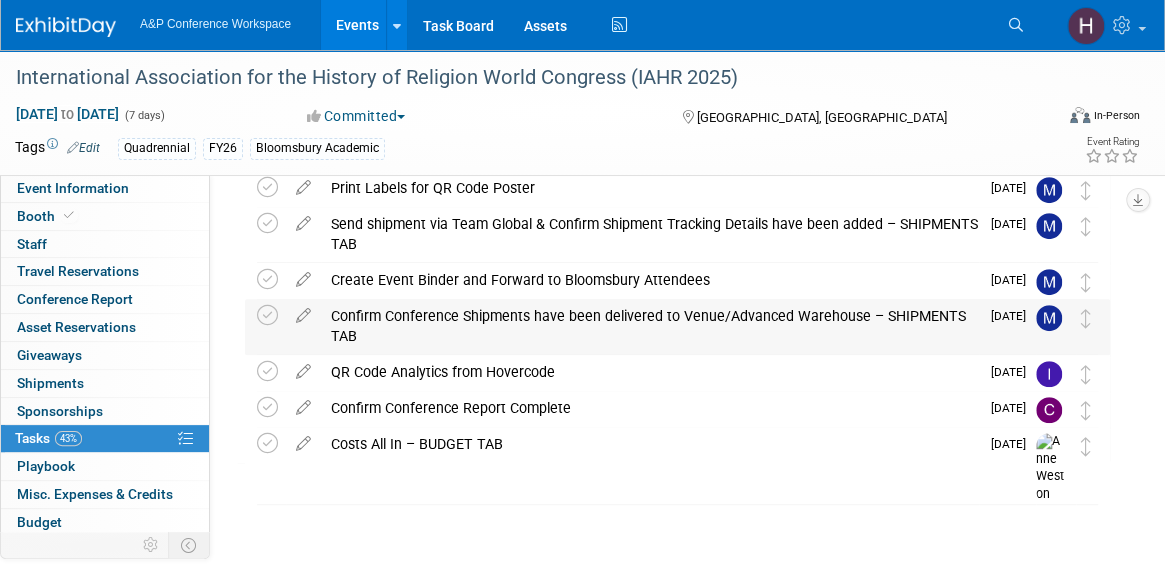 scroll, scrollTop: 0, scrollLeft: 0, axis: both 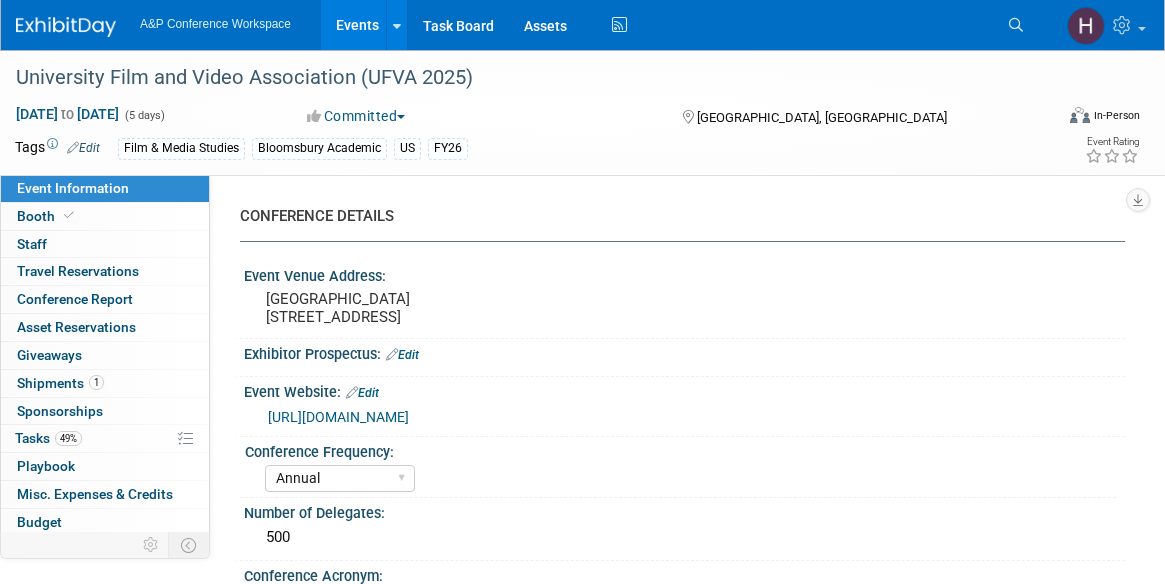 select on "Annual" 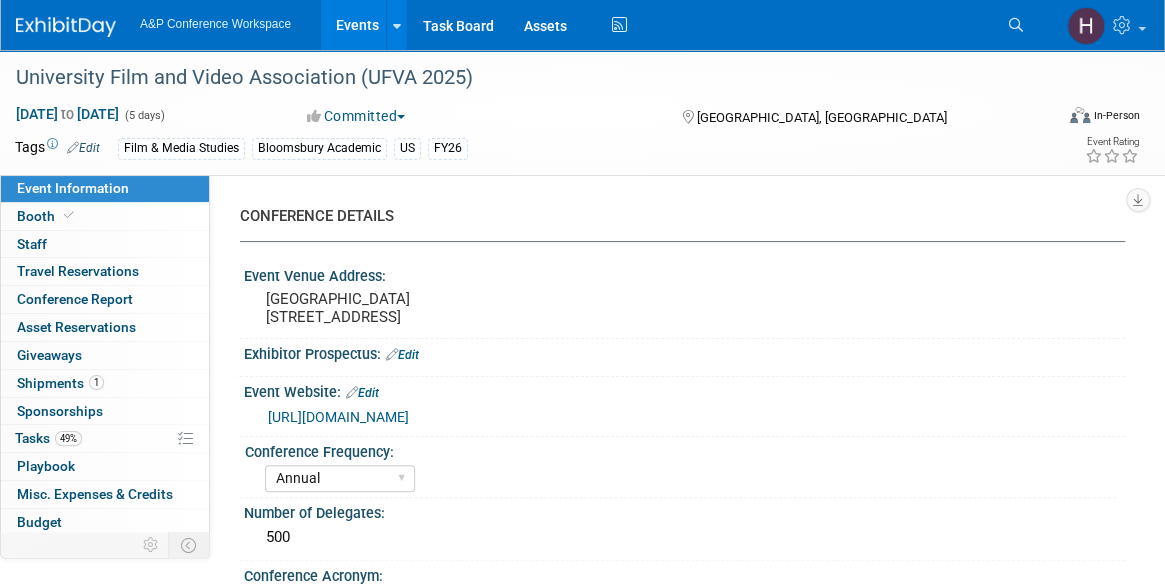 scroll, scrollTop: 0, scrollLeft: 0, axis: both 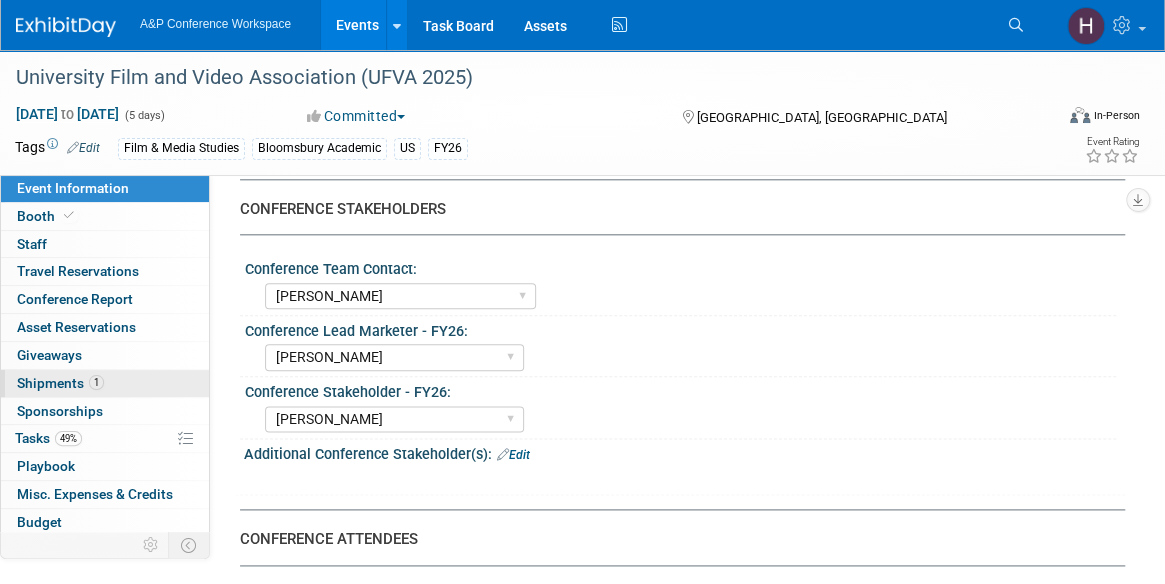 click on "1" at bounding box center (96, 382) 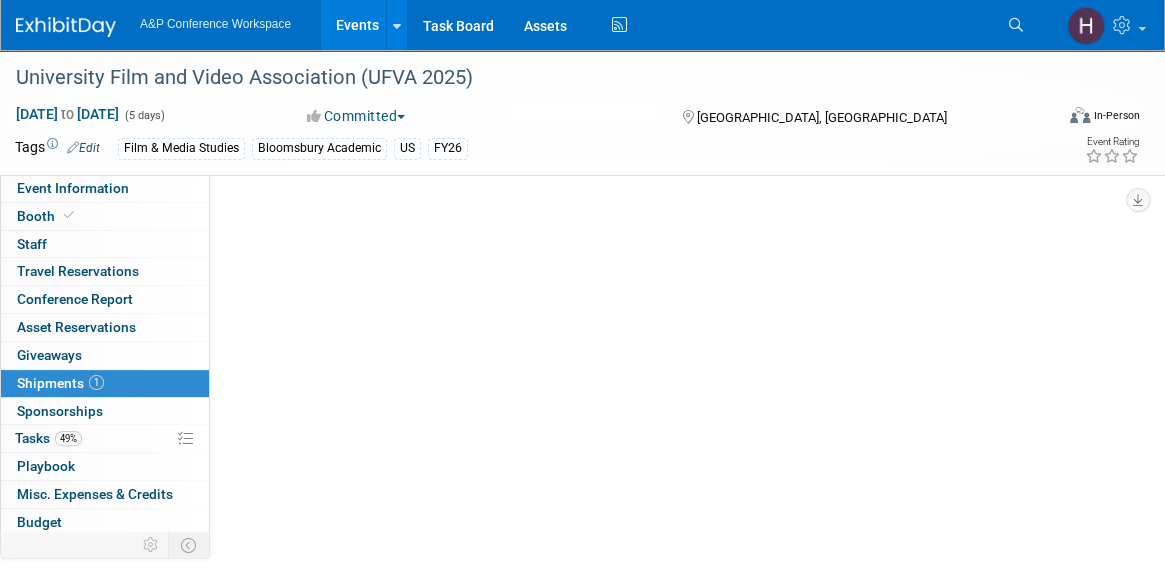 scroll, scrollTop: 0, scrollLeft: 0, axis: both 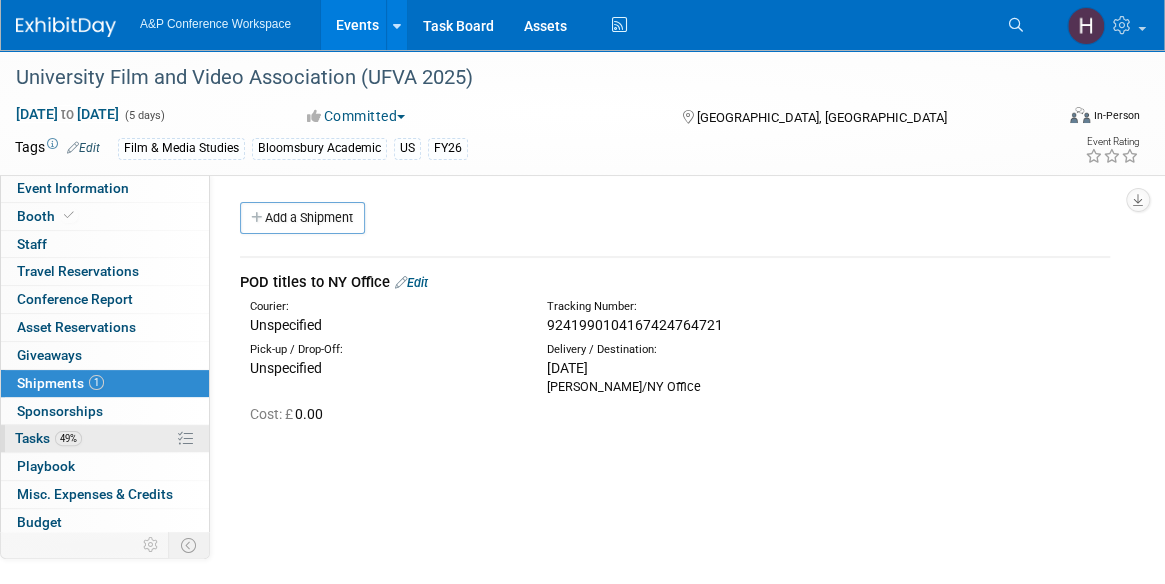 click on "49%
Tasks 49%" at bounding box center (105, 438) 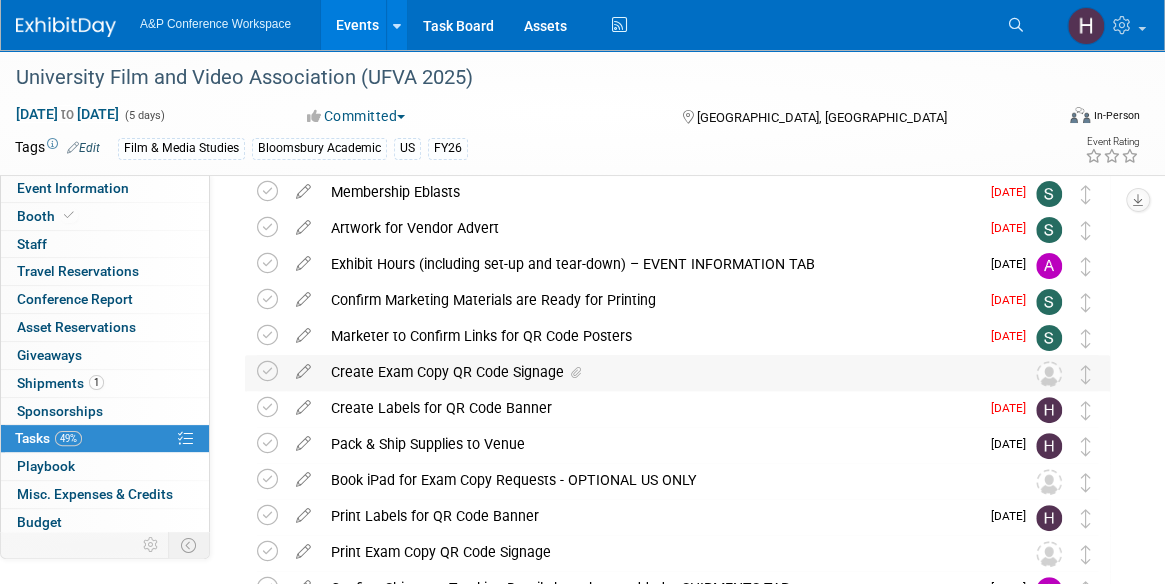 scroll, scrollTop: 86, scrollLeft: 0, axis: vertical 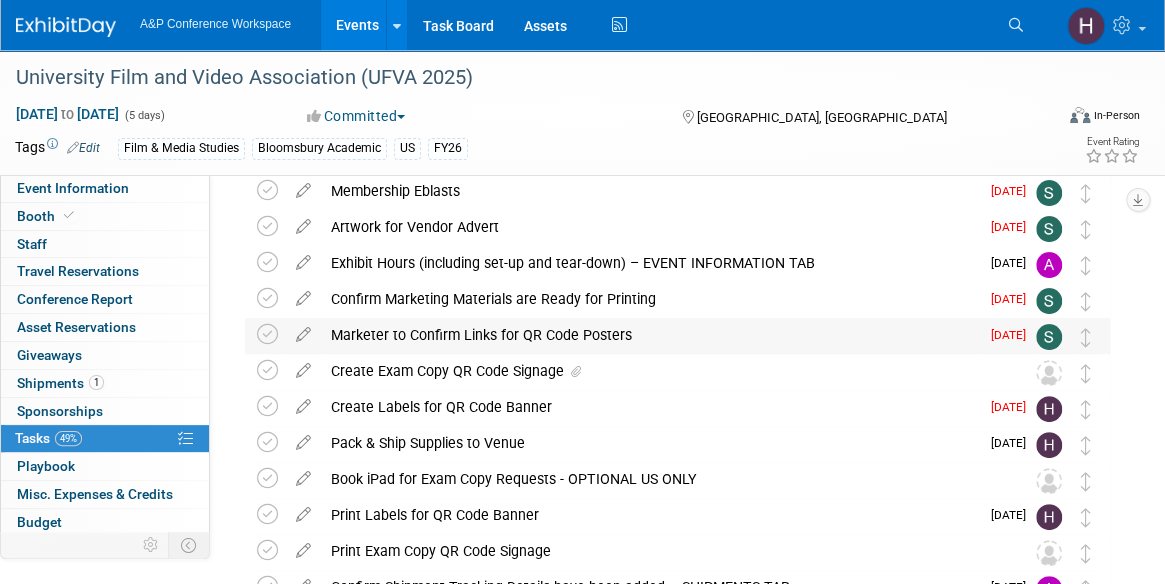 click on "Marketer to Confirm Links for QR Code Posters" at bounding box center (650, 335) 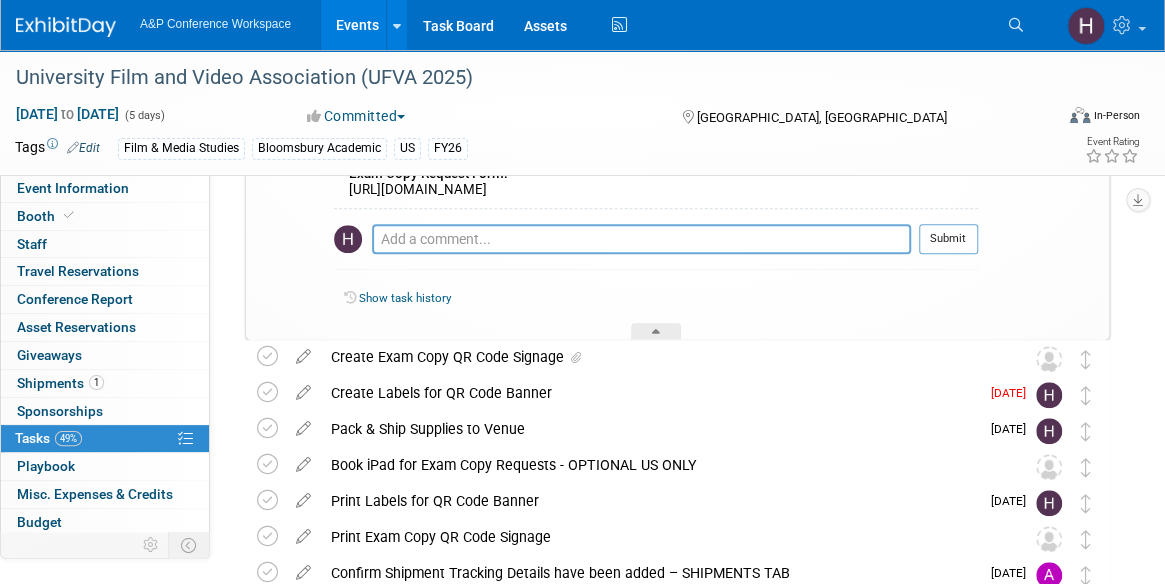 scroll, scrollTop: 671, scrollLeft: 0, axis: vertical 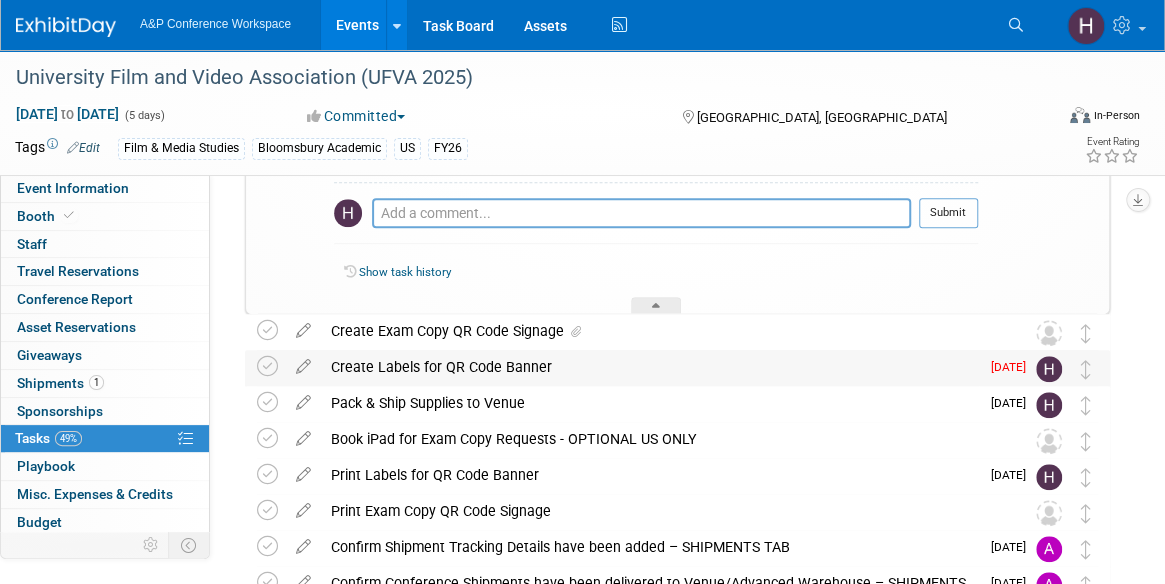 click on "Create Labels for QR Code Banner" at bounding box center [650, 367] 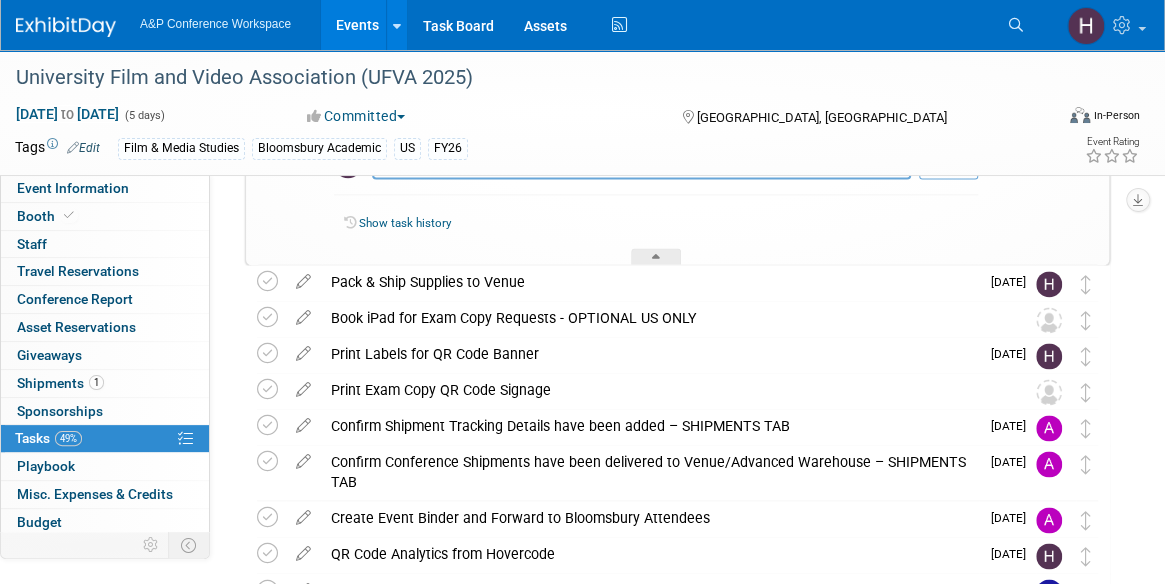 scroll, scrollTop: 1179, scrollLeft: 0, axis: vertical 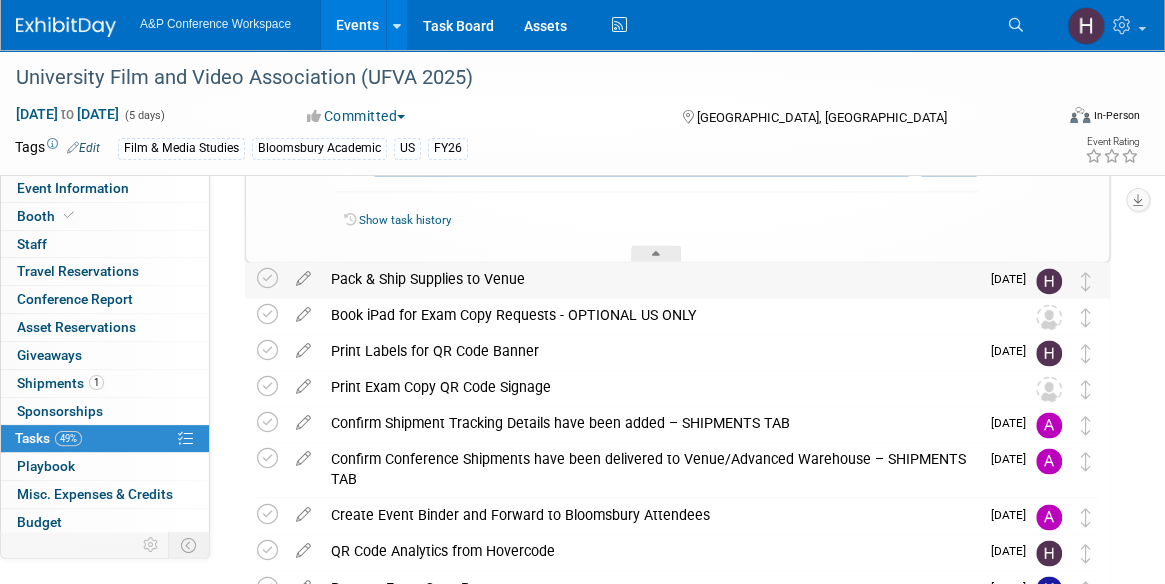 click on "Pack & Ship Supplies to Venue" at bounding box center [650, 279] 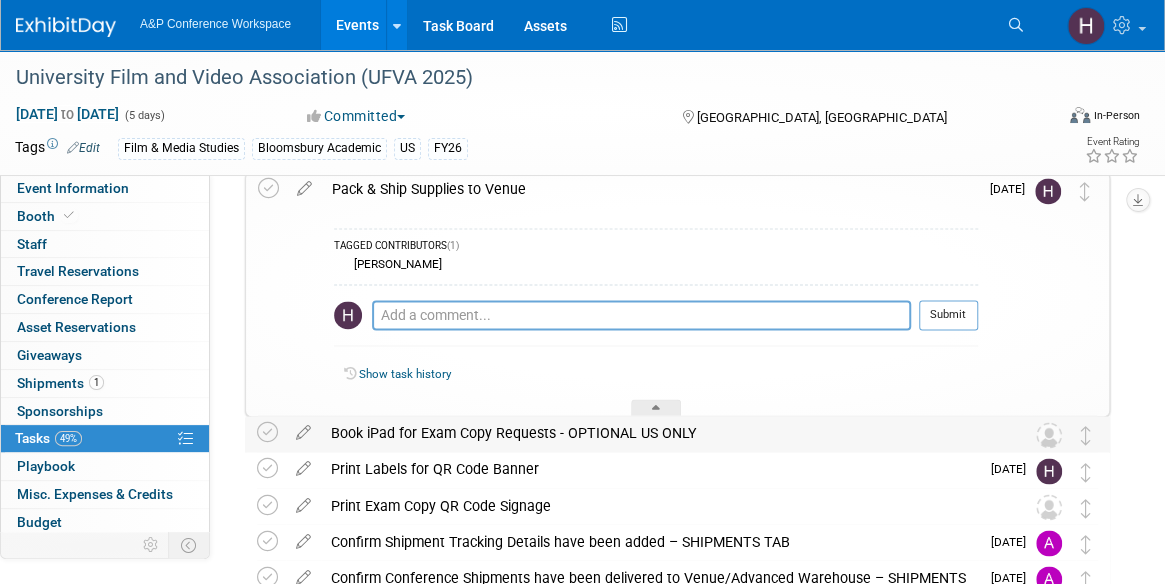 scroll, scrollTop: 1271, scrollLeft: 0, axis: vertical 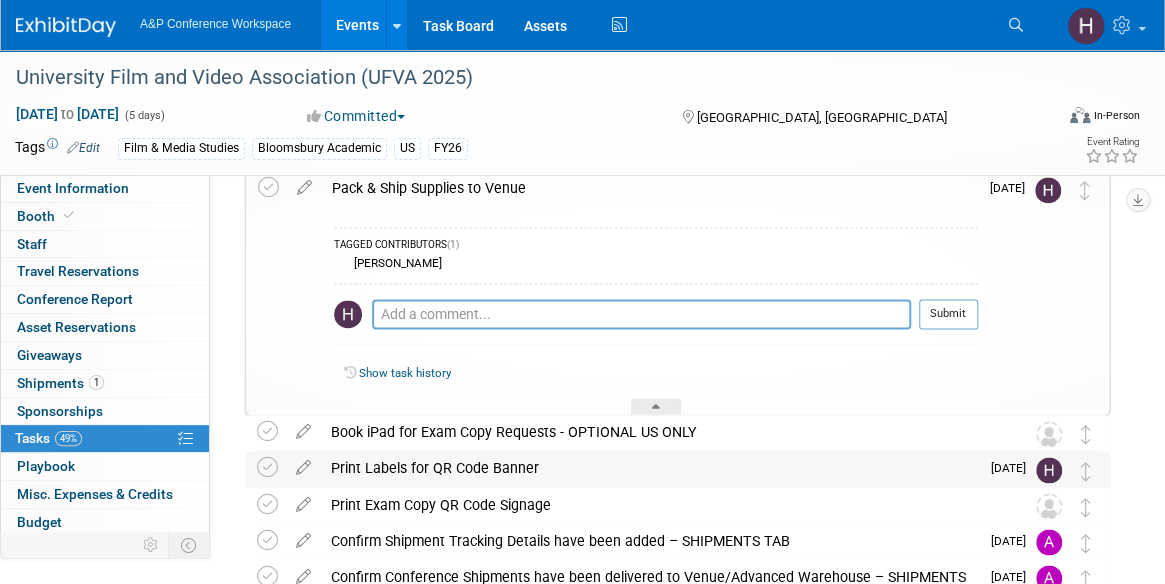 click on "Print Labels for QR Code Banner" at bounding box center [650, 468] 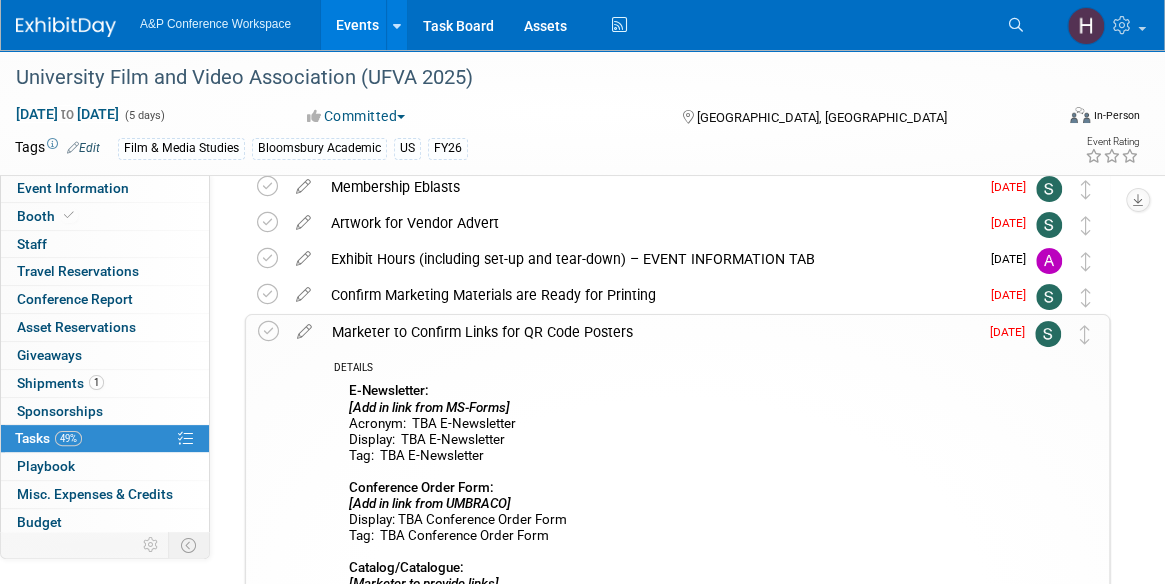 scroll, scrollTop: 0, scrollLeft: 0, axis: both 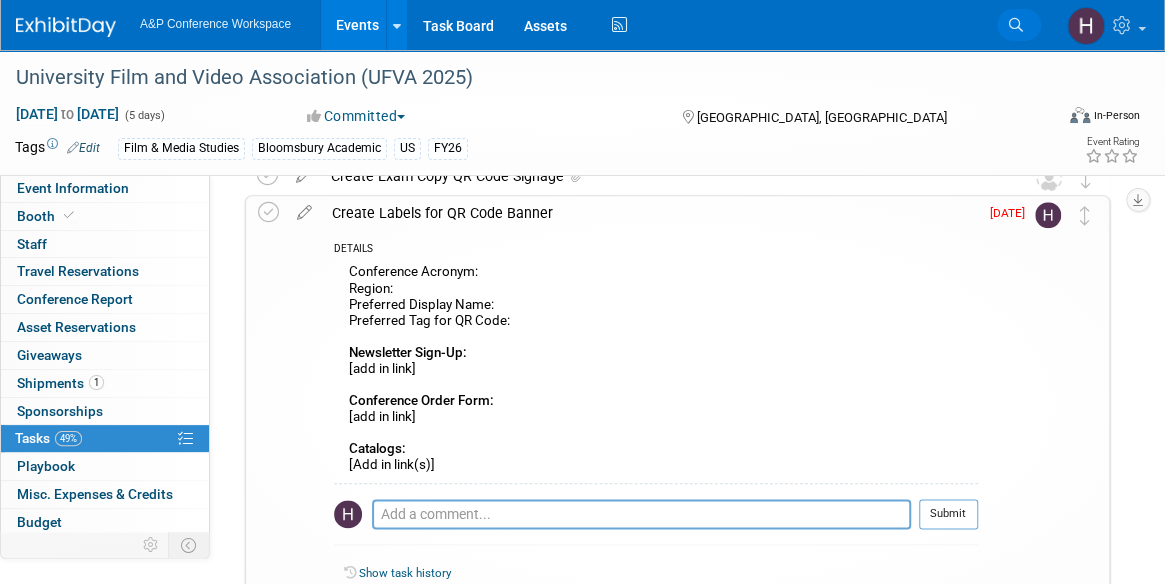 click on "Search" at bounding box center [1019, 25] 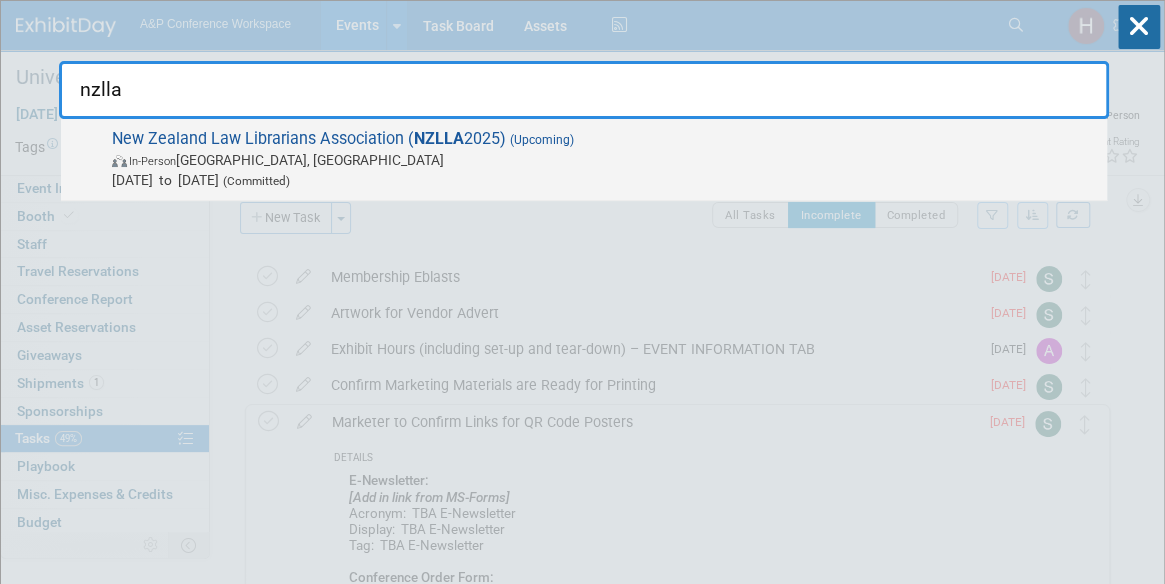 type on "nzlla" 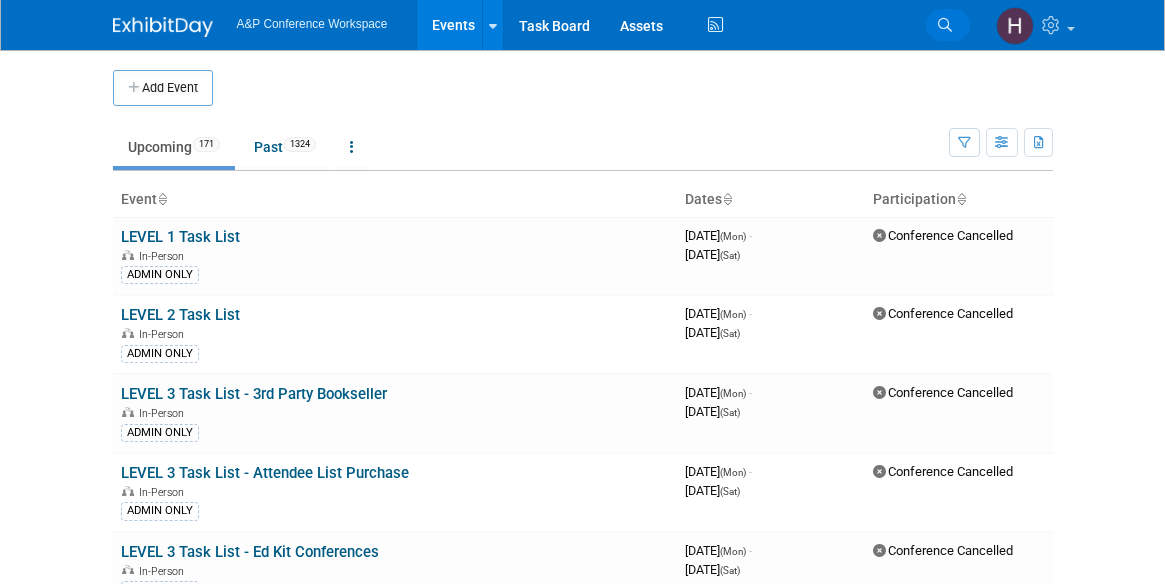 scroll, scrollTop: 0, scrollLeft: 0, axis: both 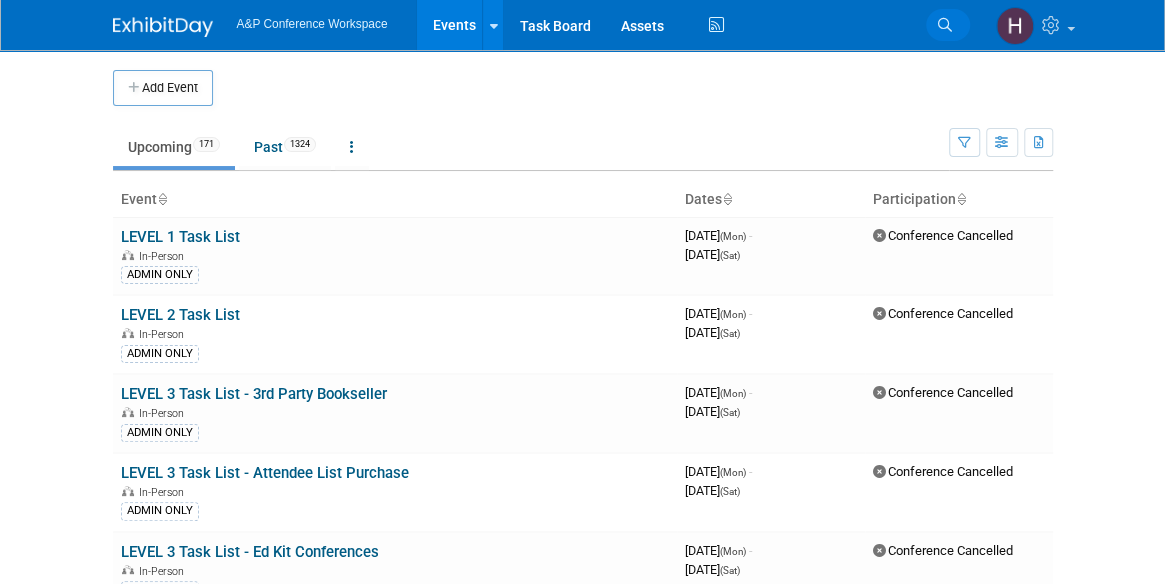 click at bounding box center (945, 25) 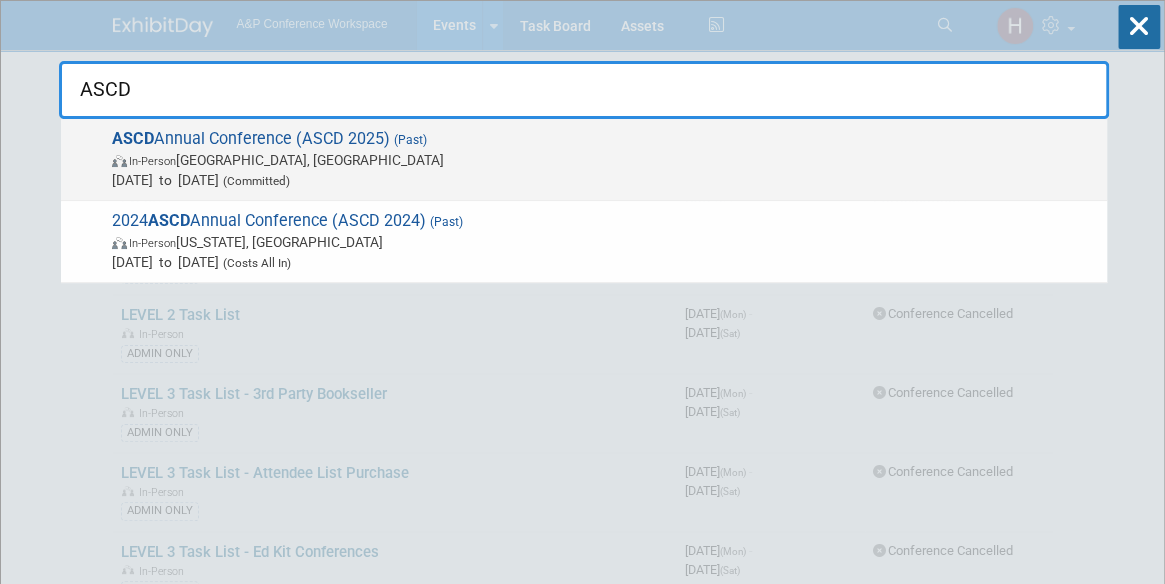 type on "ASCD" 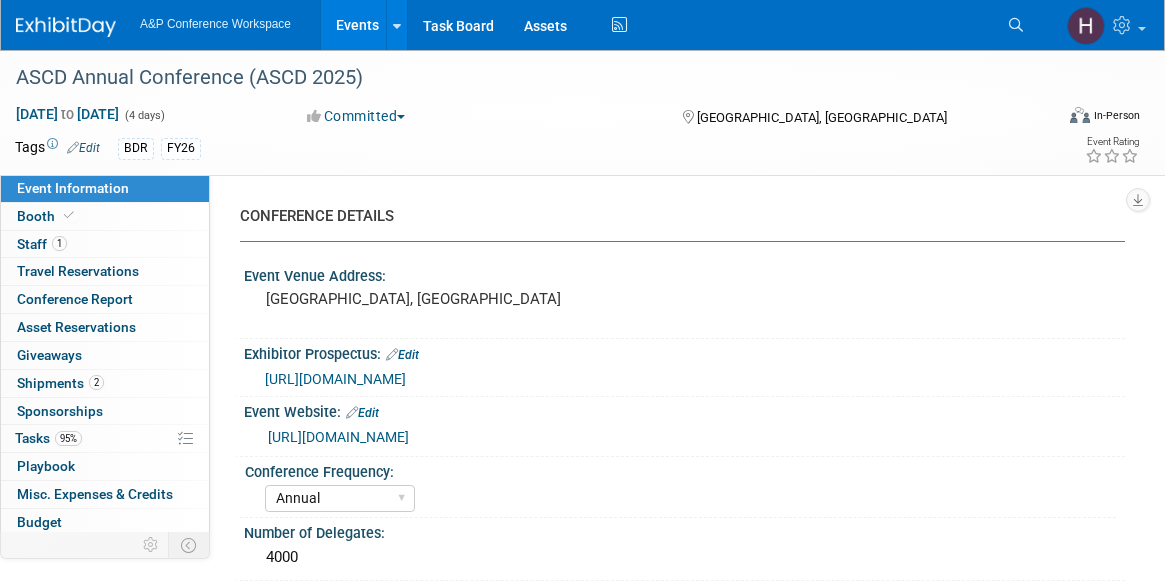 select on "Annual" 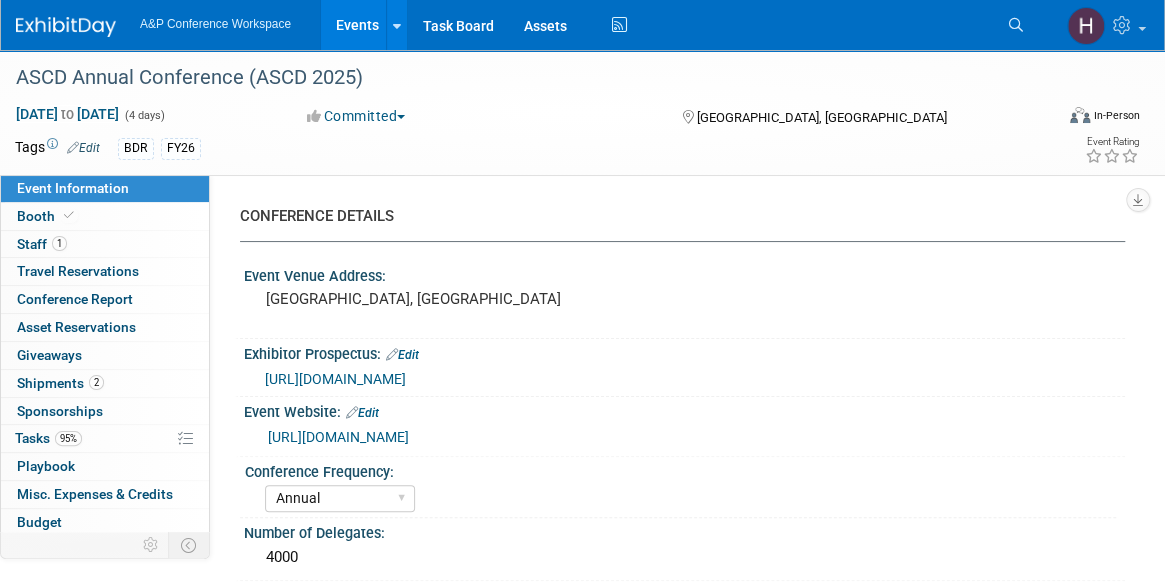scroll, scrollTop: 0, scrollLeft: 0, axis: both 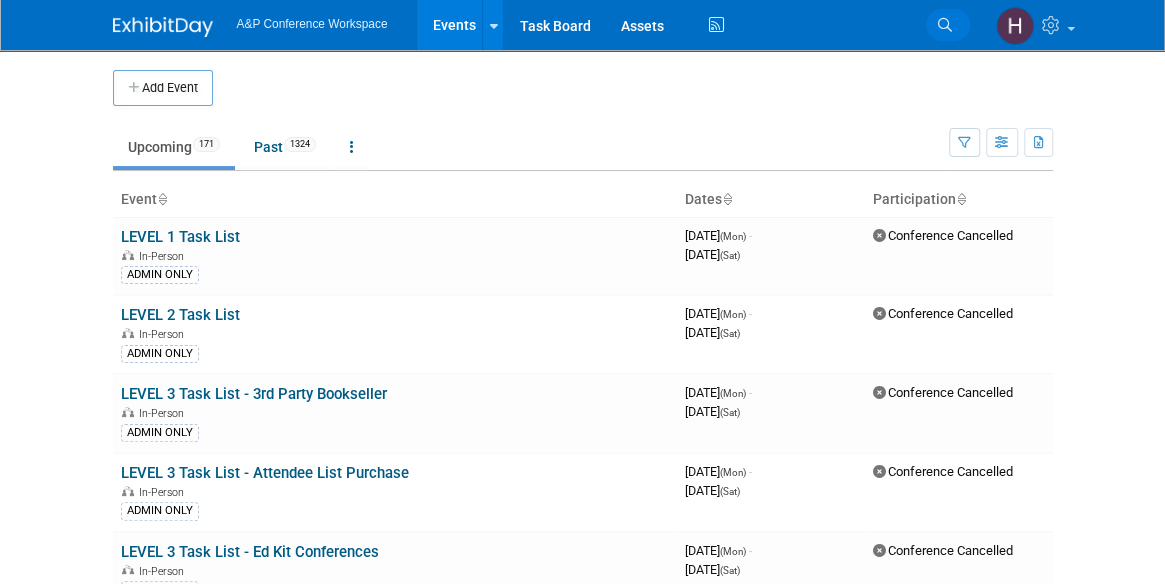 click on "Search" at bounding box center (948, 25) 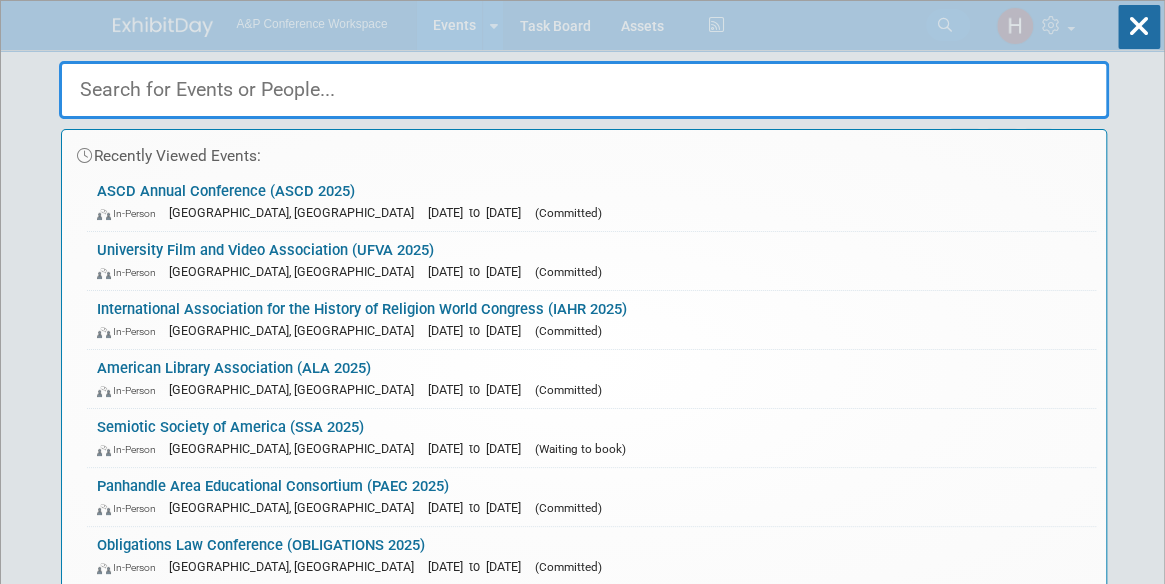 click on "Recently Viewed Events:
ASCD Annual Conference (ASCD 2025)
In-Person
San Antonio, TX
Jun 29, 2025  to  Jul 2, 2025
(Committed)
University Film and Video Association (UFVA 2025)
In-Person
Prairie View, TX
Jul 22, 2025  to  Jul 26, 2025
(Committed)
International Association for the History of Religion World Congress (IAHR 2025)
In-Person
Kraków, Poland
Aug 24, 2025  to  Aug 30, 2025
(Committed)
American Library Association (ALA 2025)
In-Person
Philadelphia, PA
Jun 26, 2025  to  Jun 30, 2025
(Committed)
Semiotic Society of America (SSA 2025)
In-Person
Hlavní město Praha, Czechia
Sep 24, 2025  to  Sep 28, 2025
(Waiting to book)
Panhandle Area Educational Consortium (PAEC 2025)
In-Person
Miramar Beach, FL
Jul 16, 2025  to  Jul 18, 2025
(Committed)
In-Person
Cambridge, MA" at bounding box center [584, 301] 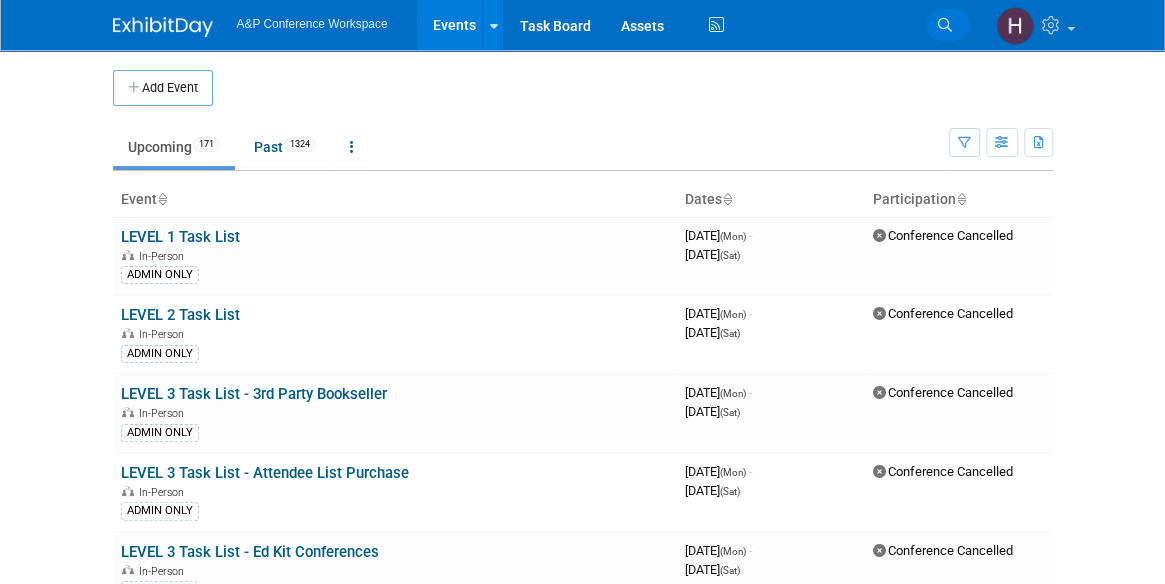 click on "Search" at bounding box center (948, 25) 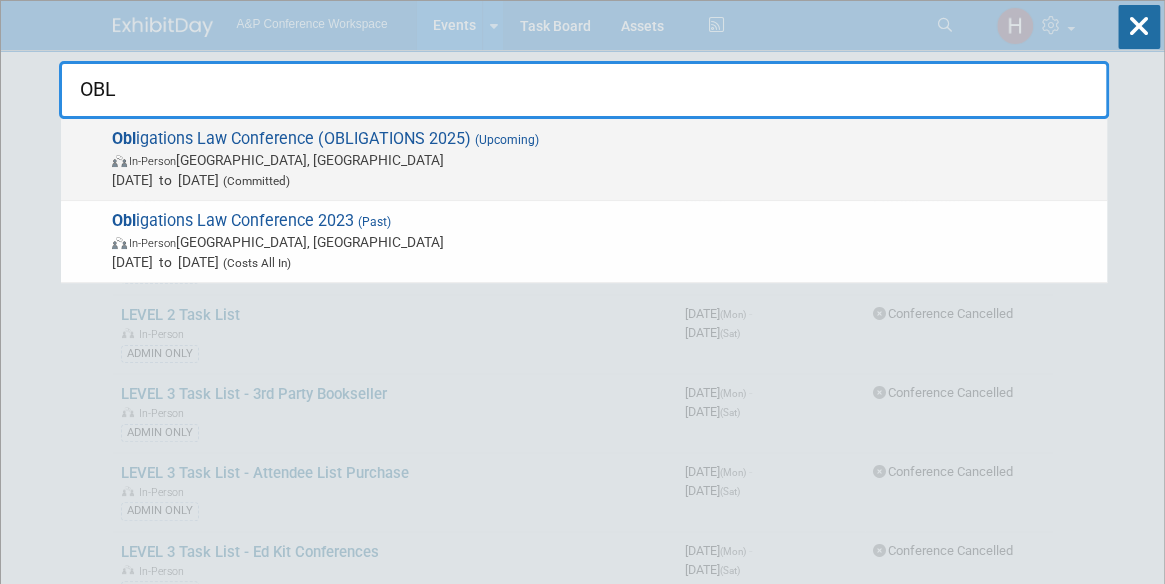 type on "OBL" 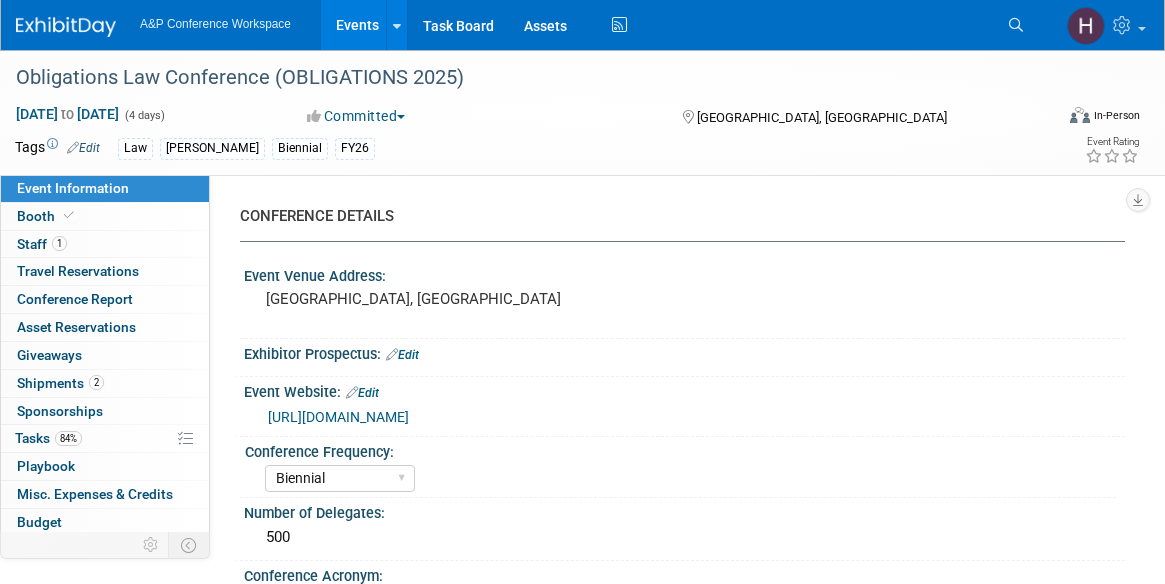 select on "Biennial" 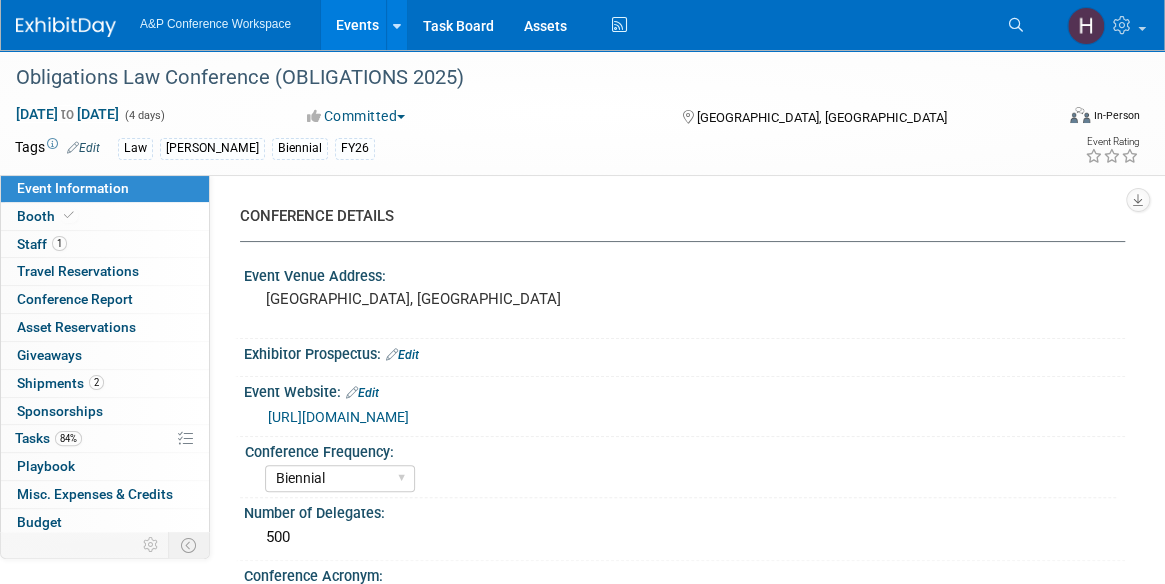 scroll, scrollTop: 0, scrollLeft: 0, axis: both 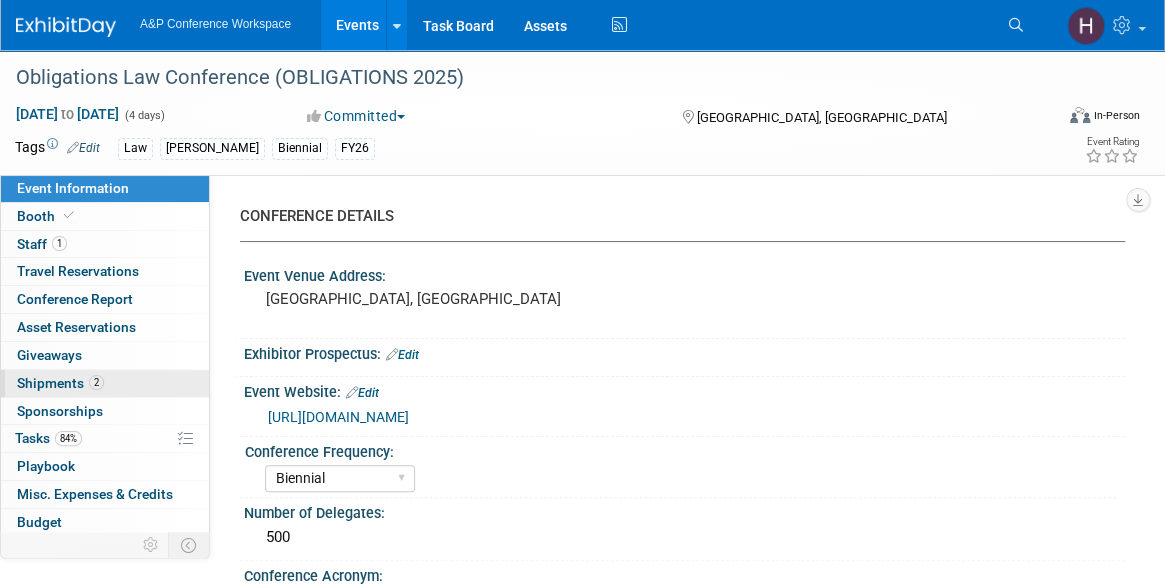click on "2
Shipments 2" at bounding box center [105, 383] 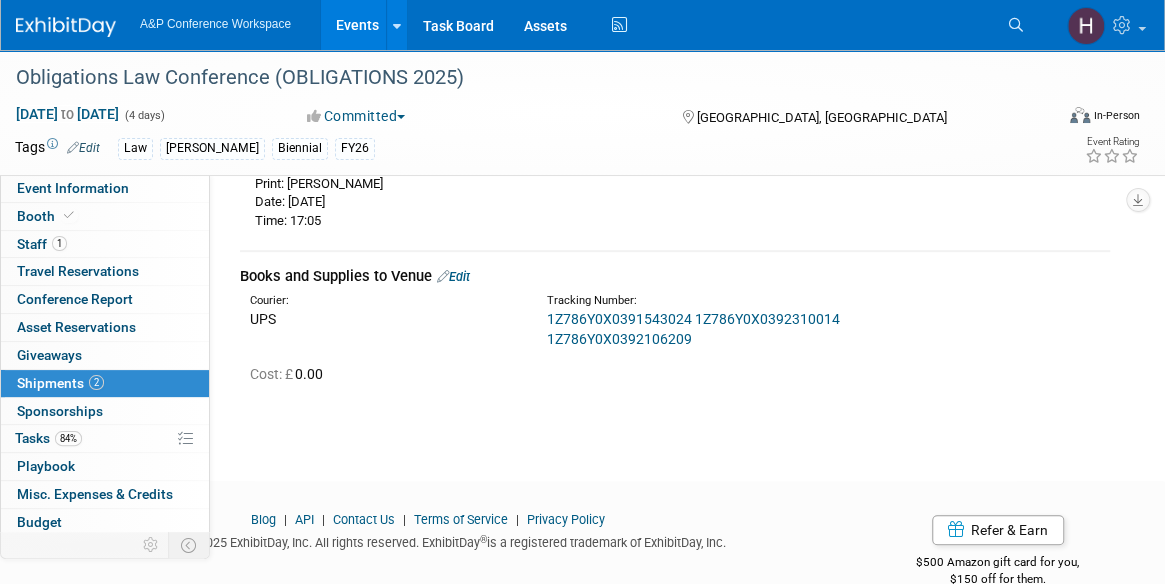 scroll, scrollTop: 304, scrollLeft: 0, axis: vertical 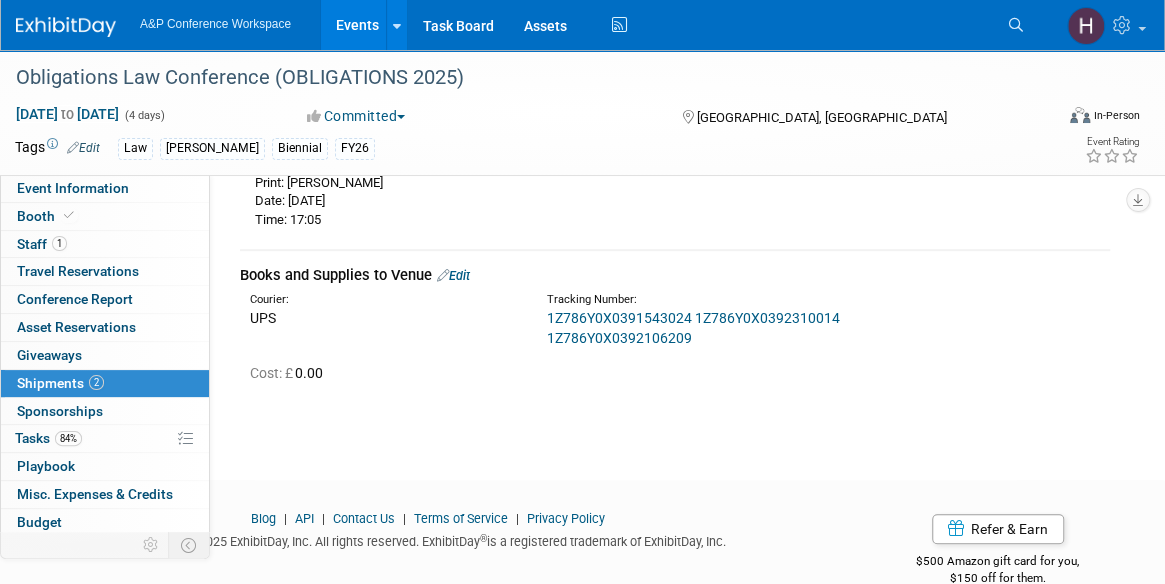click on "1Z786Y0X0391543024 1Z786Y0X0392310014 1Z786Y0X0392106209" at bounding box center [693, 328] 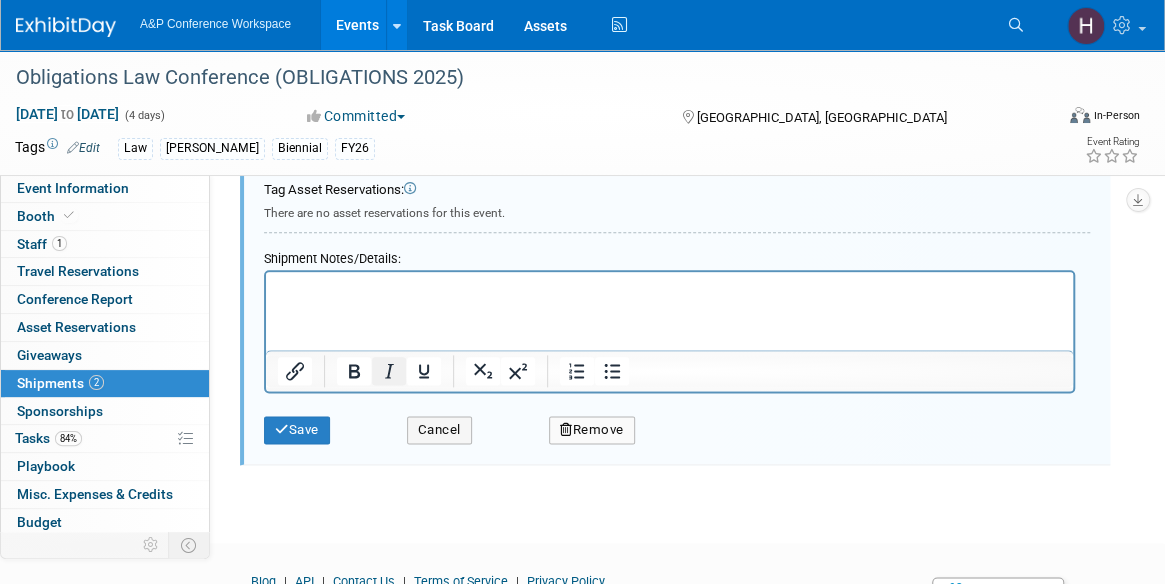 scroll, scrollTop: 957, scrollLeft: 0, axis: vertical 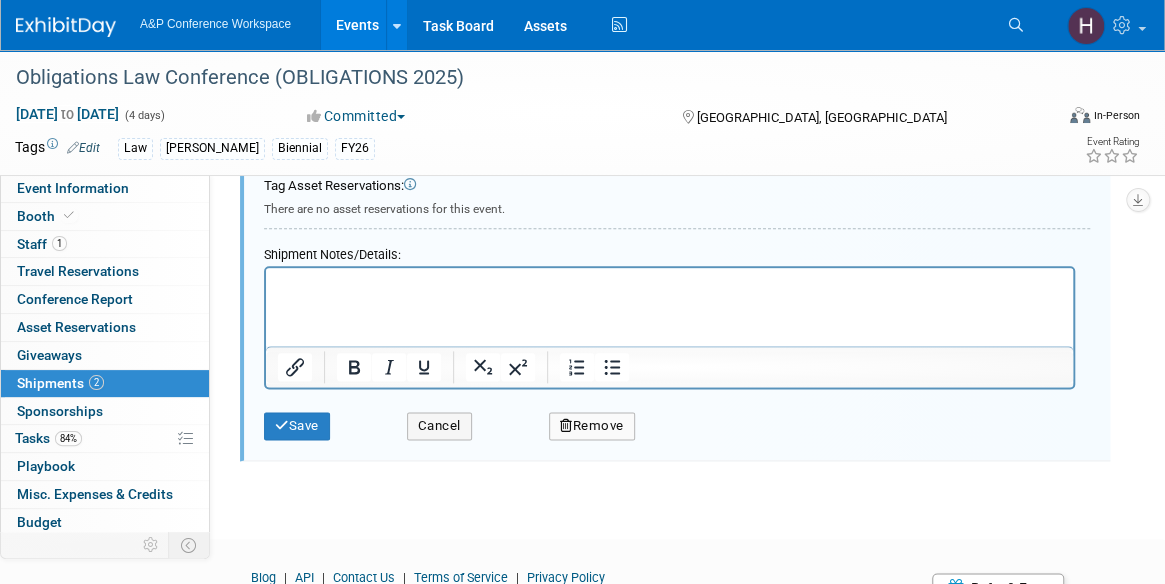 click at bounding box center (669, 281) 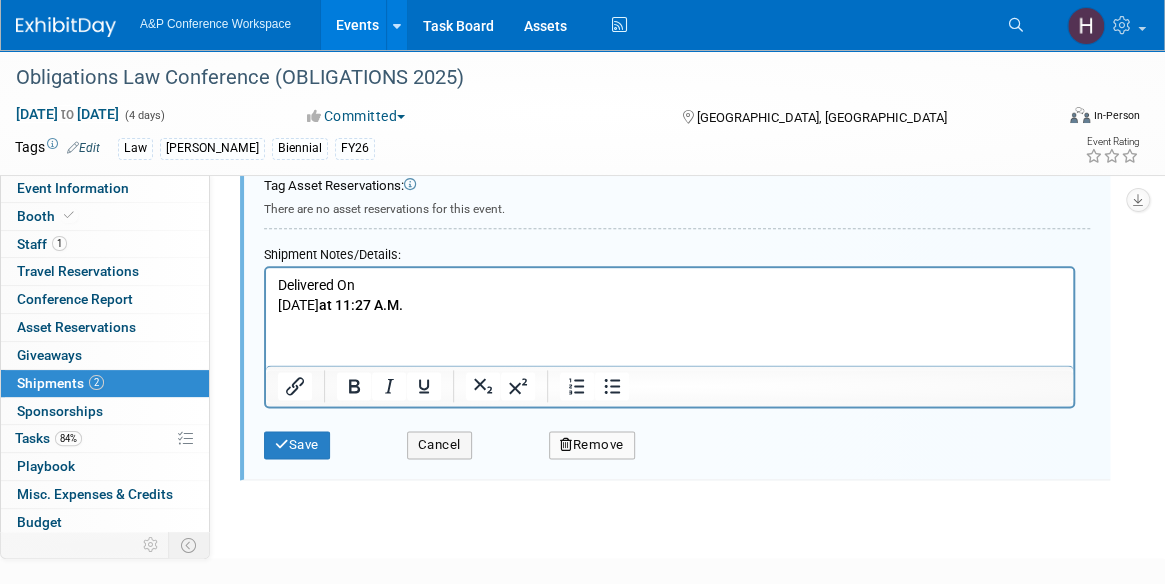 click on "Monday, July 07  at 11:27 A.M." at bounding box center (670, 305) 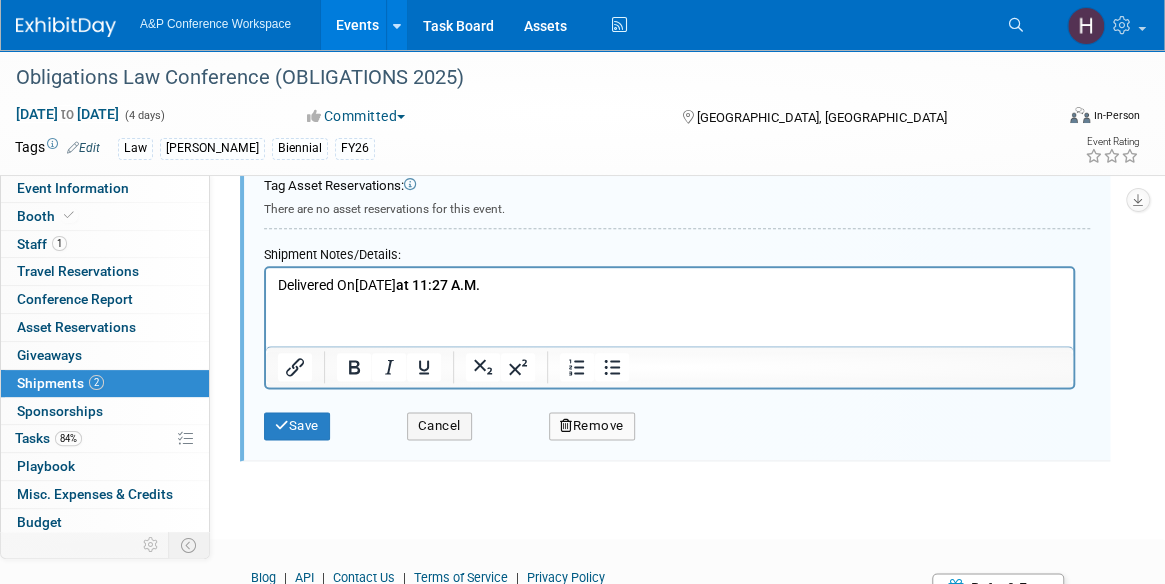 type 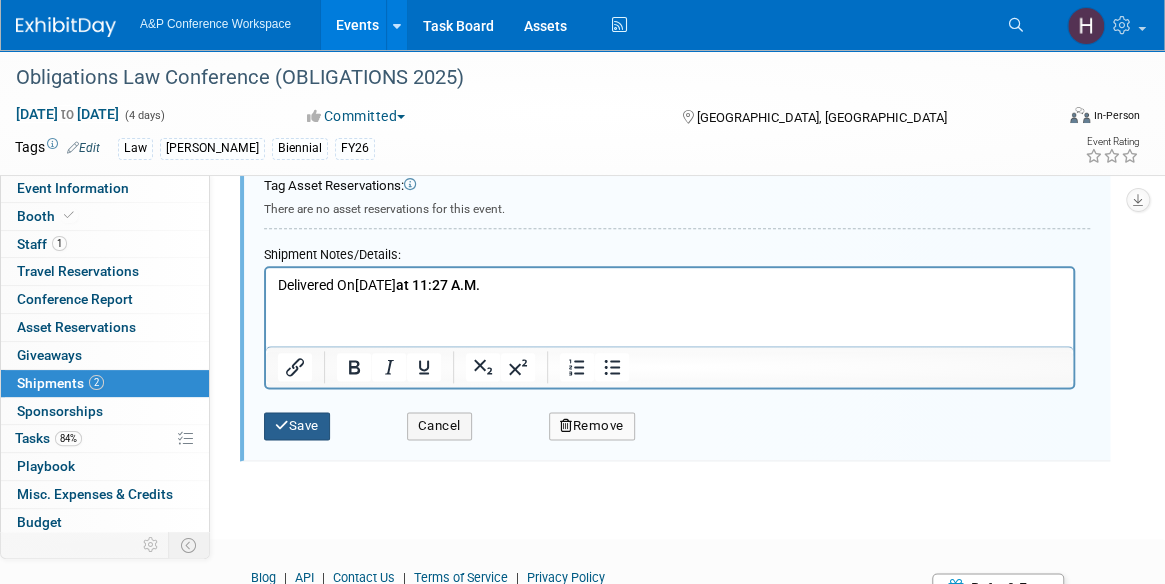 click on "Save" at bounding box center (297, 426) 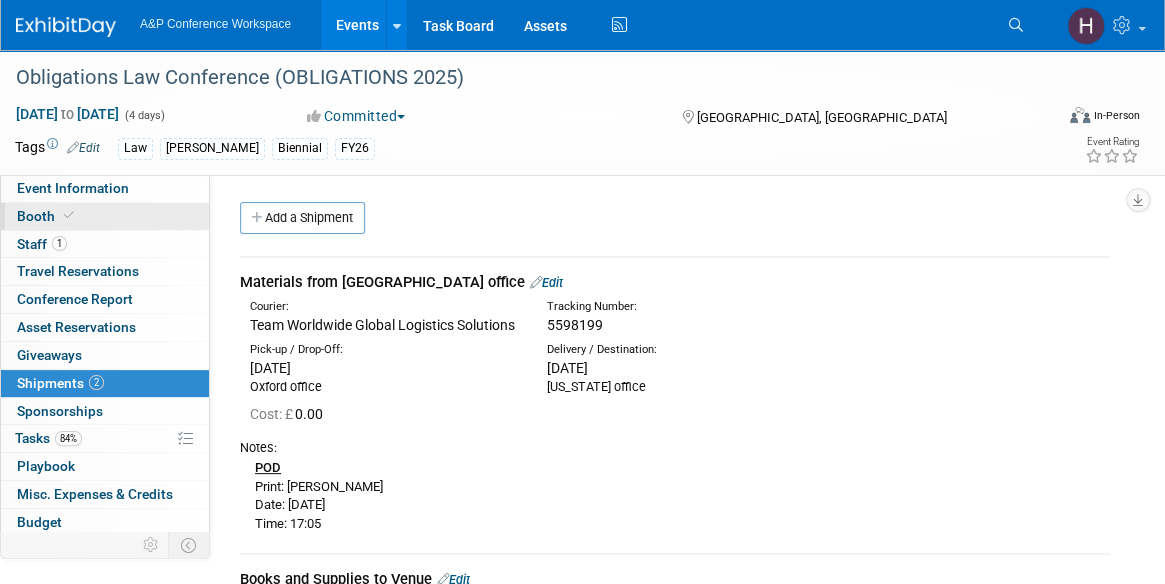 scroll, scrollTop: 1, scrollLeft: 0, axis: vertical 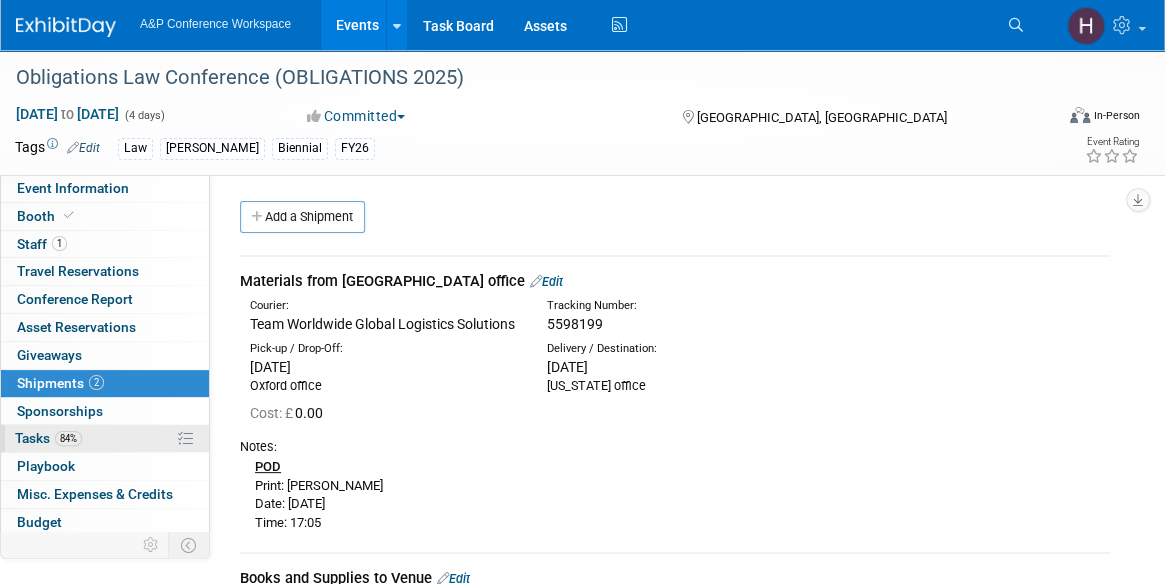 click on "84%
Tasks 84%" at bounding box center (105, 438) 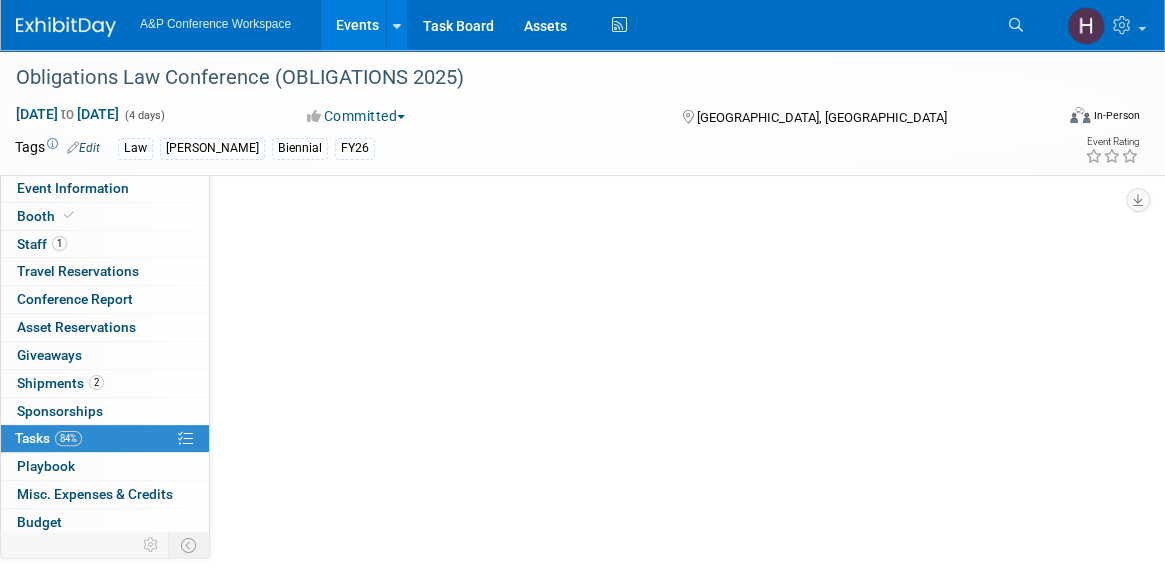 scroll, scrollTop: 0, scrollLeft: 0, axis: both 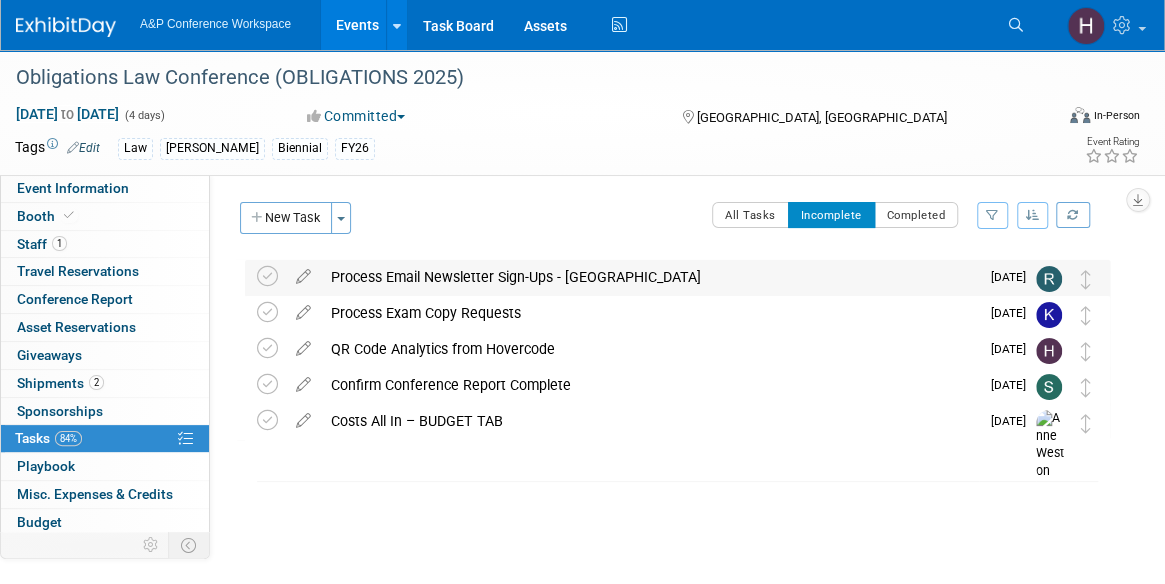 click on "Process Email Newsletter Sign-Ups - US" at bounding box center [650, 277] 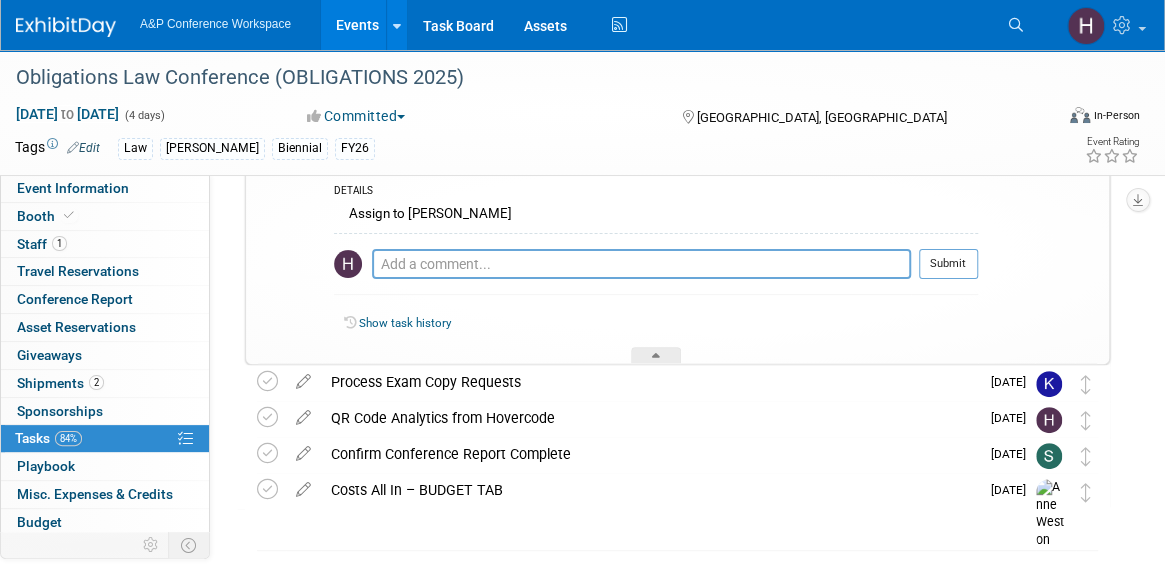 scroll, scrollTop: 169, scrollLeft: 0, axis: vertical 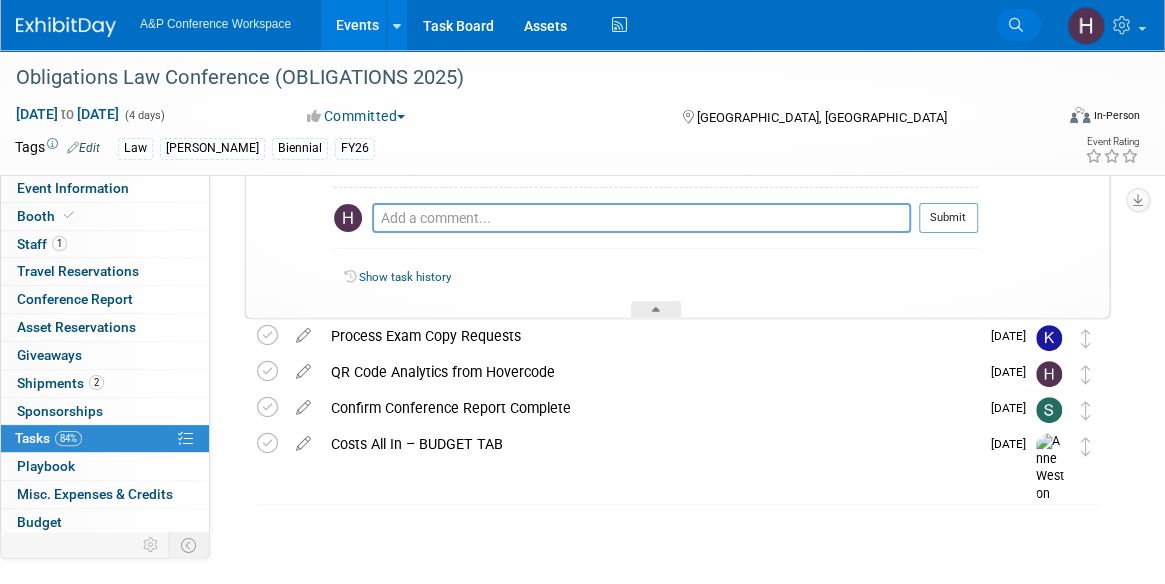 click on "Search" at bounding box center [1019, 25] 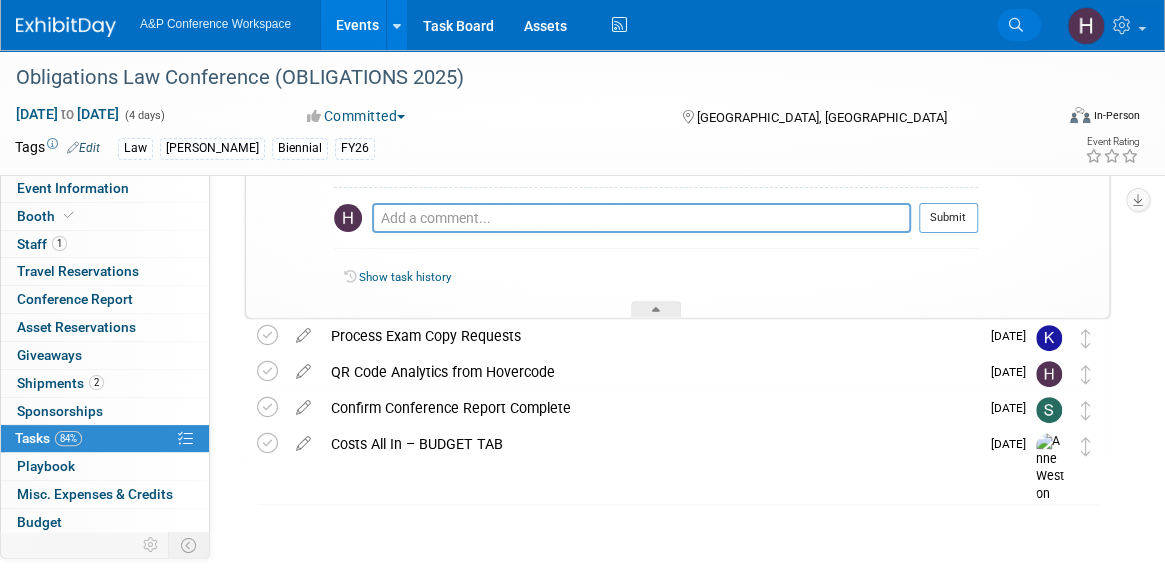 scroll, scrollTop: 0, scrollLeft: 0, axis: both 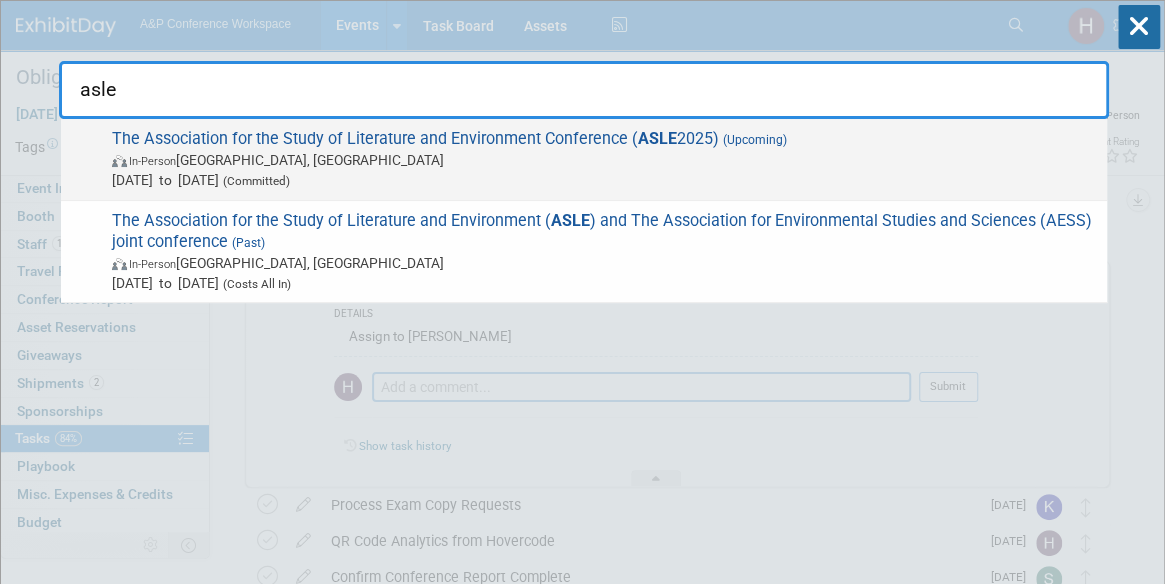type on "asle" 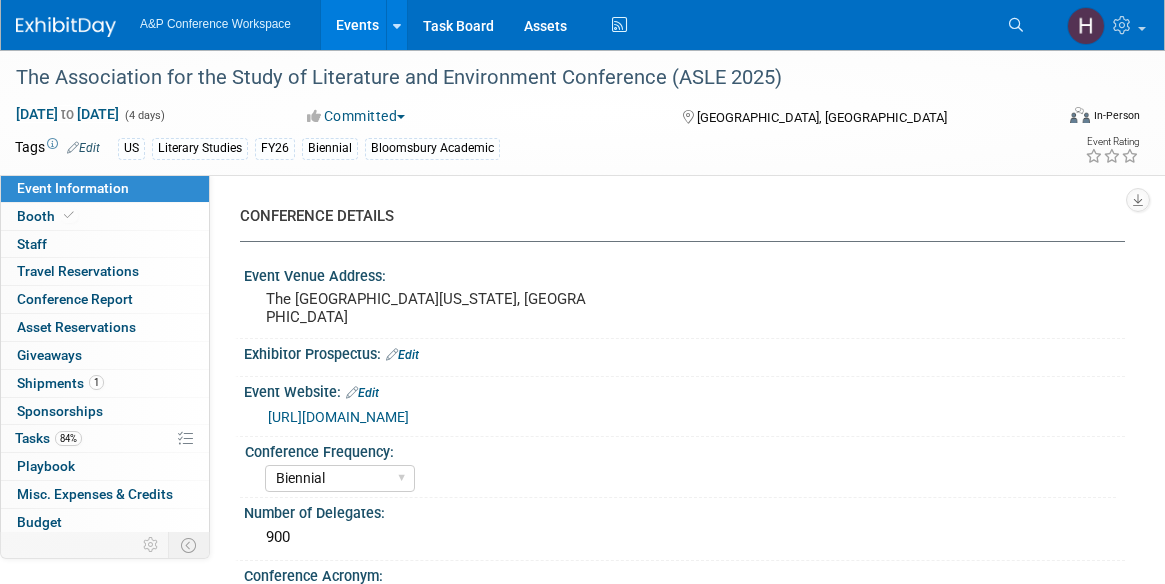 select on "Biennial" 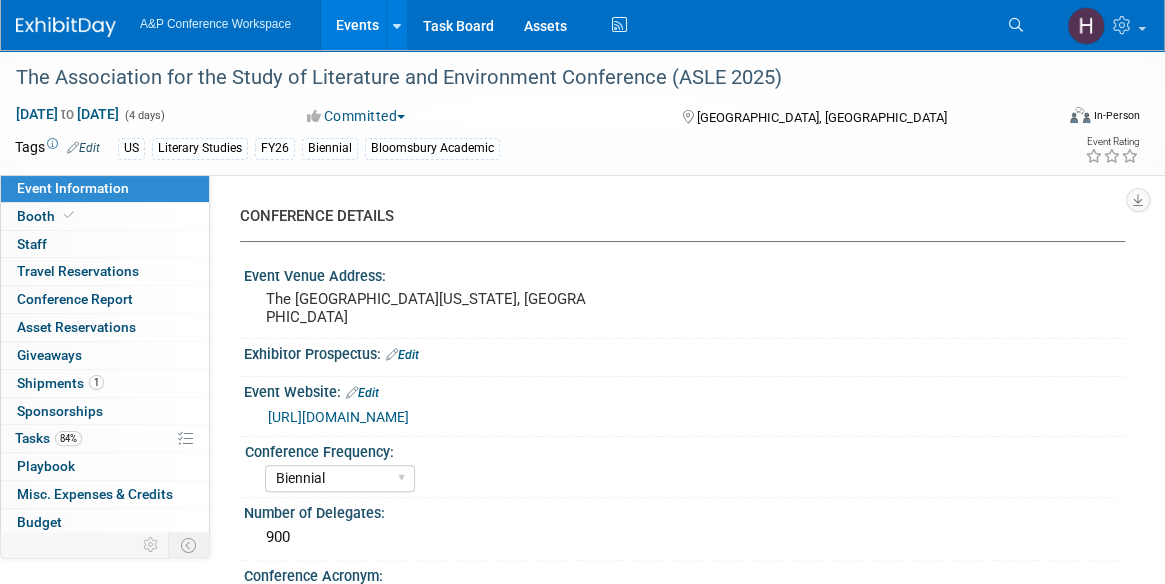 scroll, scrollTop: 0, scrollLeft: 0, axis: both 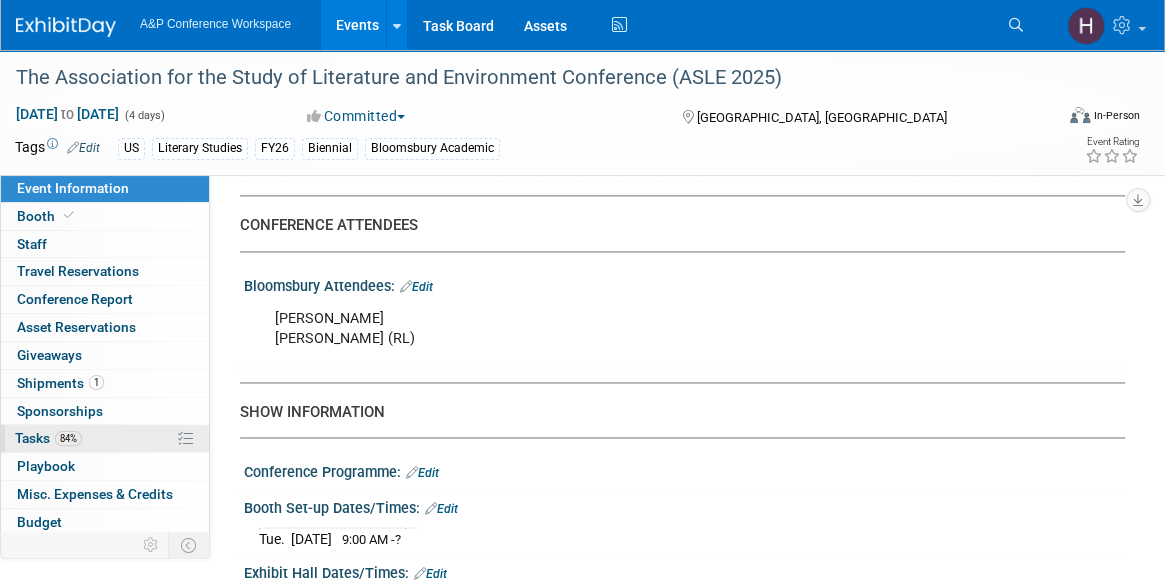 click on "84%
Tasks 84%" at bounding box center (105, 438) 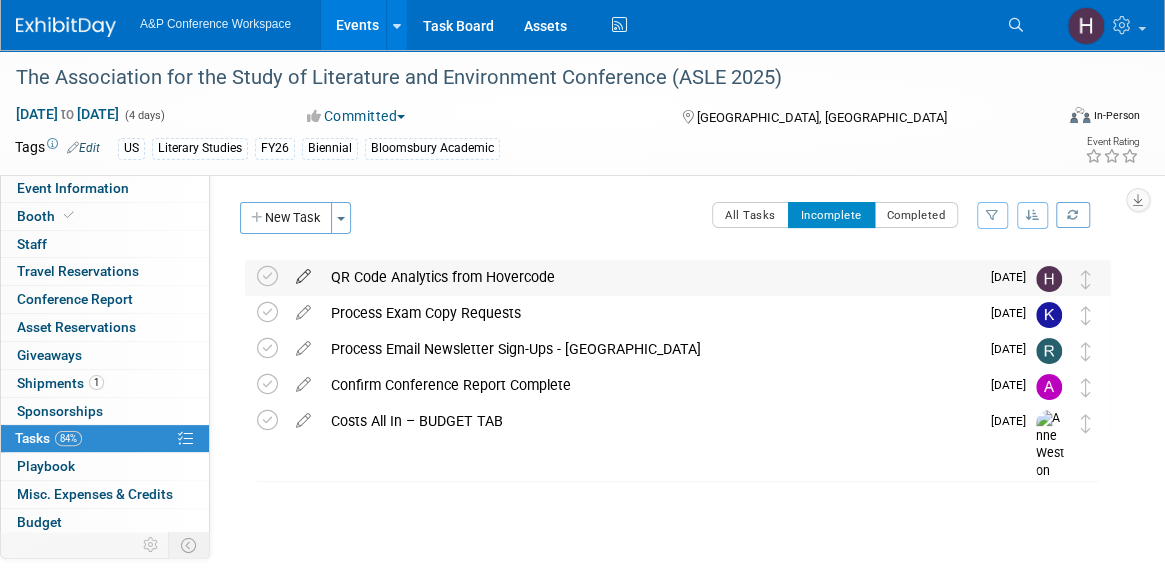 click at bounding box center (303, 272) 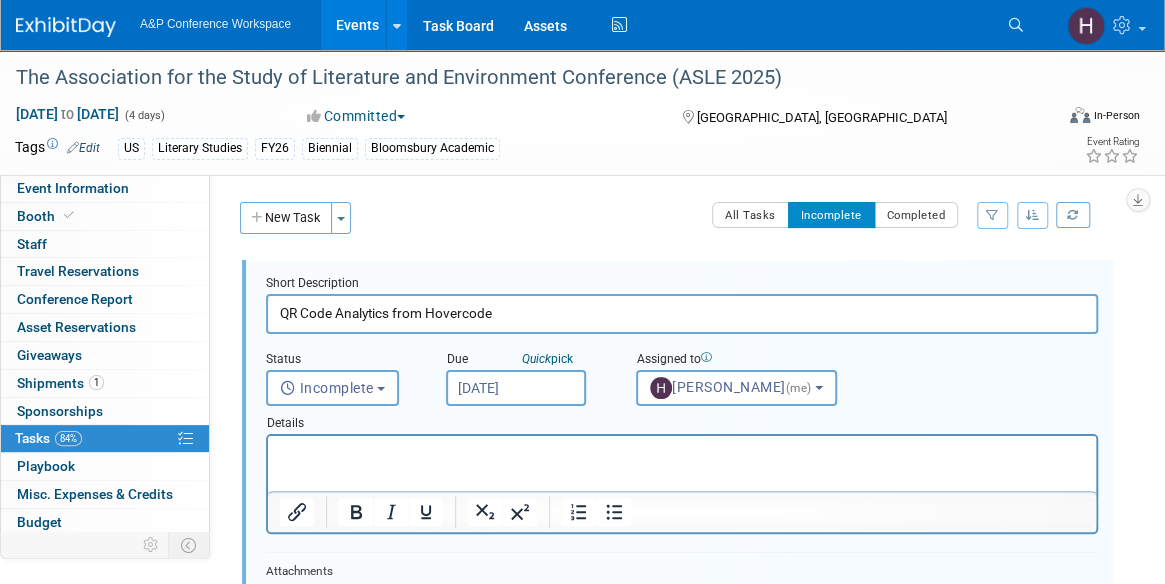 scroll, scrollTop: 0, scrollLeft: 0, axis: both 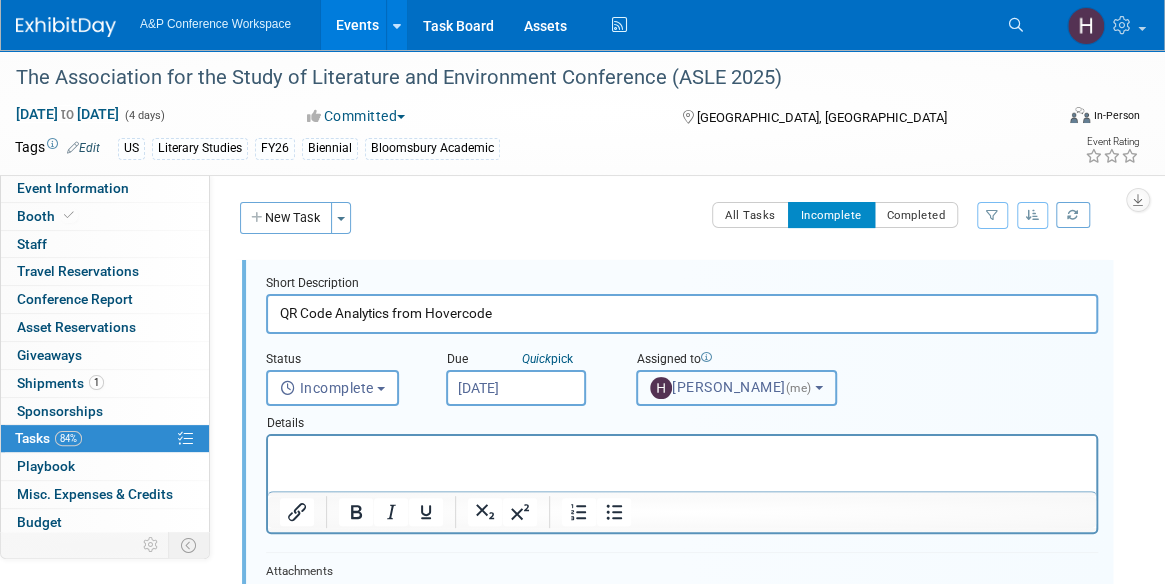 click on "[PERSON_NAME]
(me)" at bounding box center [732, 387] 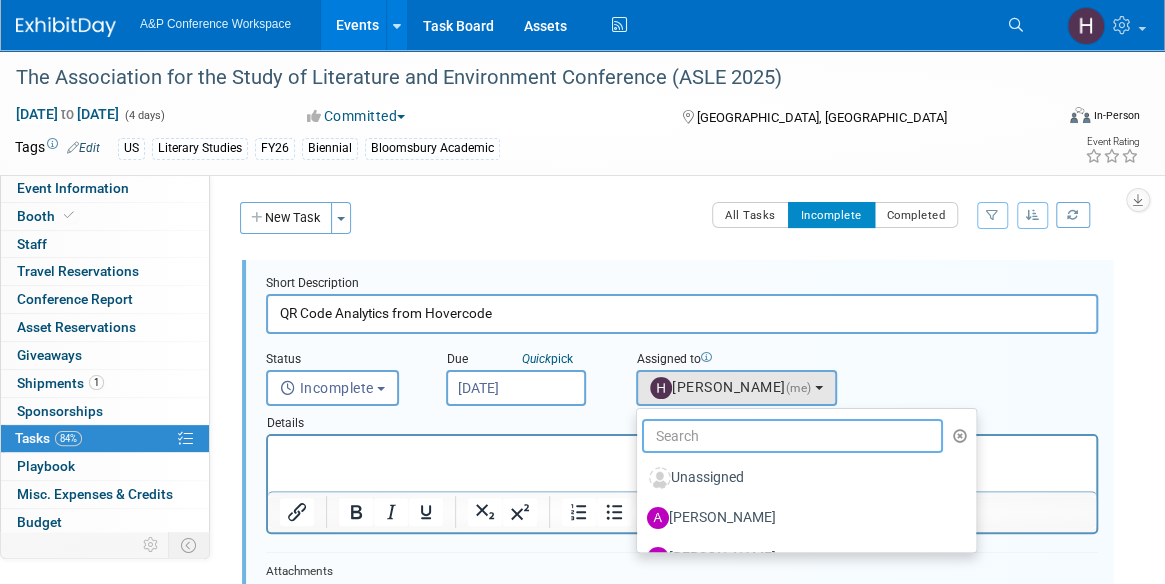 click at bounding box center [792, 436] 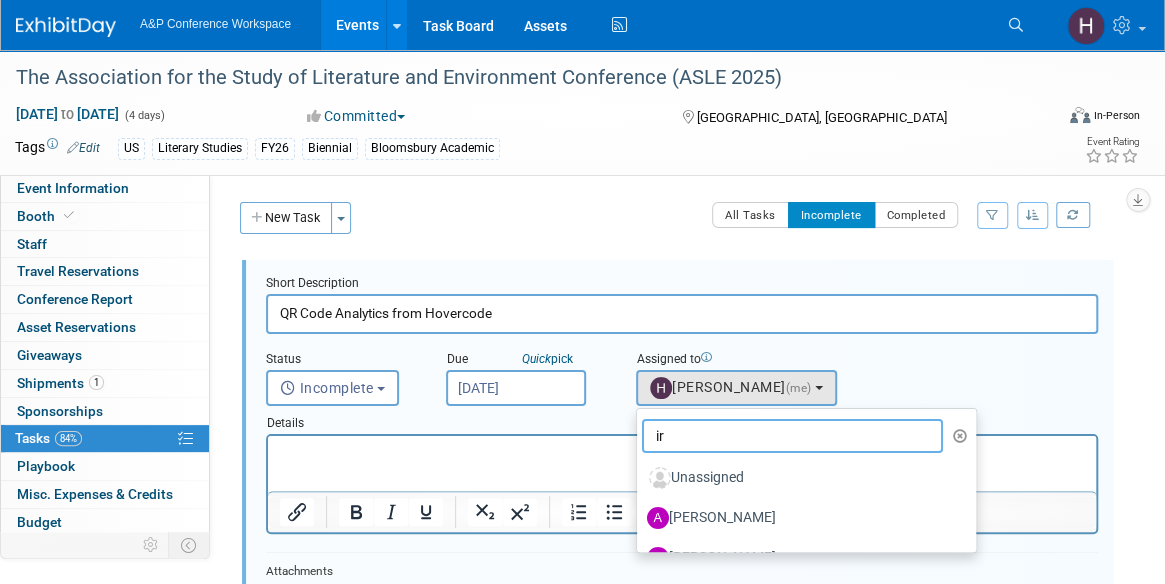 type on "ira" 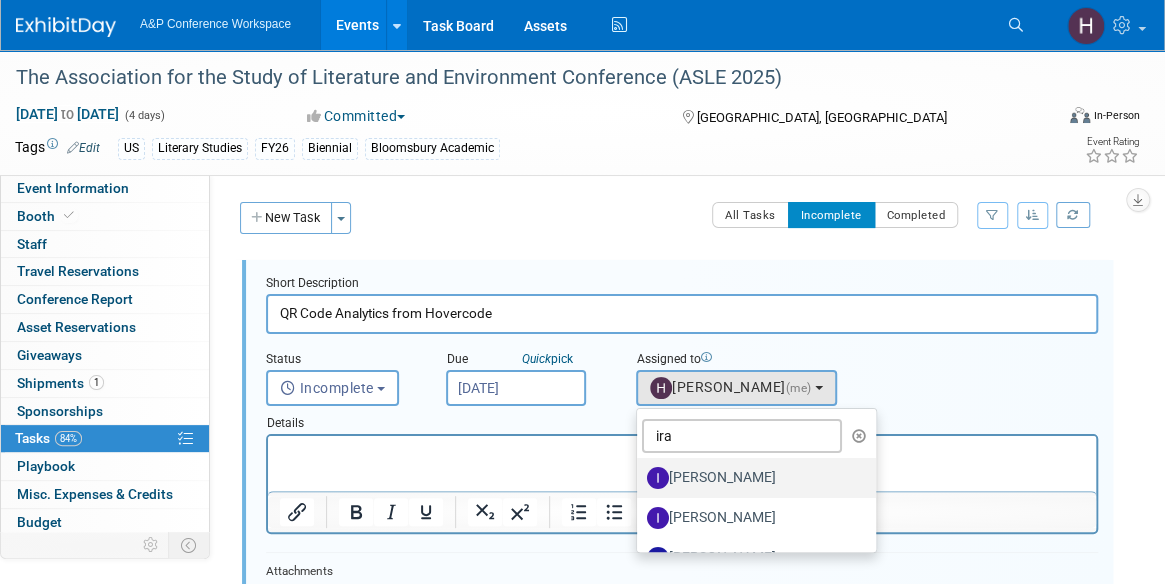 click on "[PERSON_NAME]" at bounding box center (751, 478) 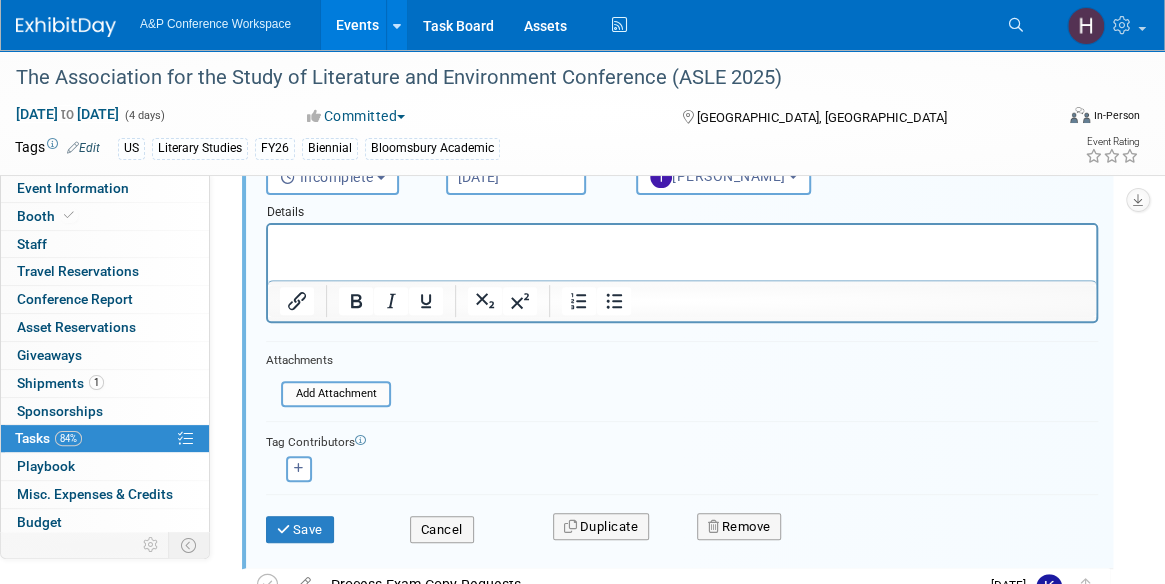 scroll, scrollTop: 209, scrollLeft: 0, axis: vertical 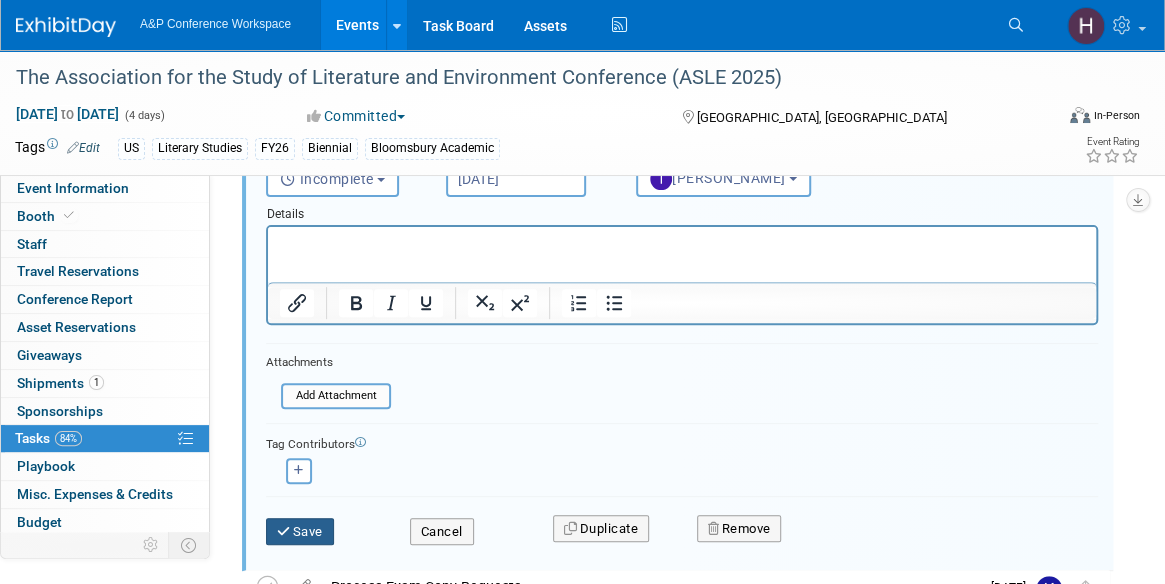 click on "Save" at bounding box center (300, 532) 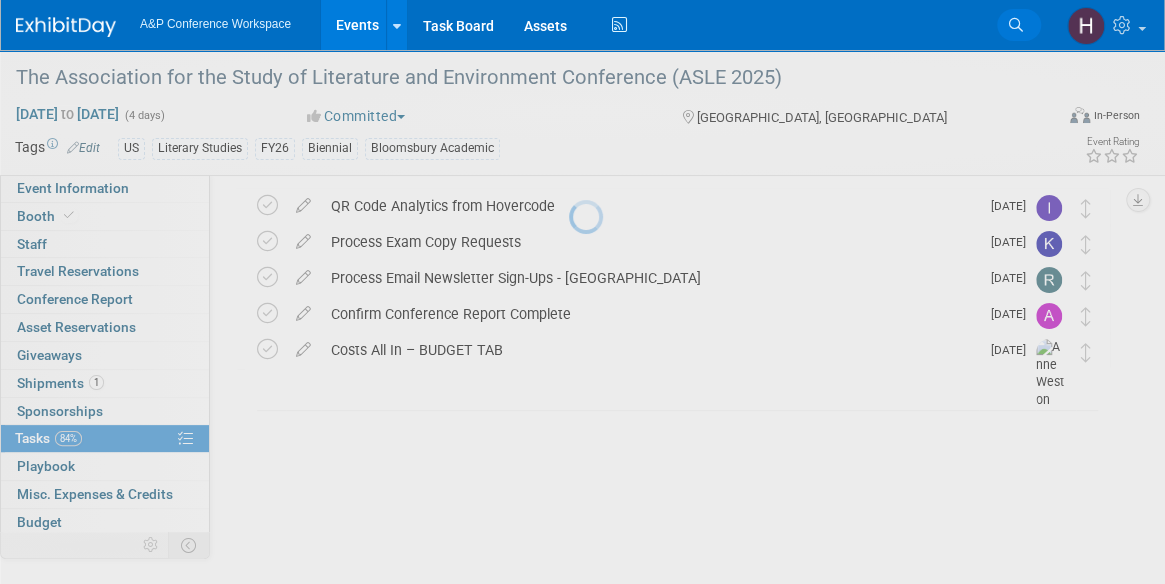 scroll, scrollTop: 71, scrollLeft: 0, axis: vertical 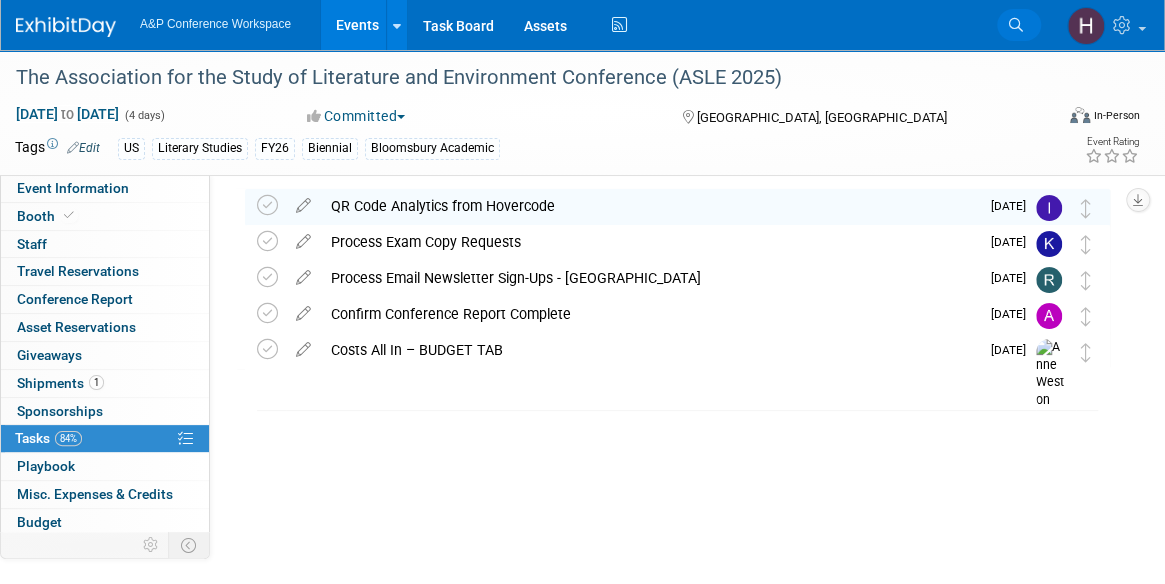 click on "Search" at bounding box center [1019, 25] 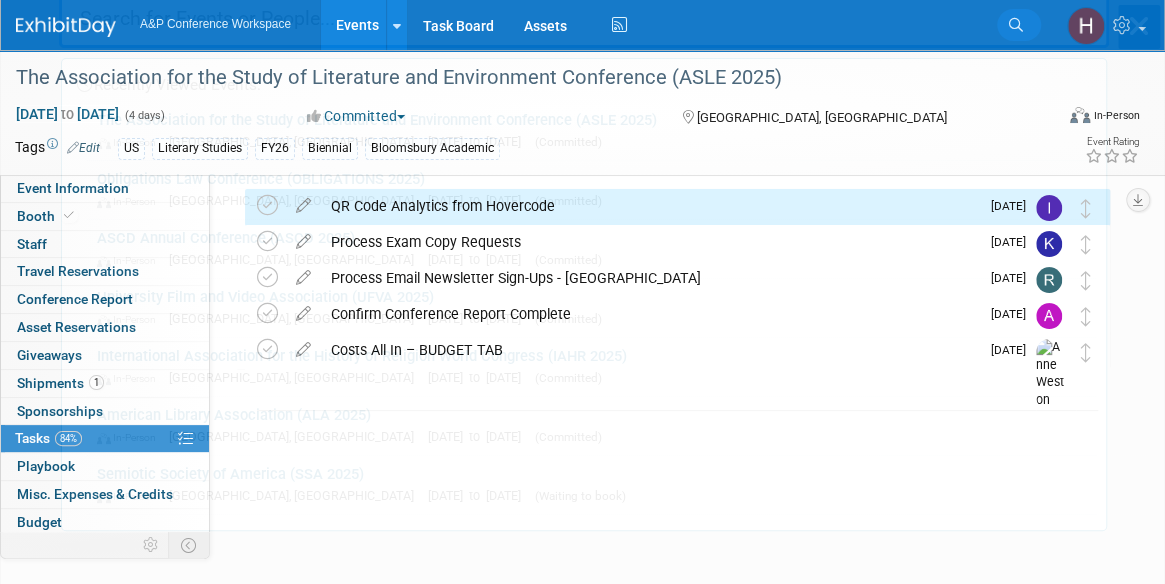 scroll, scrollTop: 0, scrollLeft: 0, axis: both 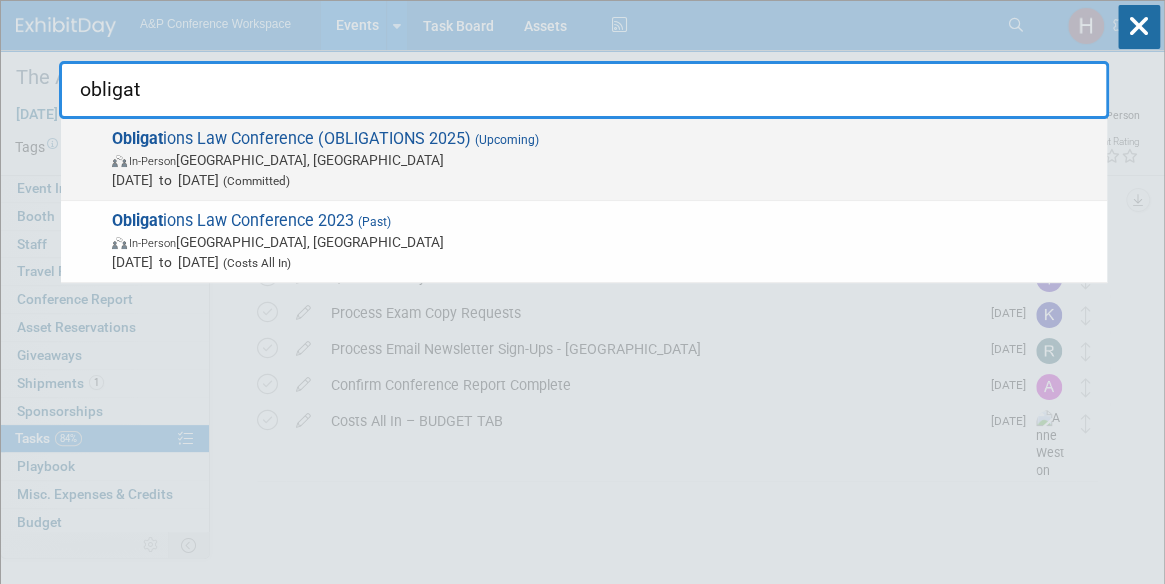 type on "obligat" 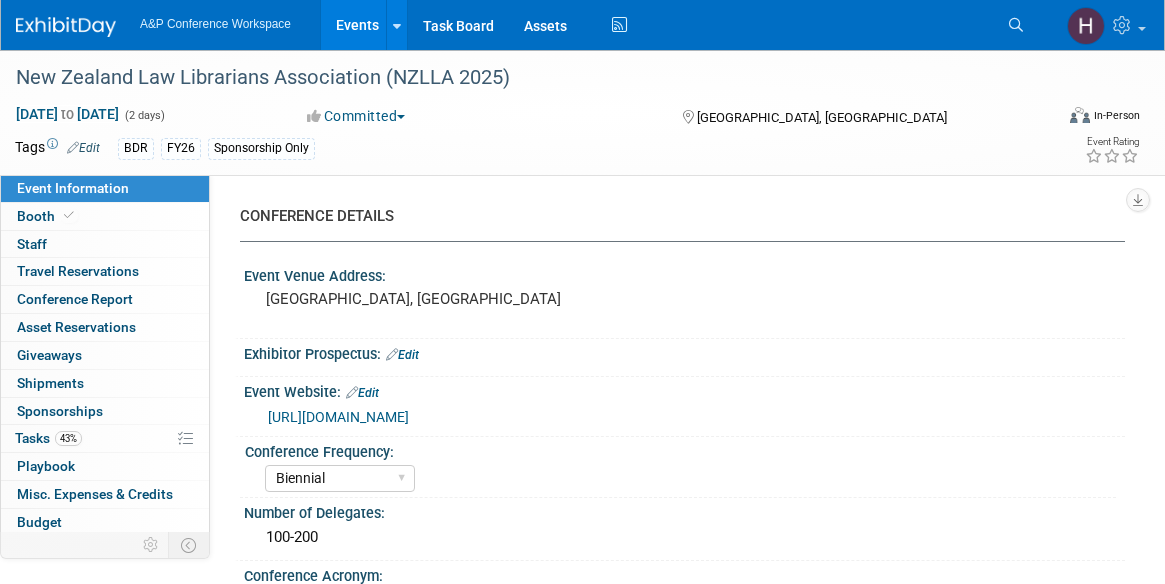 select on "Biennial" 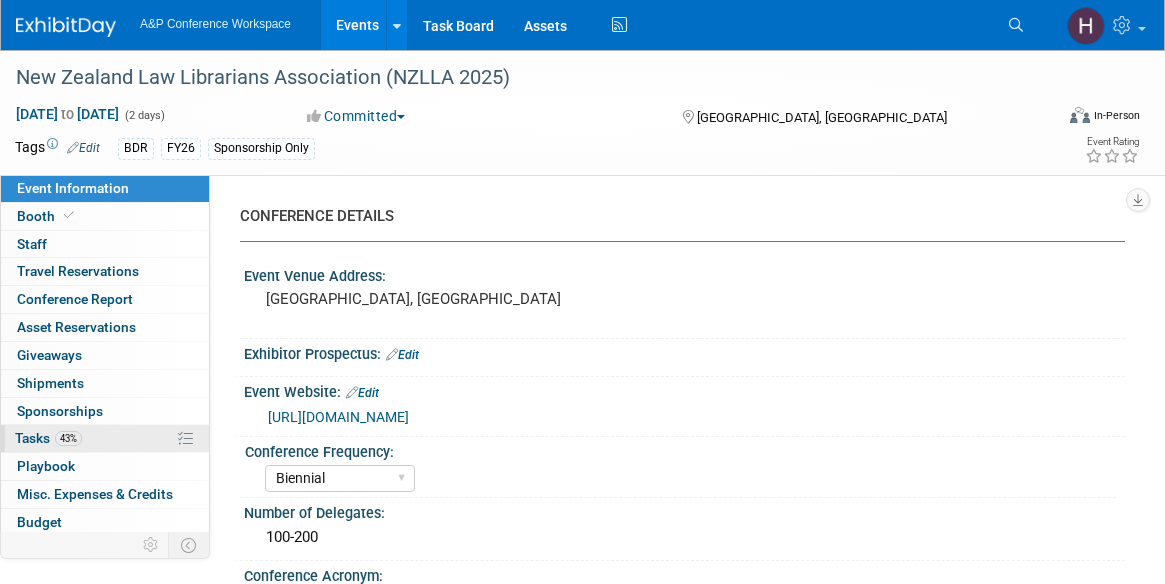 scroll, scrollTop: 0, scrollLeft: 0, axis: both 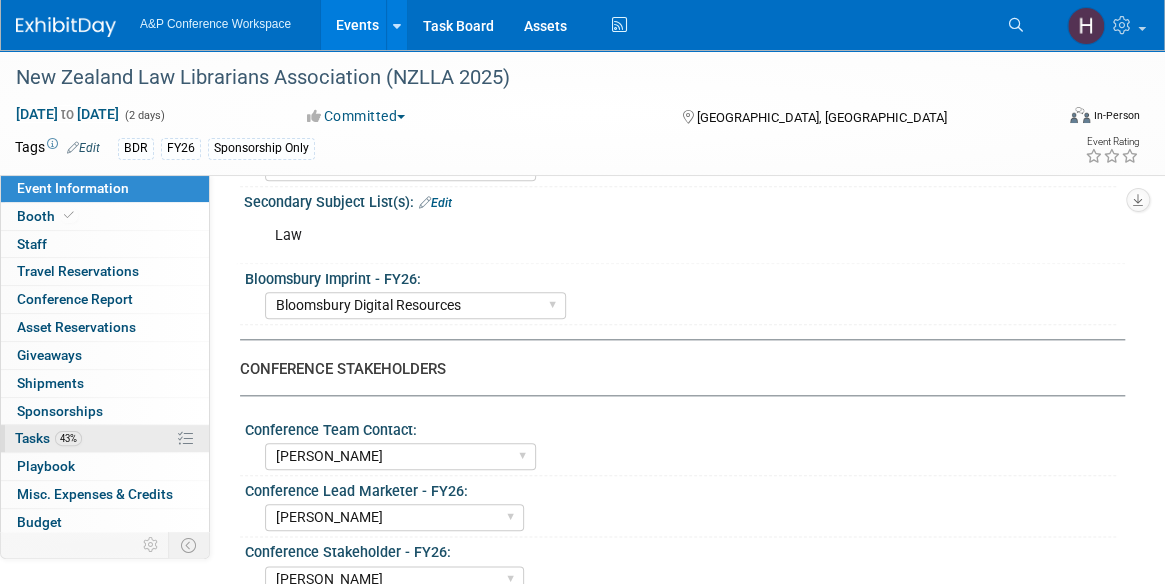 click on "43%
Tasks 43%" at bounding box center [105, 438] 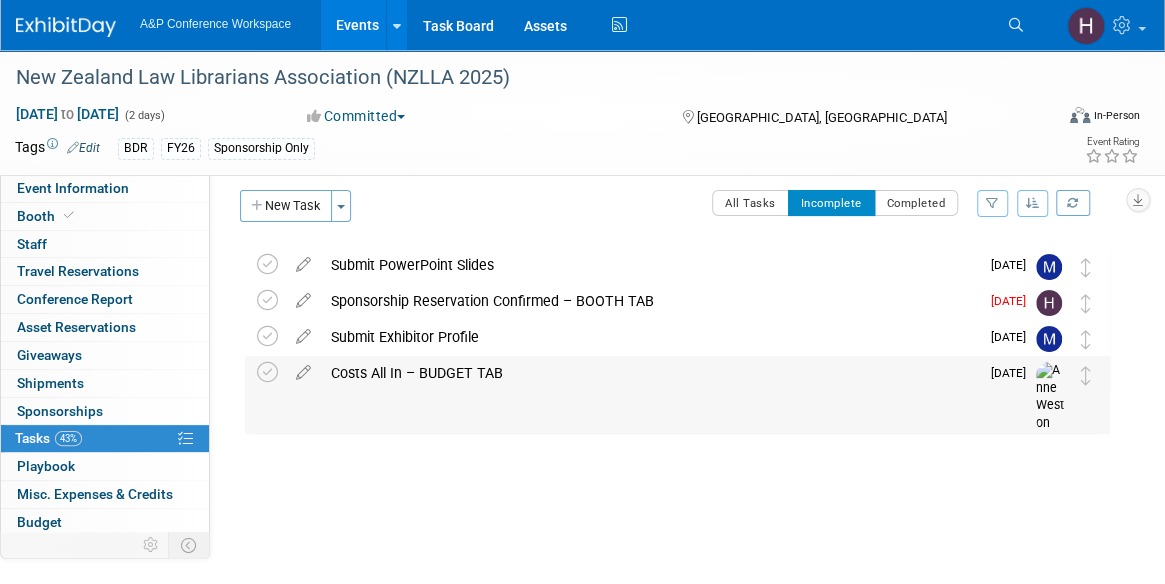 scroll, scrollTop: 0, scrollLeft: 0, axis: both 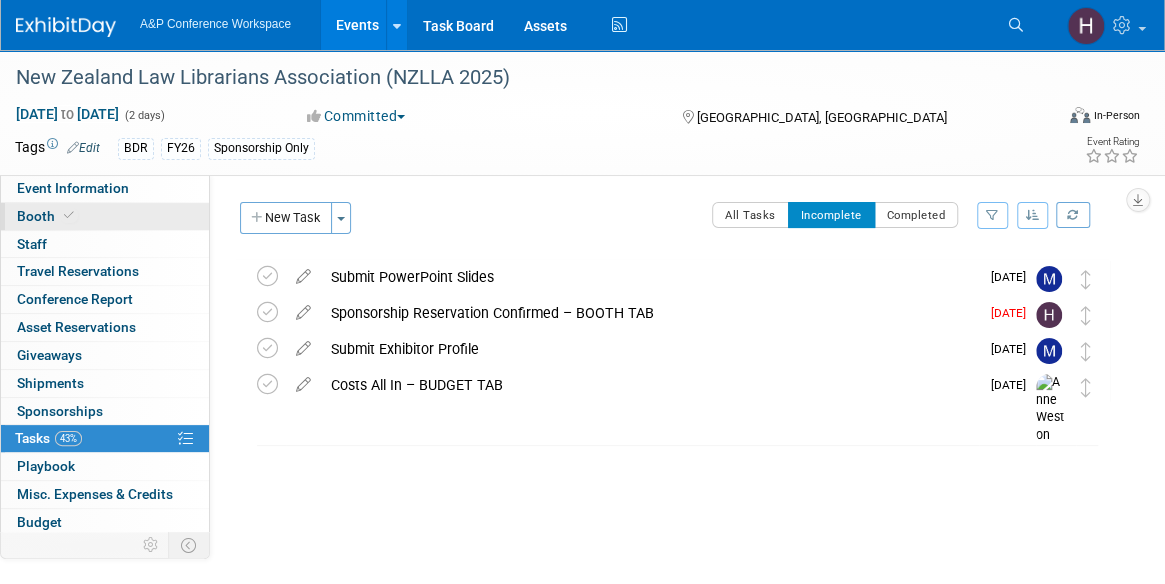 click on "Booth" at bounding box center (105, 216) 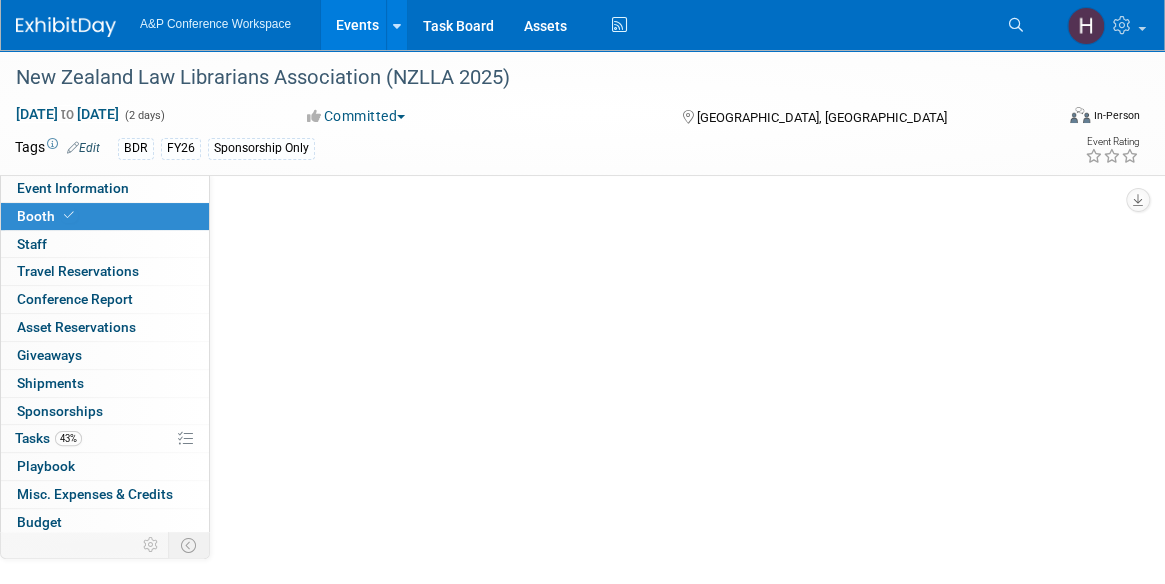 select on "DIGI" 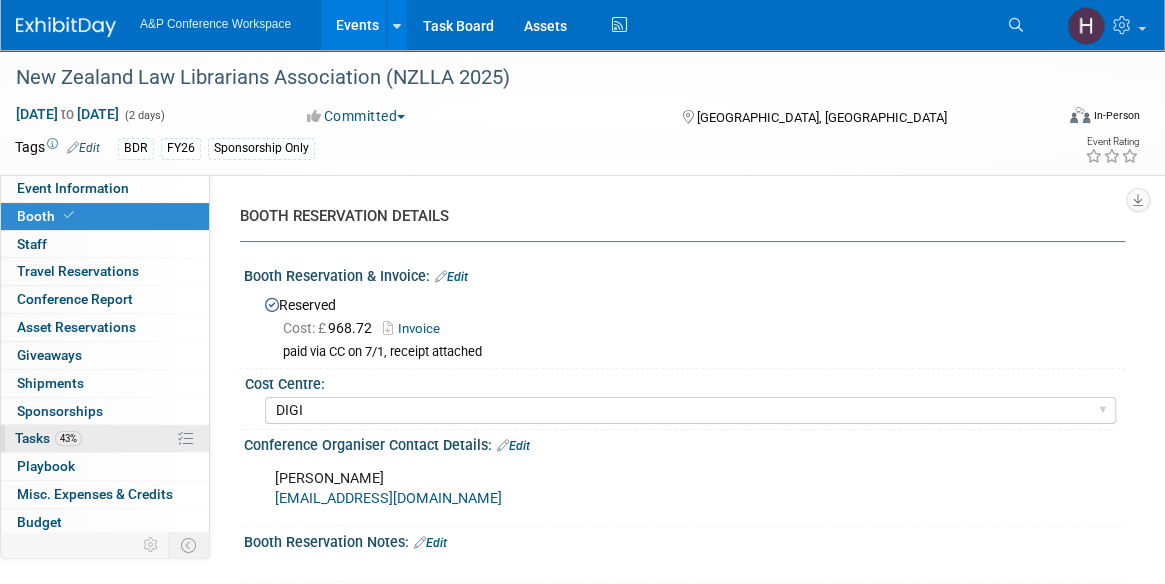 click on "43%
Tasks 43%" at bounding box center (105, 438) 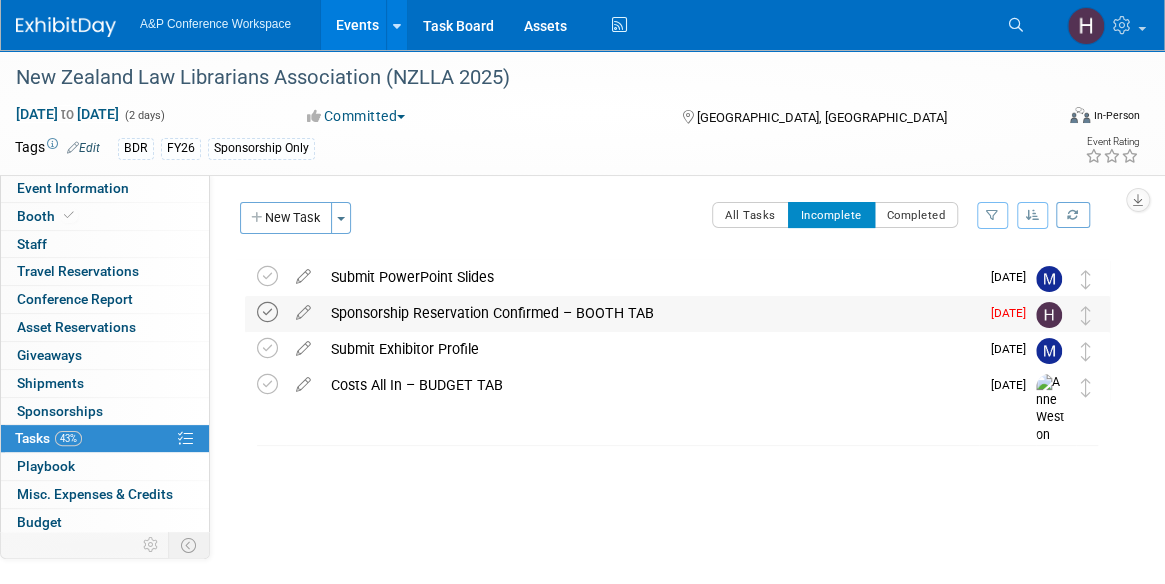 click at bounding box center (267, 312) 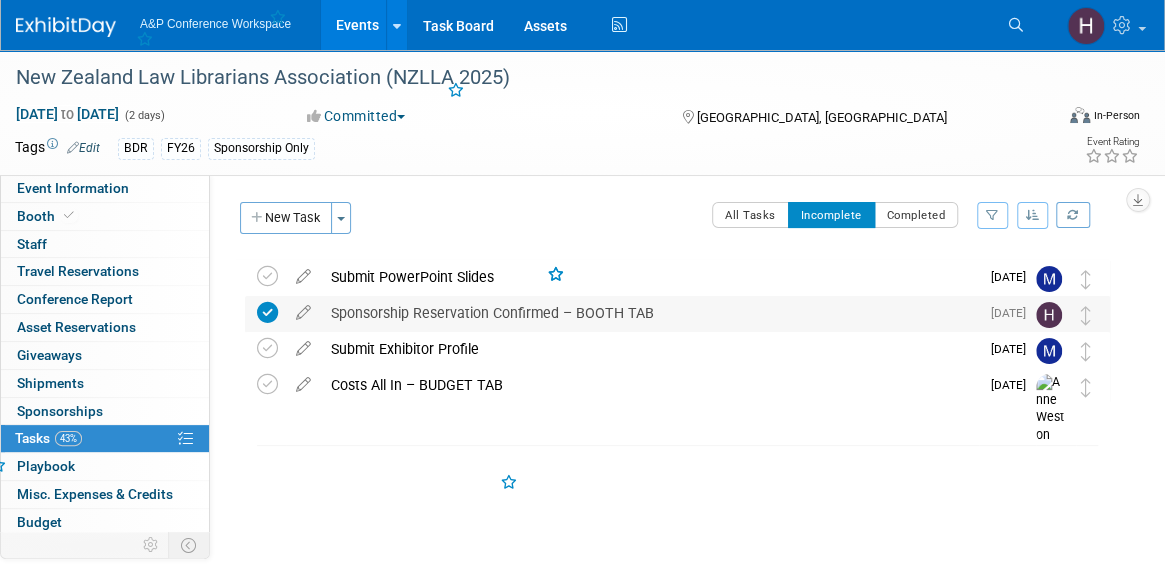 click at bounding box center [267, 312] 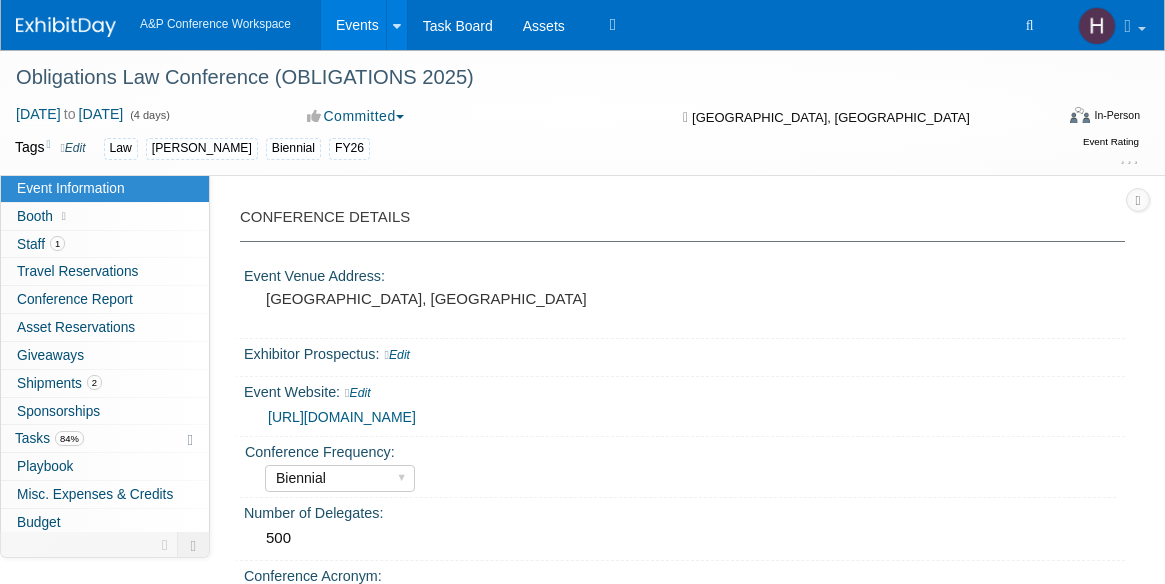 select on "Biennial" 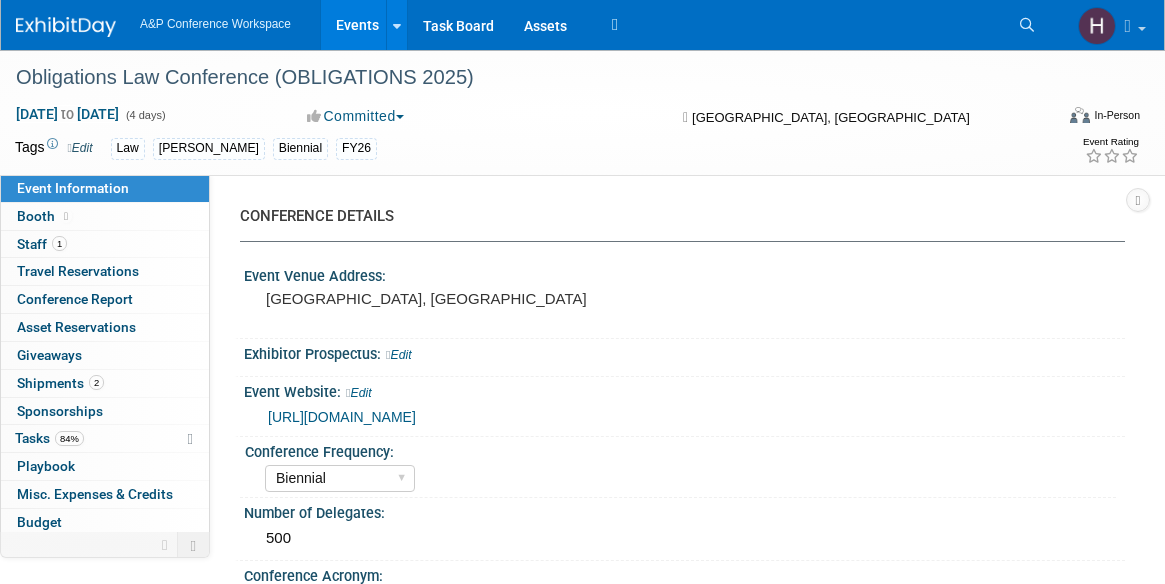 select on "Level 2" 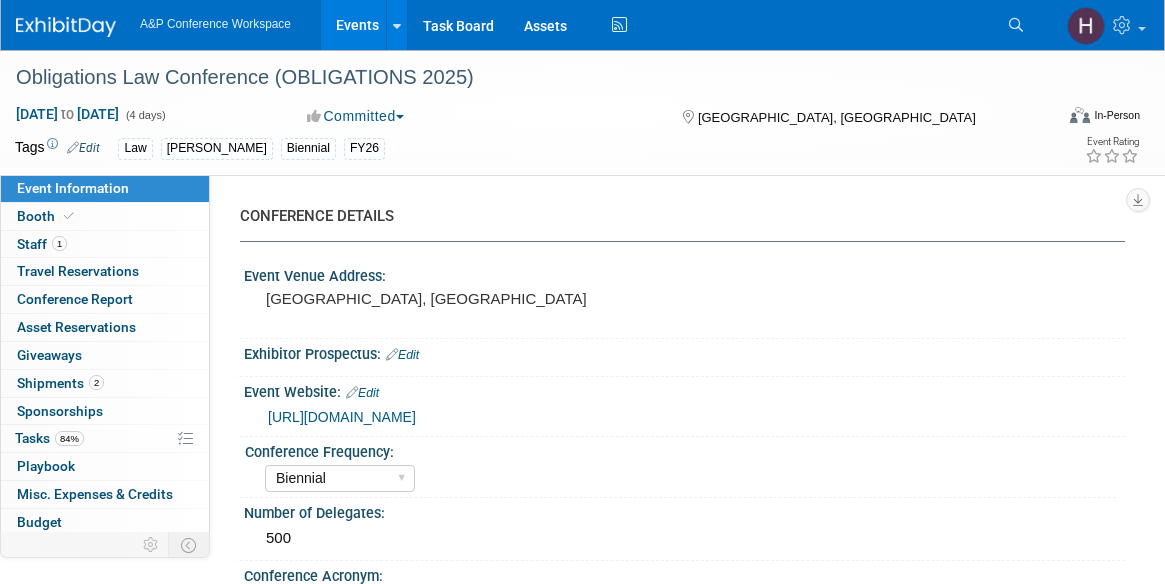 select on "In-Person Booth" 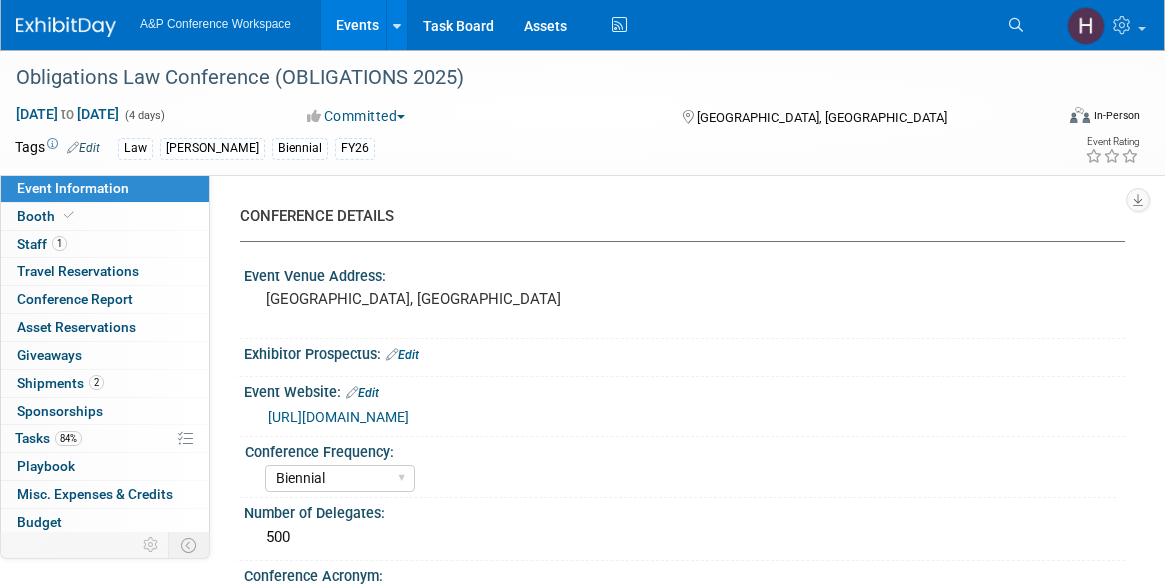 select on "Law" 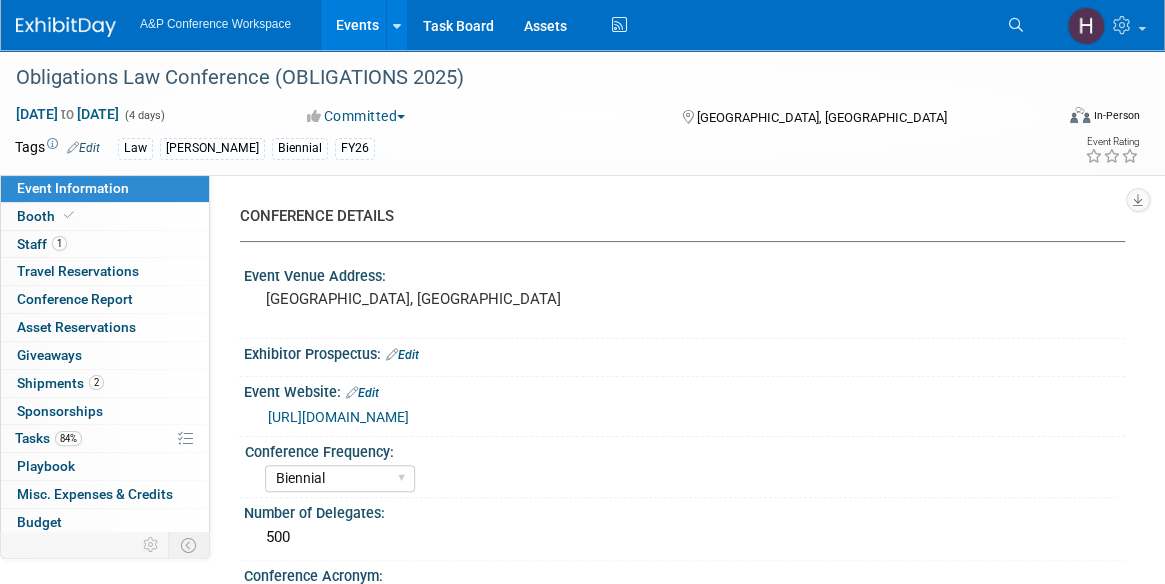 scroll, scrollTop: 0, scrollLeft: 0, axis: both 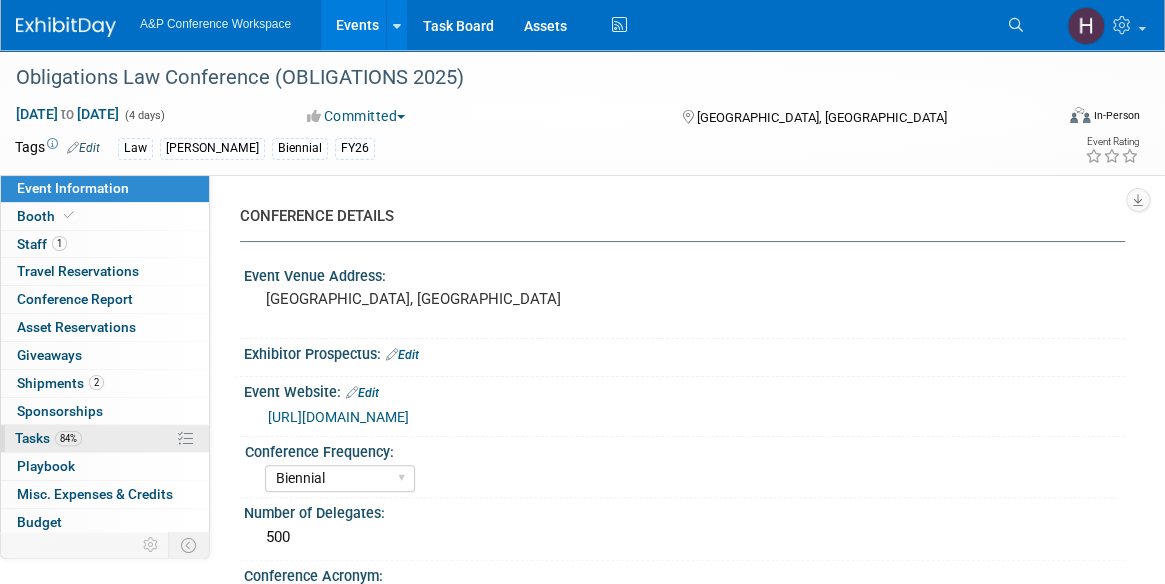 click on "84%" at bounding box center (68, 438) 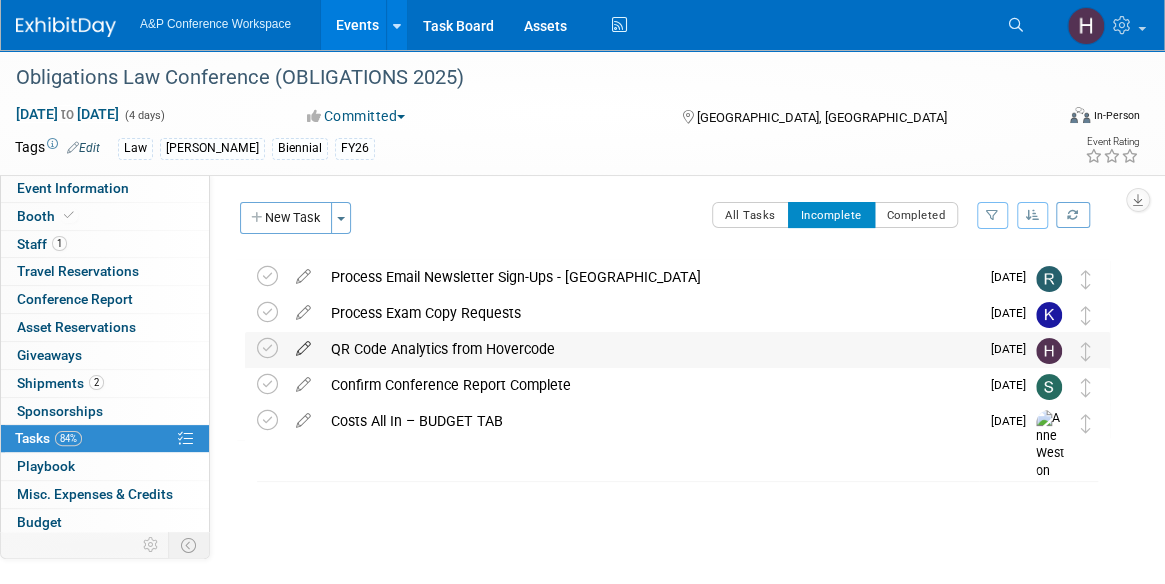 click at bounding box center [303, 344] 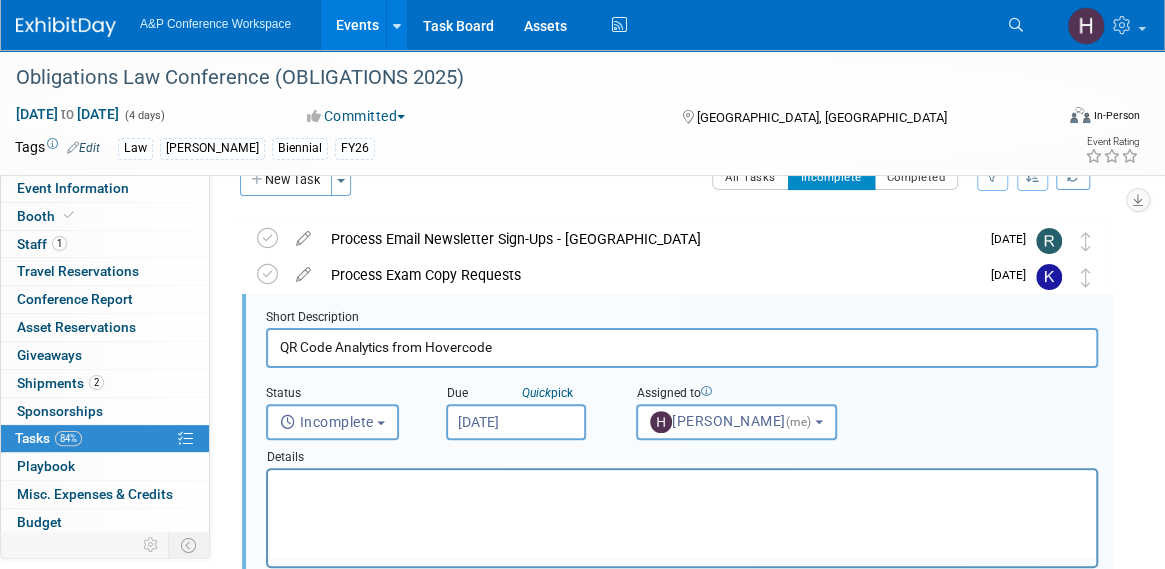 scroll, scrollTop: 38, scrollLeft: 0, axis: vertical 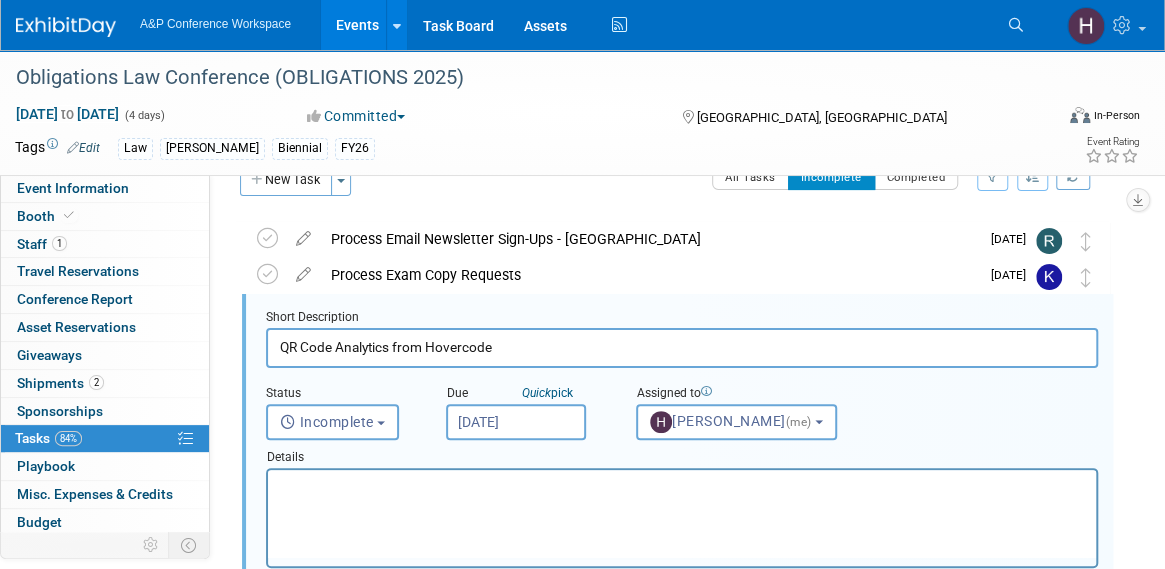 click on "Assigned to" at bounding box center [729, 394] 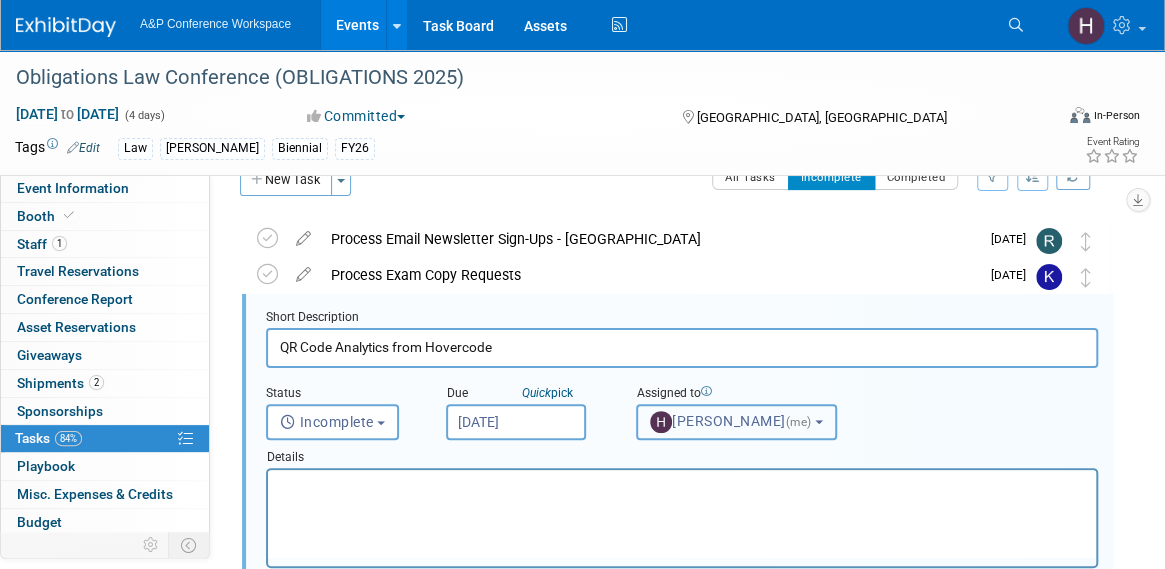 click on "Hannah Siegel
(me)" at bounding box center [736, 422] 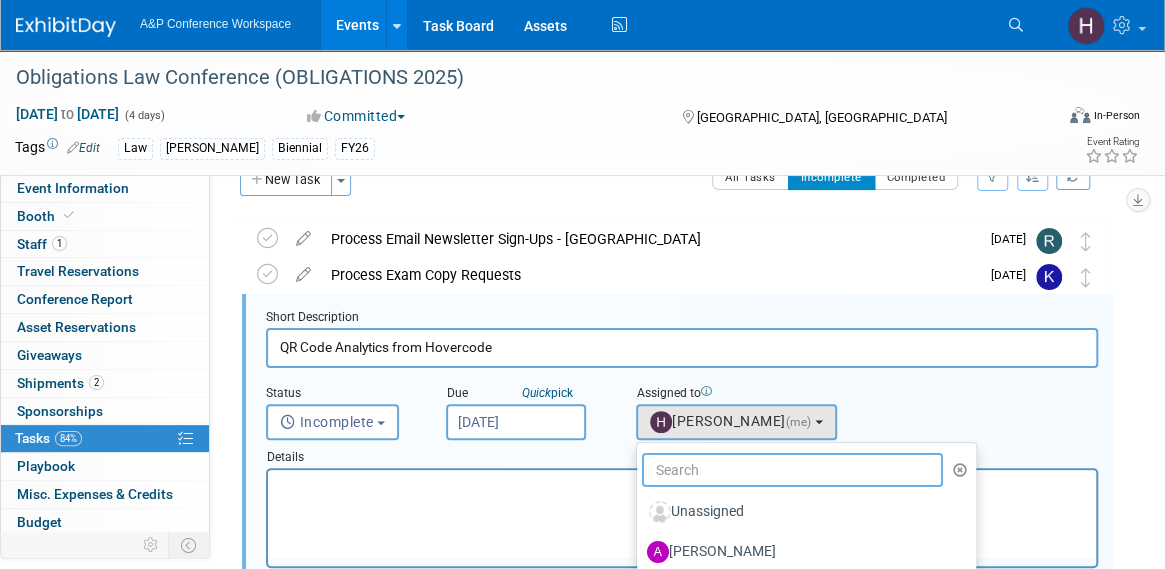 click at bounding box center [792, 470] 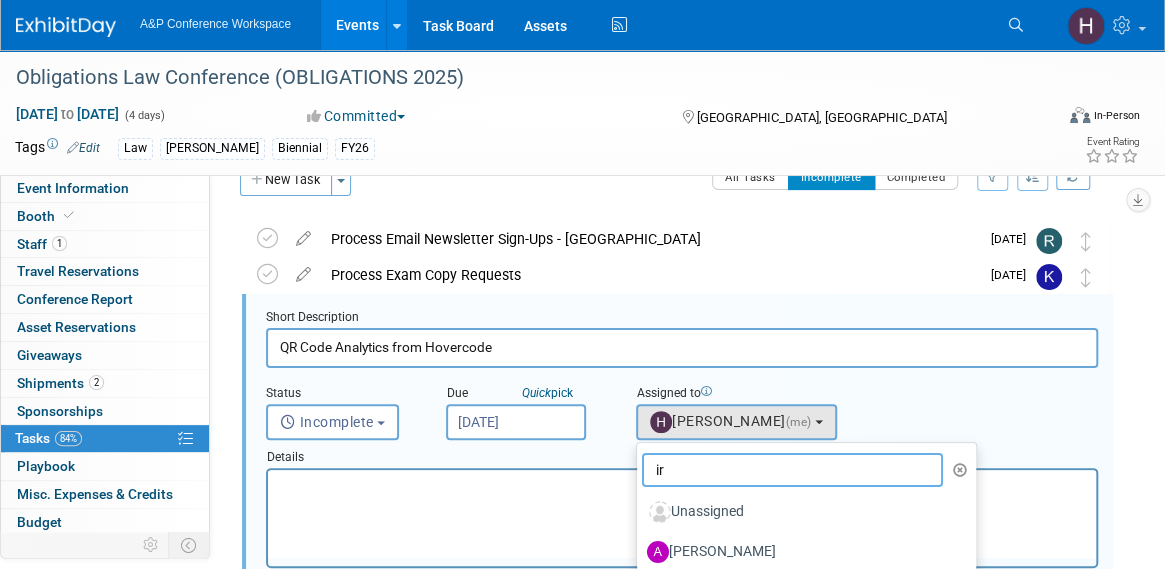 type on "ira" 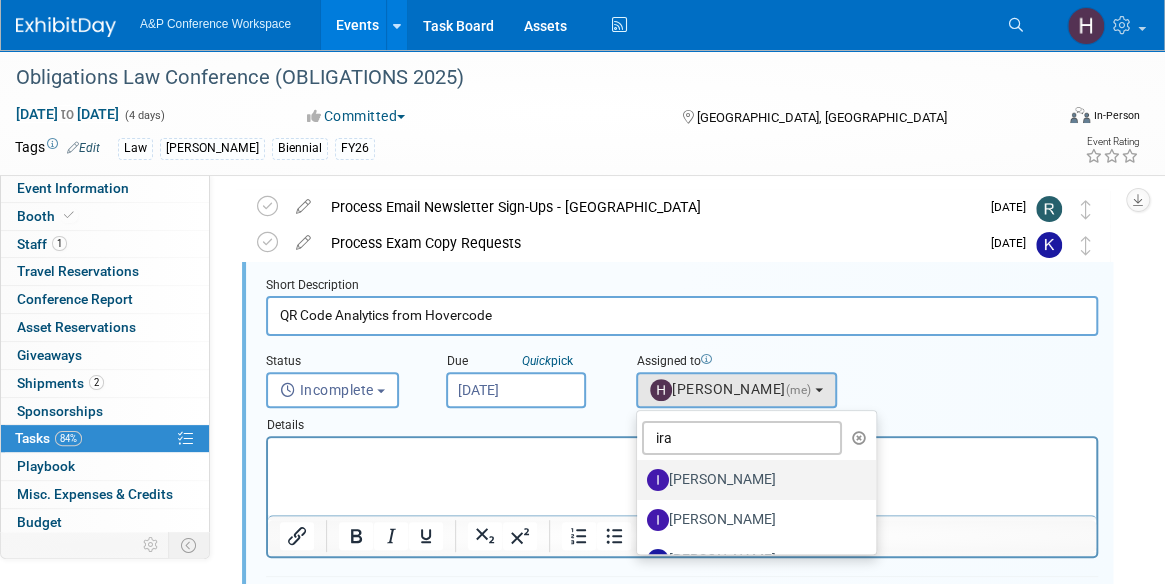click on "[PERSON_NAME]" at bounding box center [751, 480] 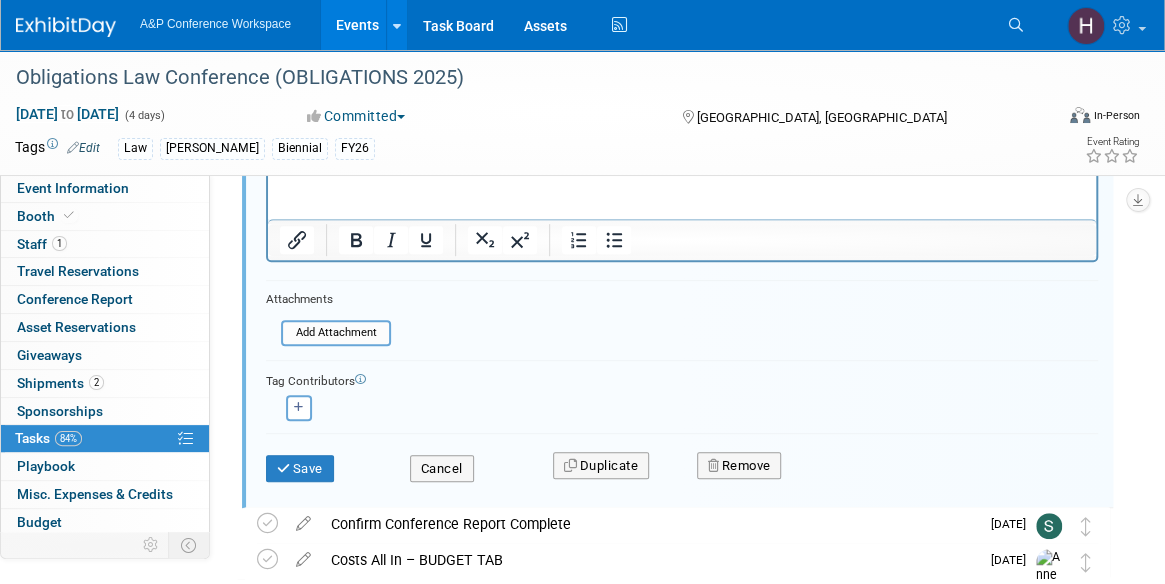 scroll, scrollTop: 360, scrollLeft: 0, axis: vertical 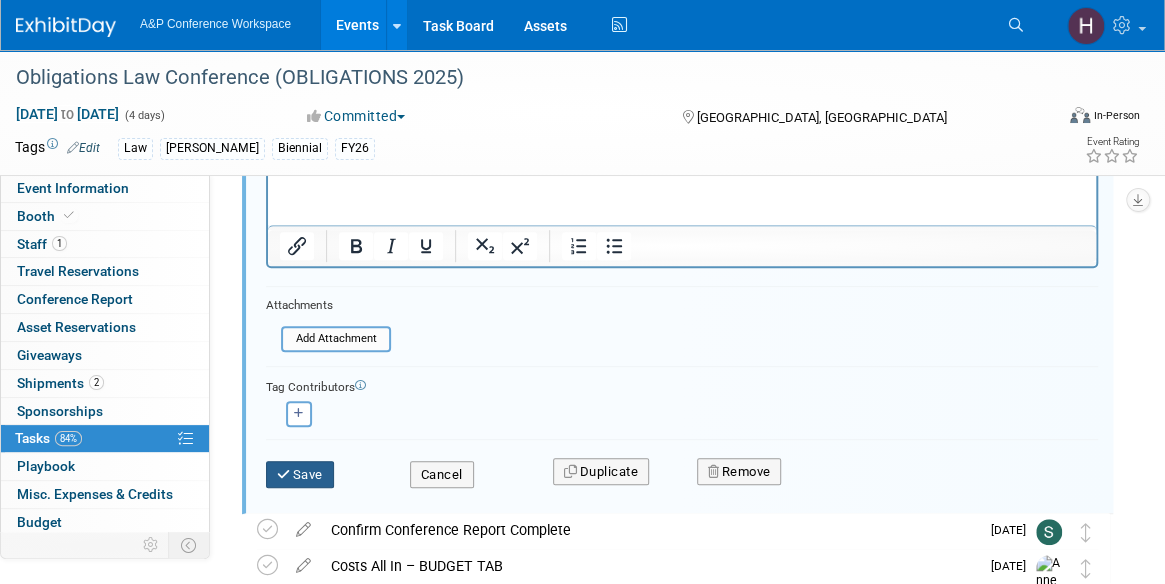 click on "Save" at bounding box center [300, 475] 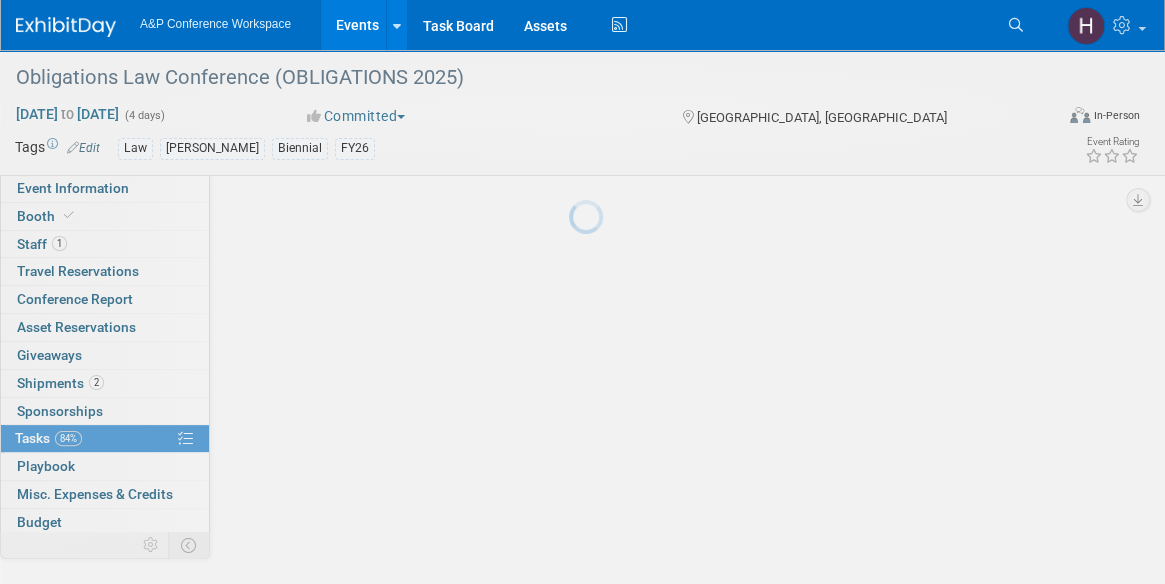 scroll, scrollTop: 71, scrollLeft: 0, axis: vertical 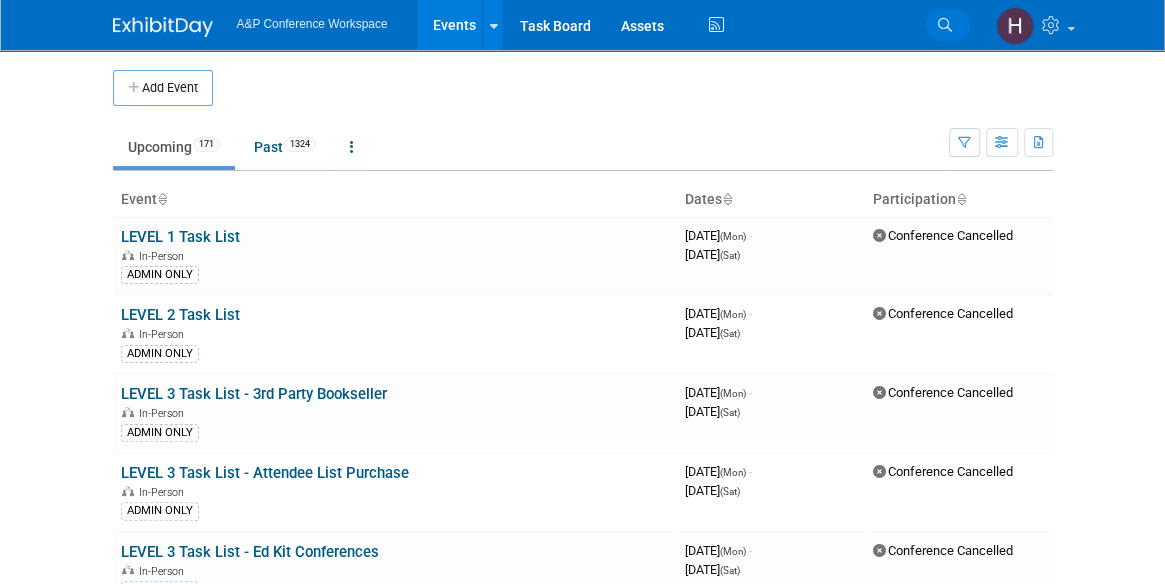 click at bounding box center (945, 25) 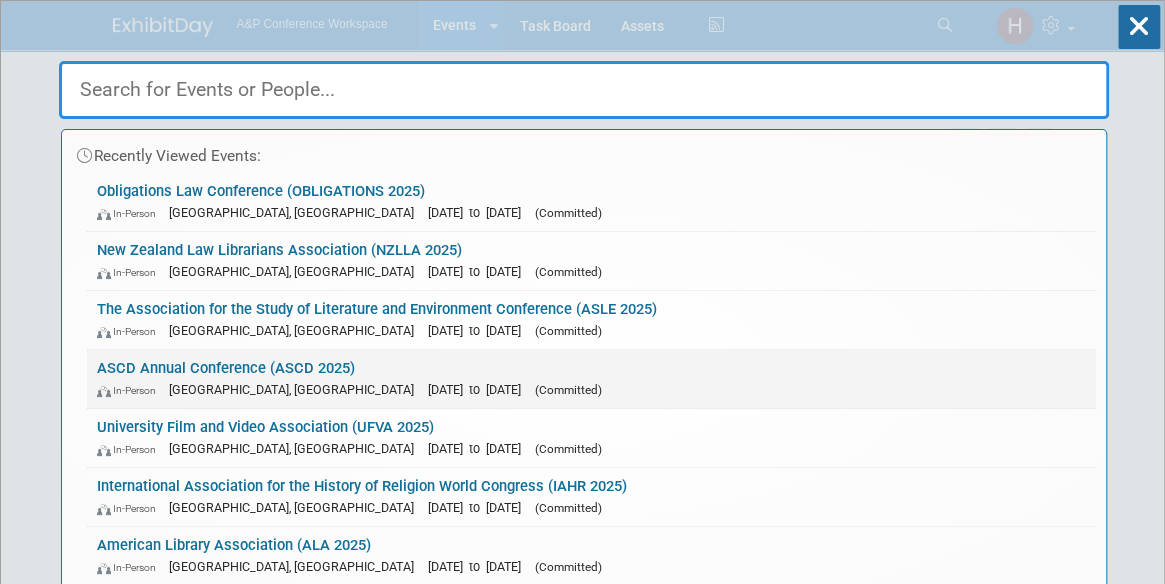 click on "In-Person
[GEOGRAPHIC_DATA], [GEOGRAPHIC_DATA]
[DATE]  to  [DATE]
(Committed)" at bounding box center (591, 389) 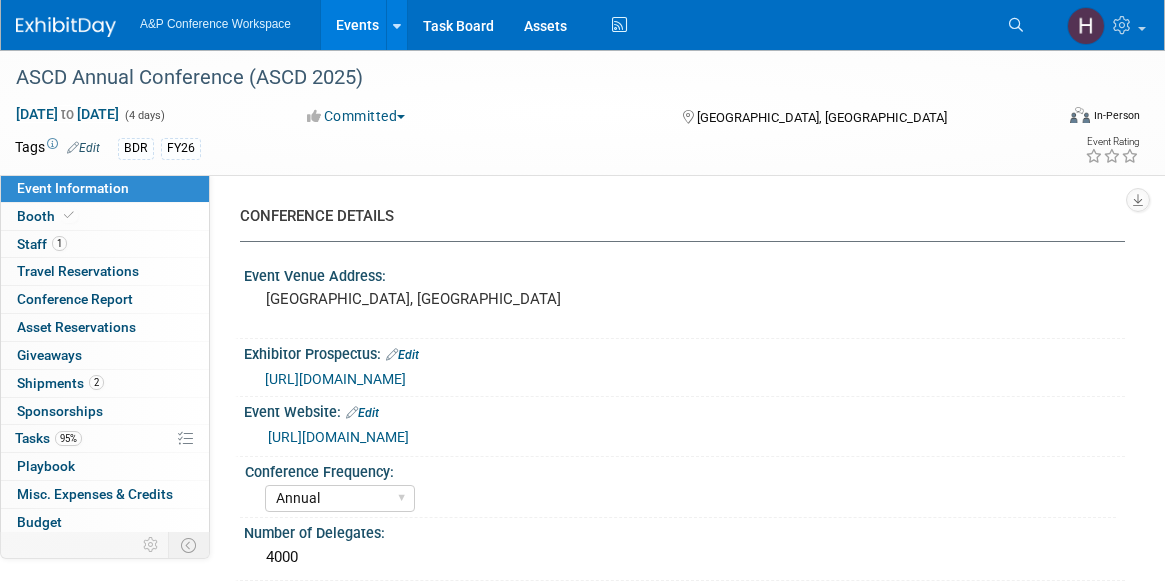 select on "Annual" 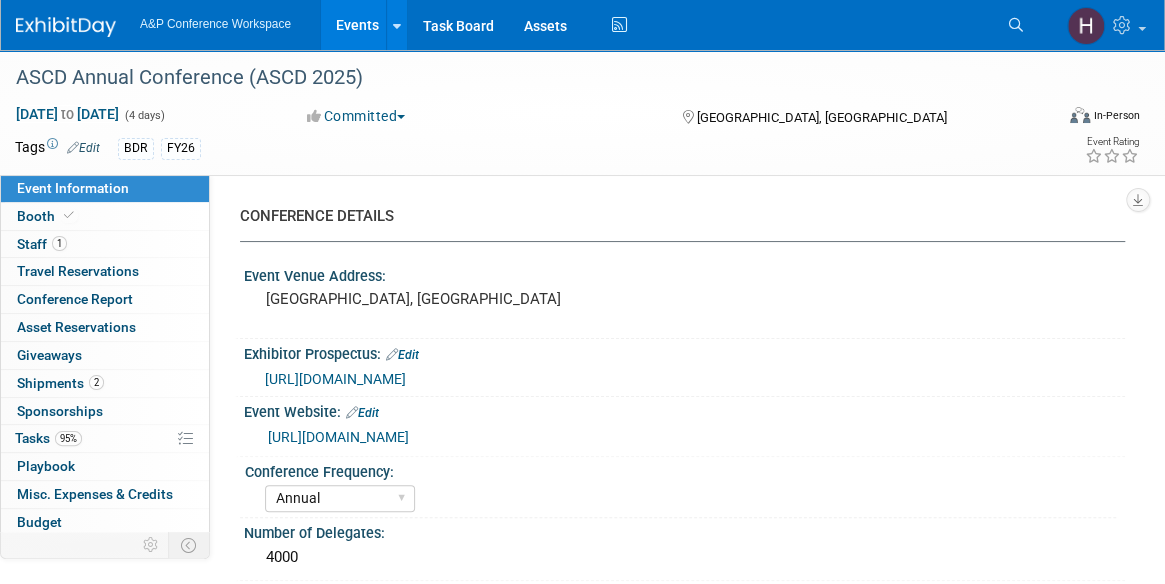 scroll, scrollTop: 0, scrollLeft: 0, axis: both 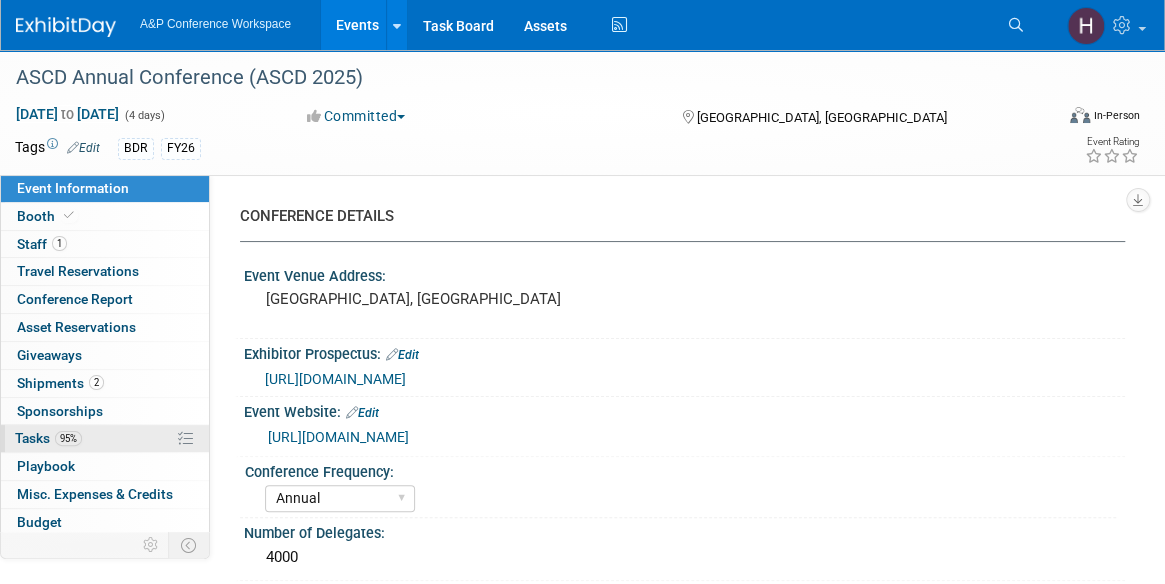 click on "95%
Tasks 95%" at bounding box center [105, 438] 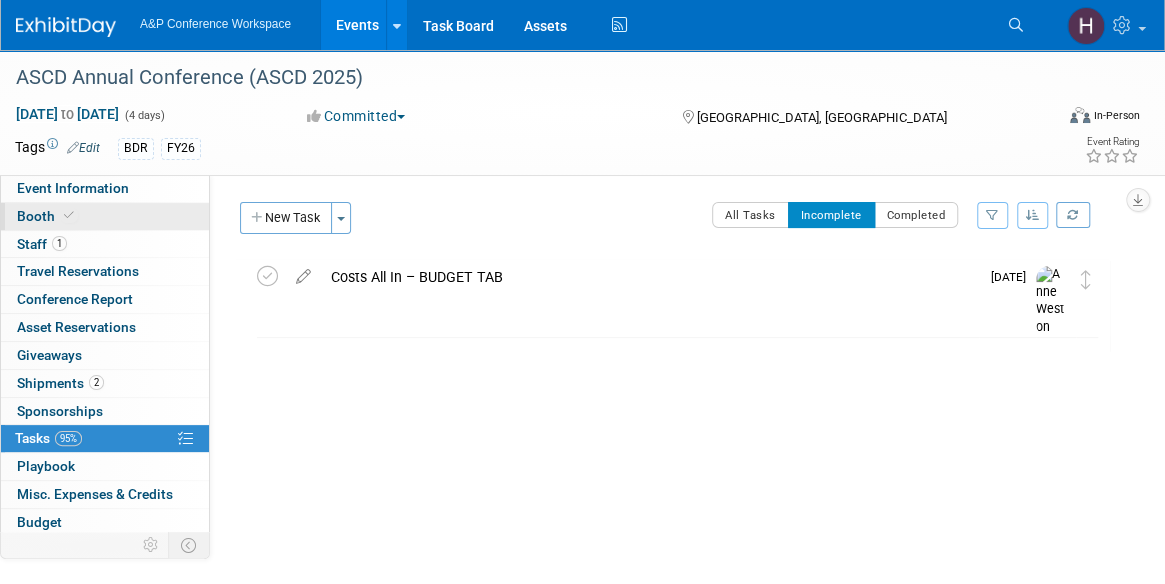 click at bounding box center [69, 215] 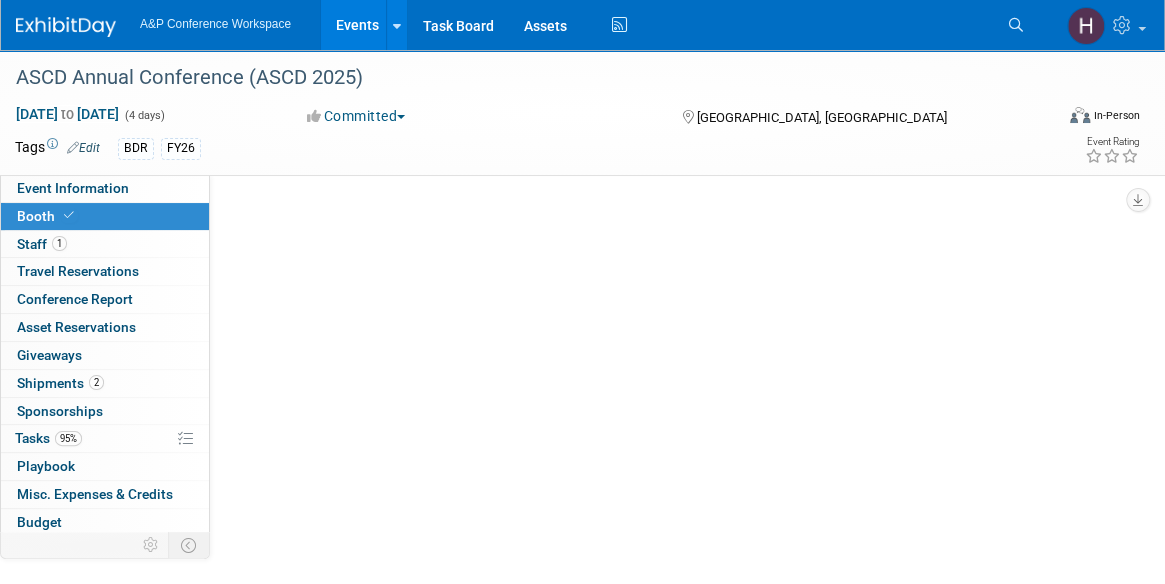 select on "CLDC - Digital/BDR" 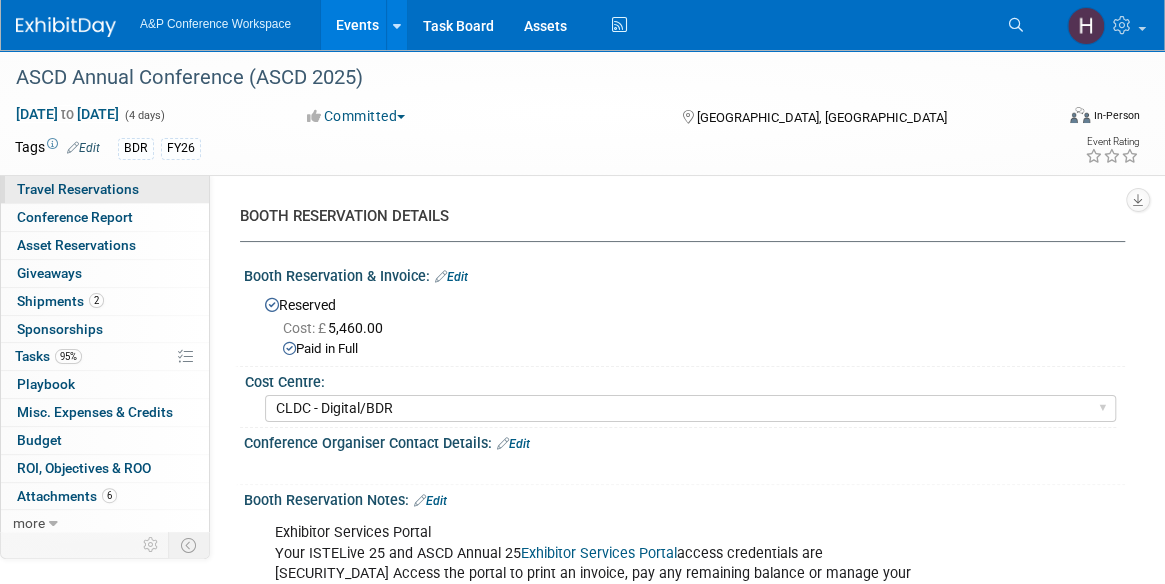 scroll, scrollTop: 0, scrollLeft: 0, axis: both 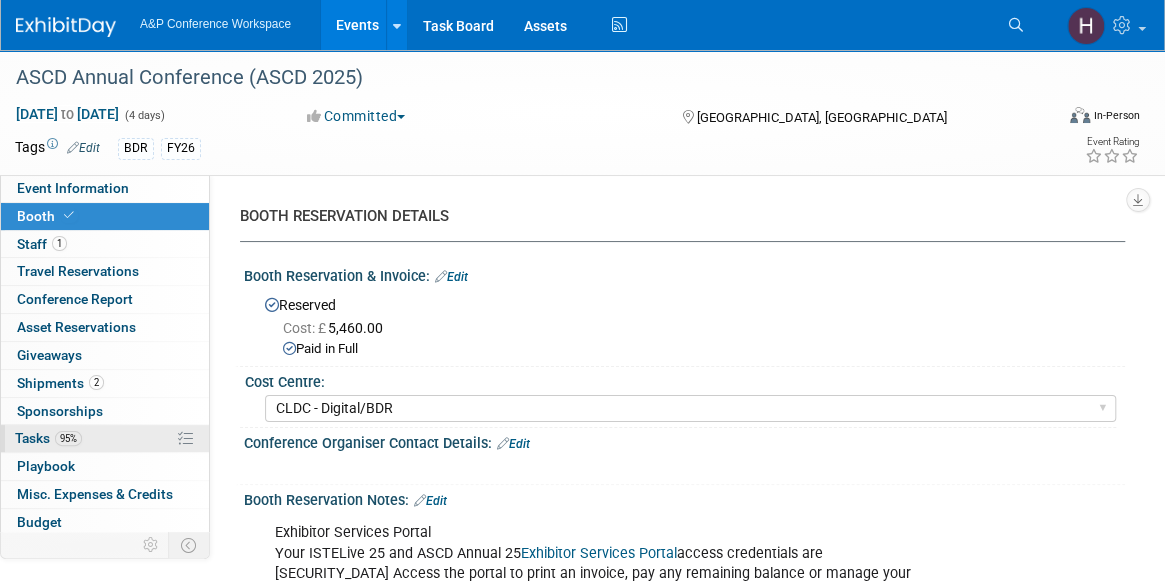 click on "Tasks 95%" at bounding box center [48, 438] 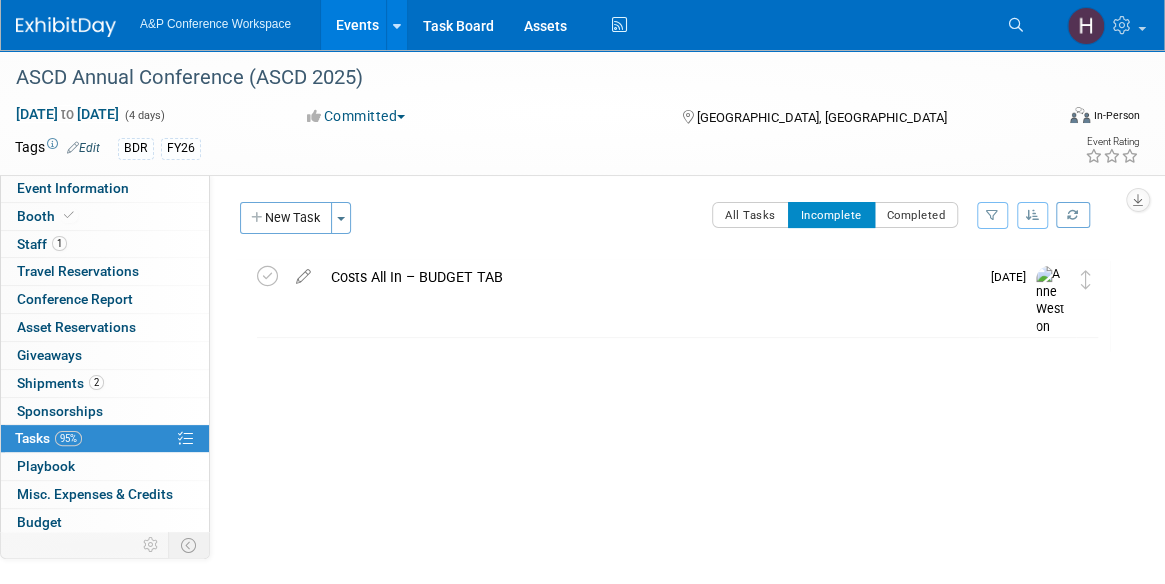 click on "Events" at bounding box center (357, 25) 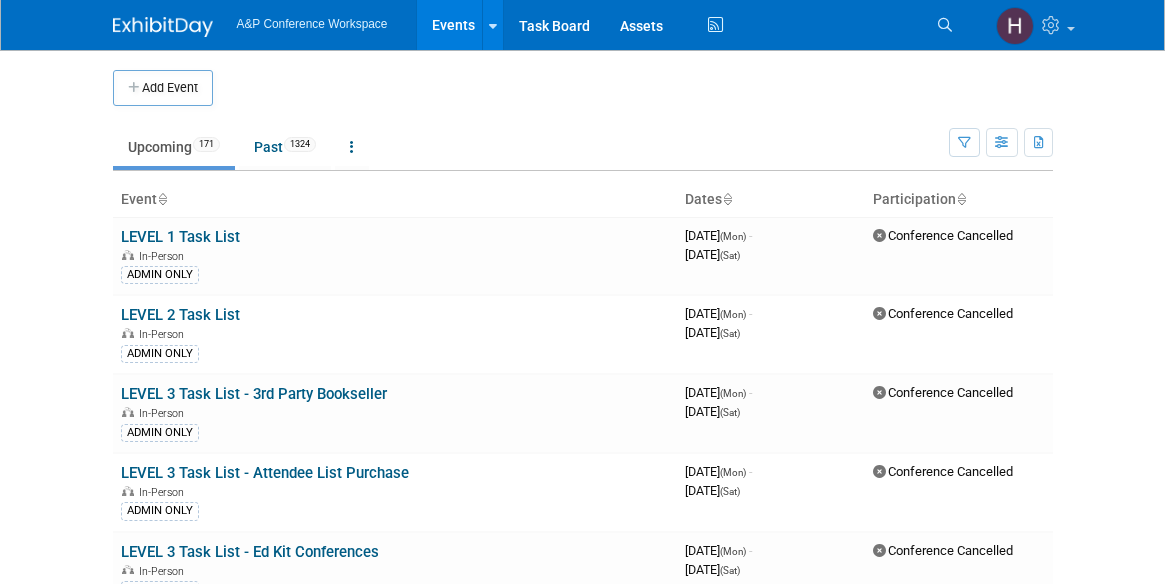 scroll, scrollTop: 0, scrollLeft: 0, axis: both 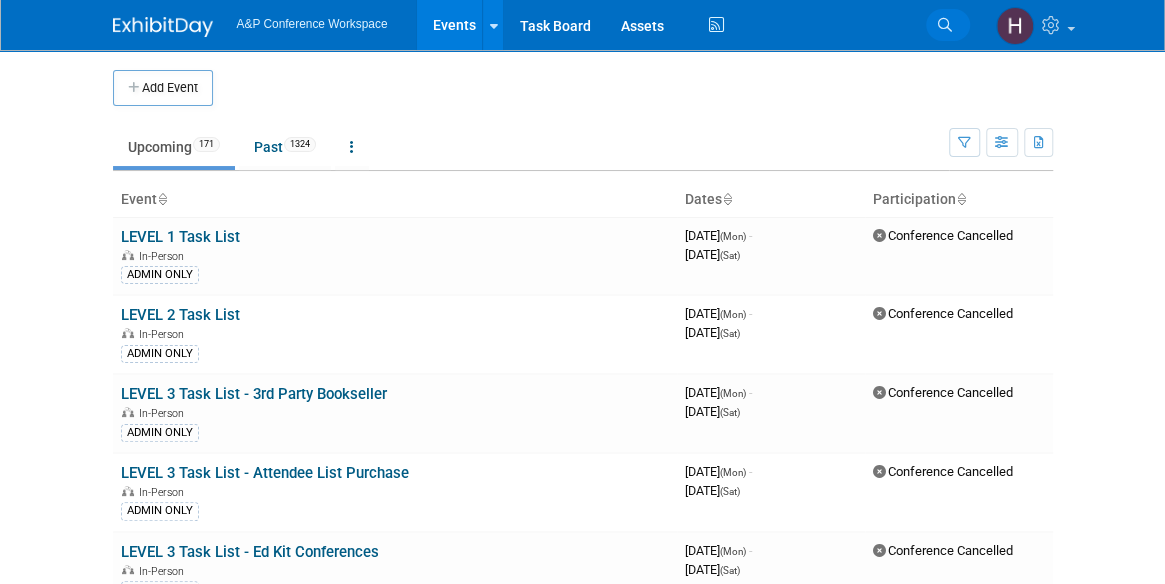 click on "Search" at bounding box center (948, 25) 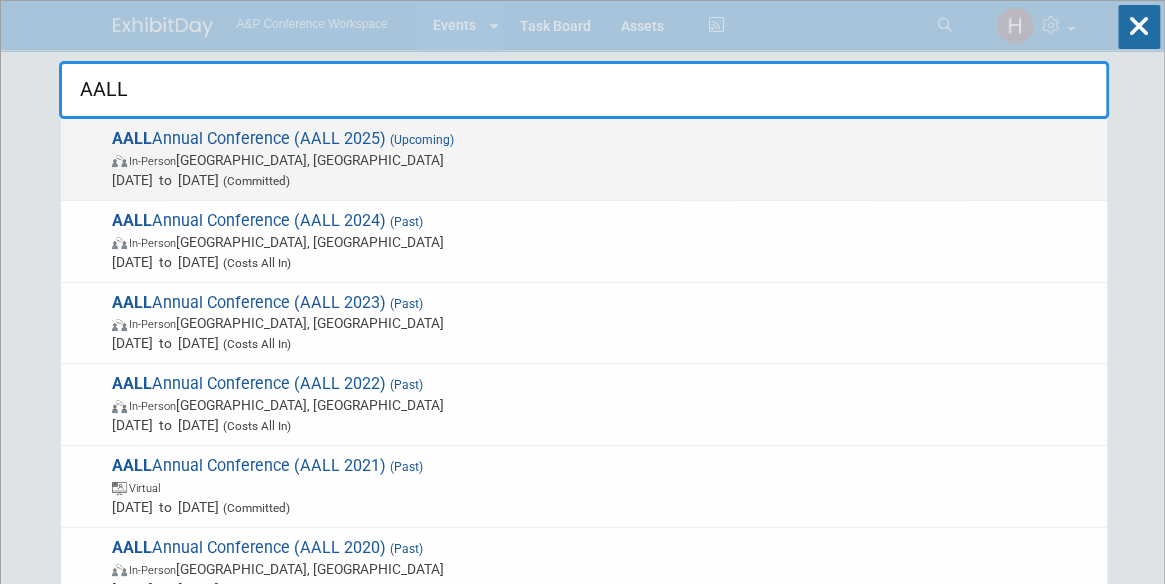 type on "AALL" 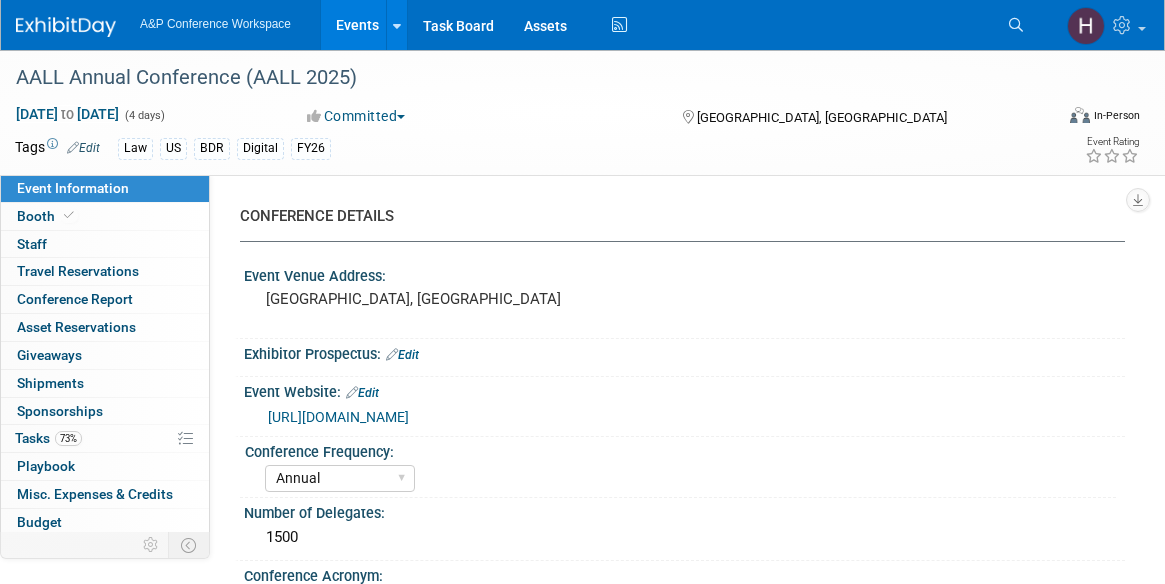 select on "Annual" 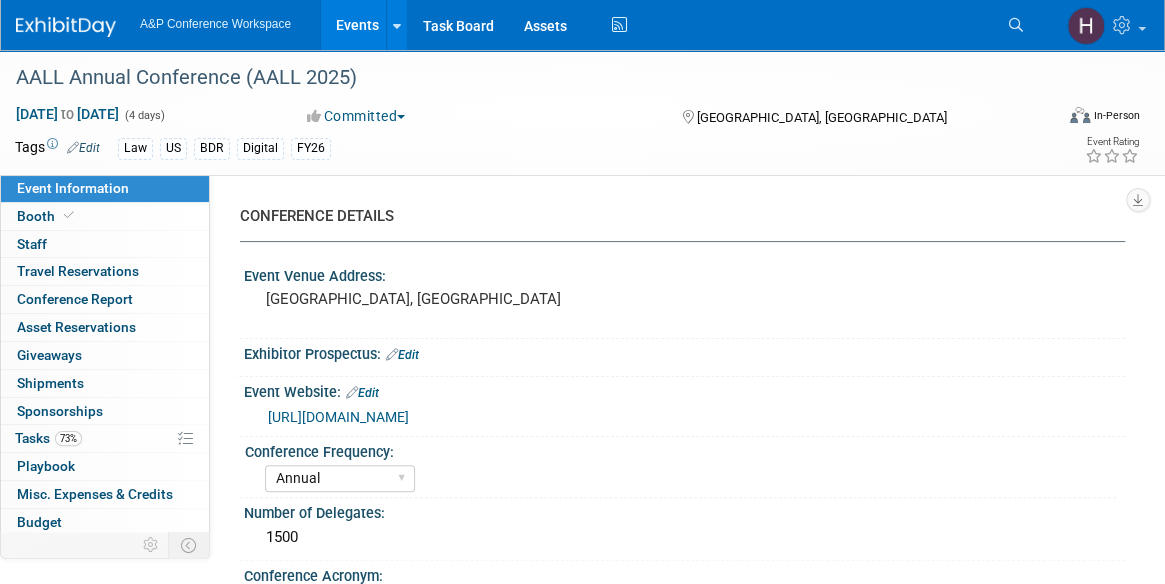 scroll, scrollTop: 0, scrollLeft: 0, axis: both 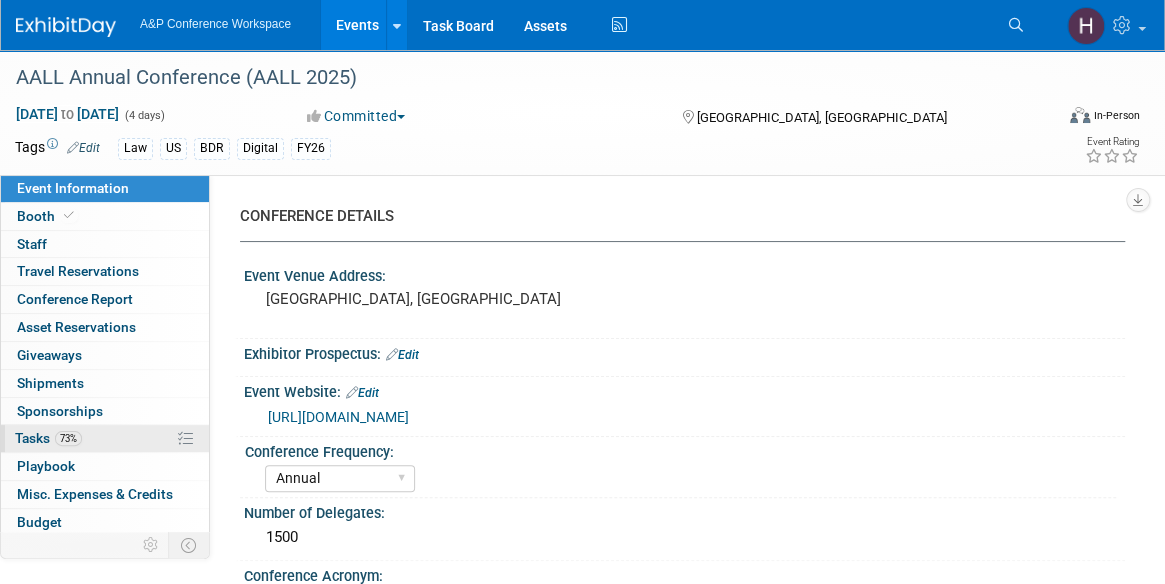 click on "73%
Tasks 73%" at bounding box center [105, 438] 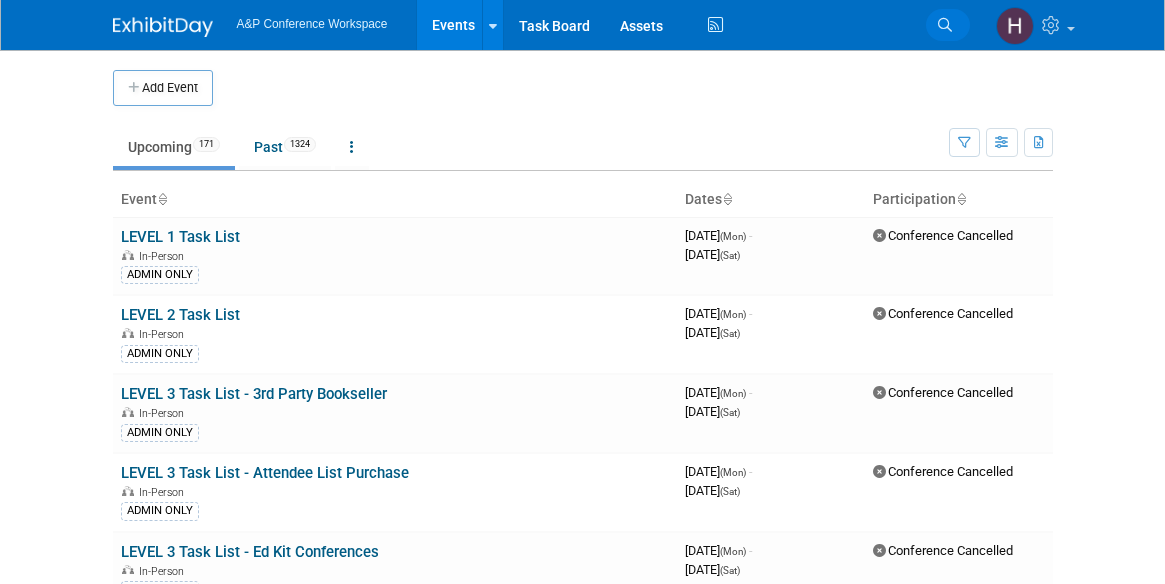 scroll, scrollTop: 0, scrollLeft: 0, axis: both 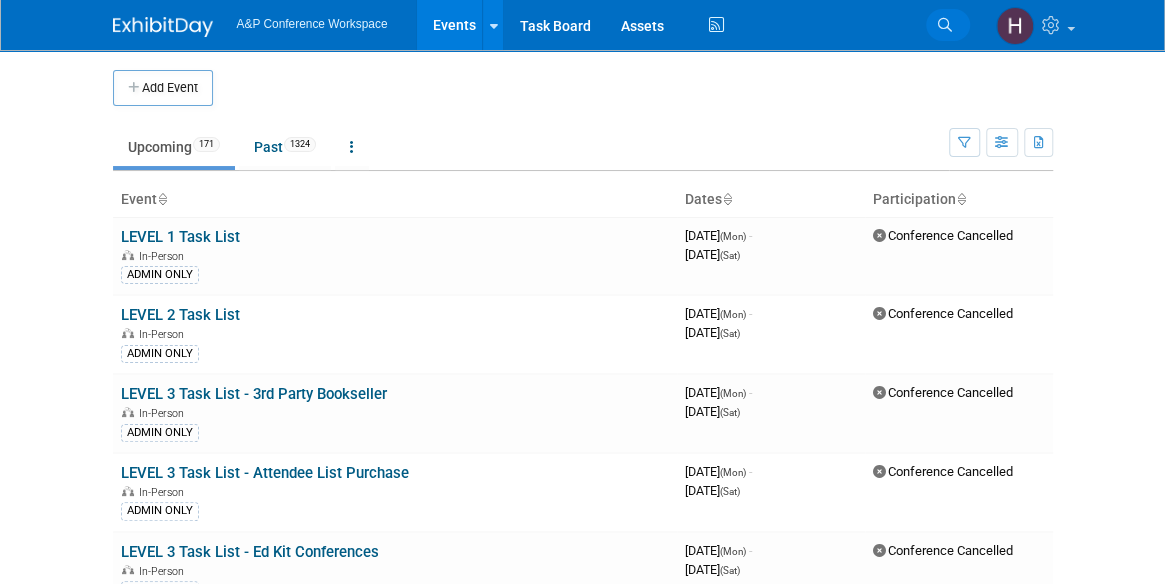 click on "Search" at bounding box center (948, 25) 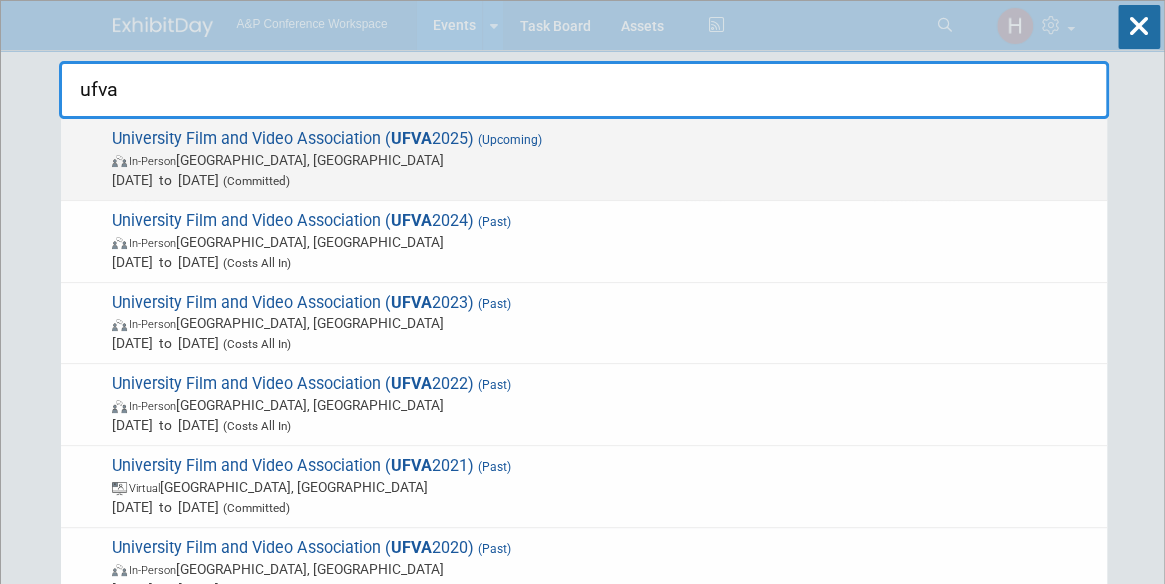 type on "ufva" 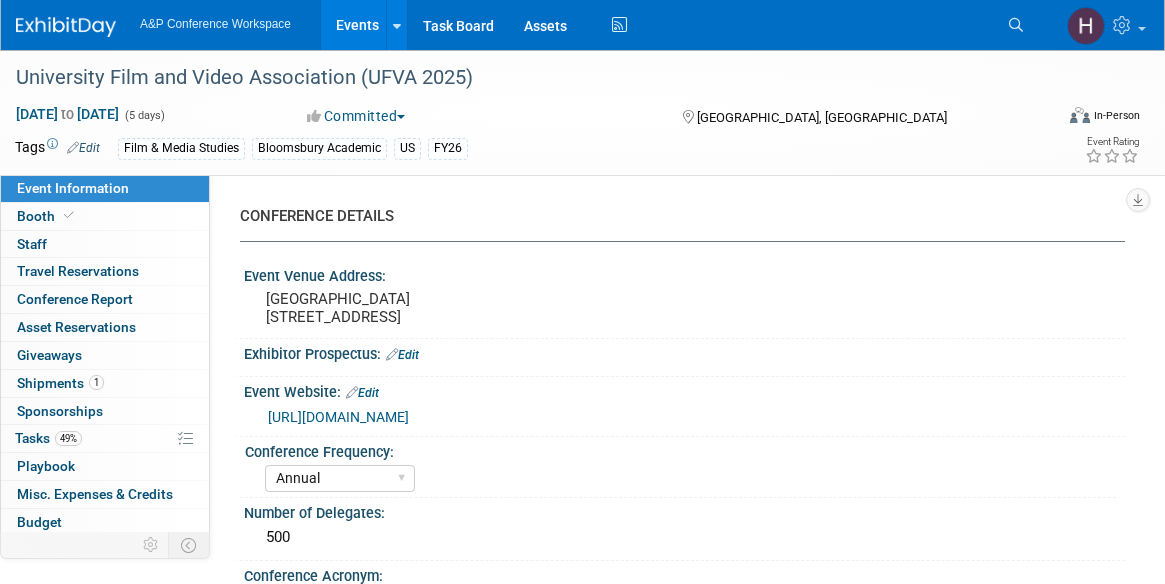 select on "Annual" 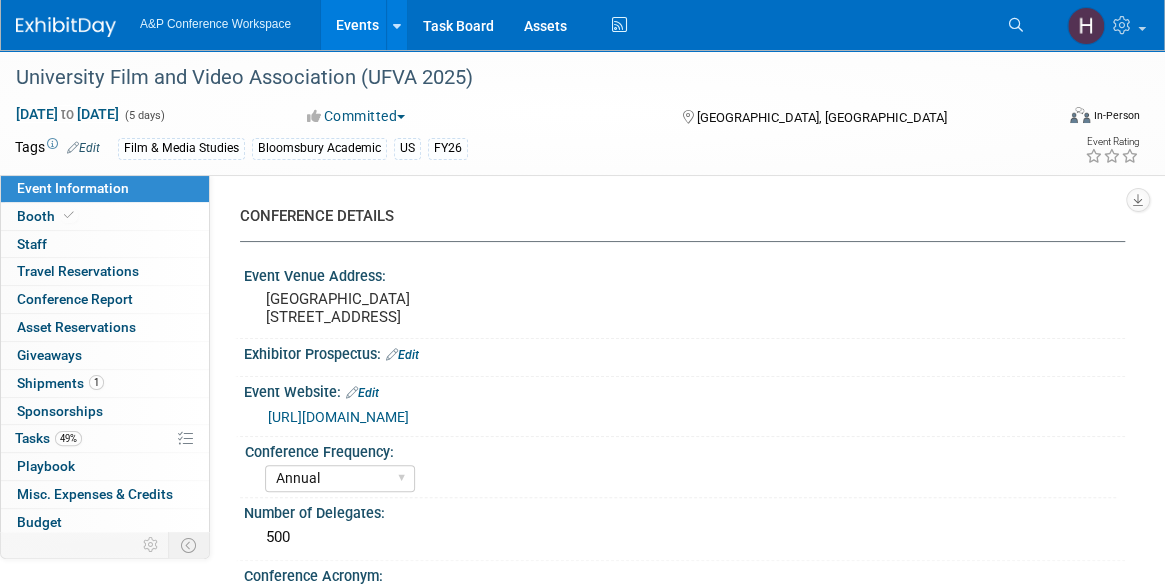 scroll, scrollTop: 0, scrollLeft: 0, axis: both 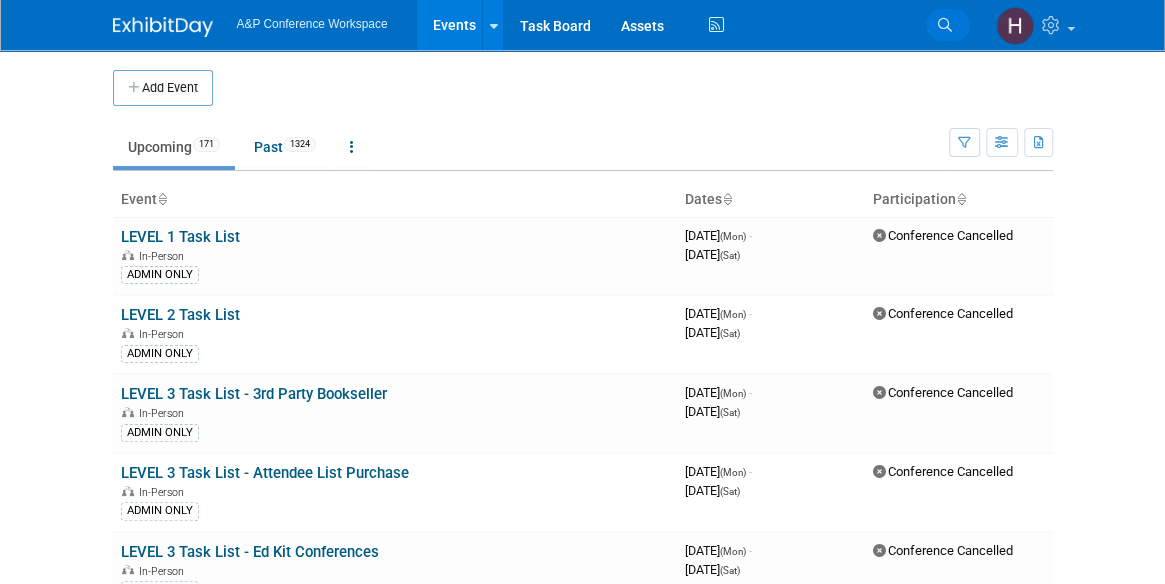 click on "Search" at bounding box center (948, 25) 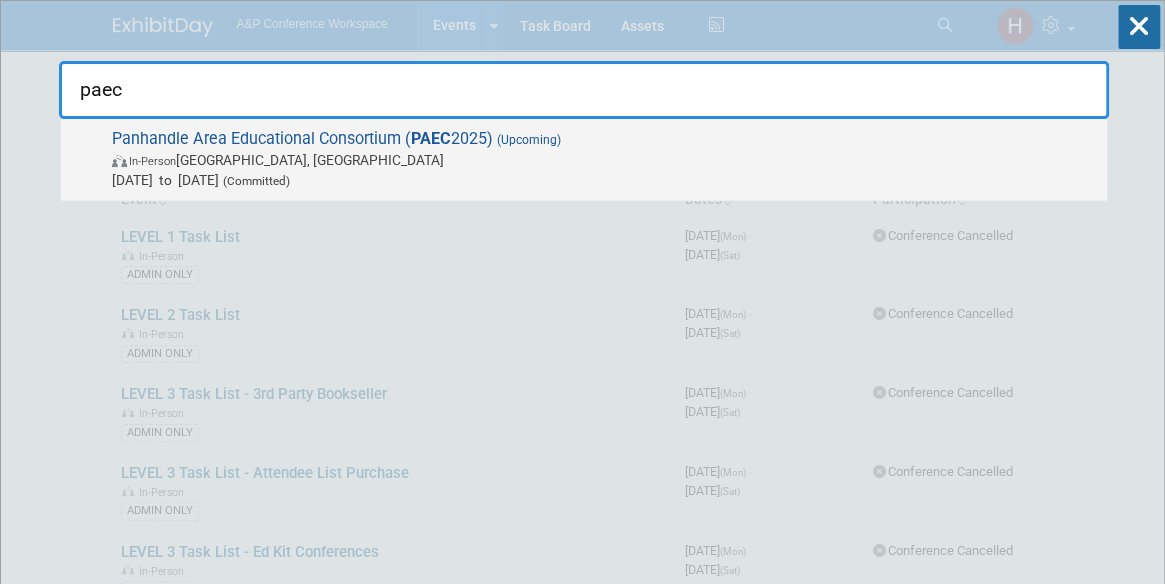 type on "paec" 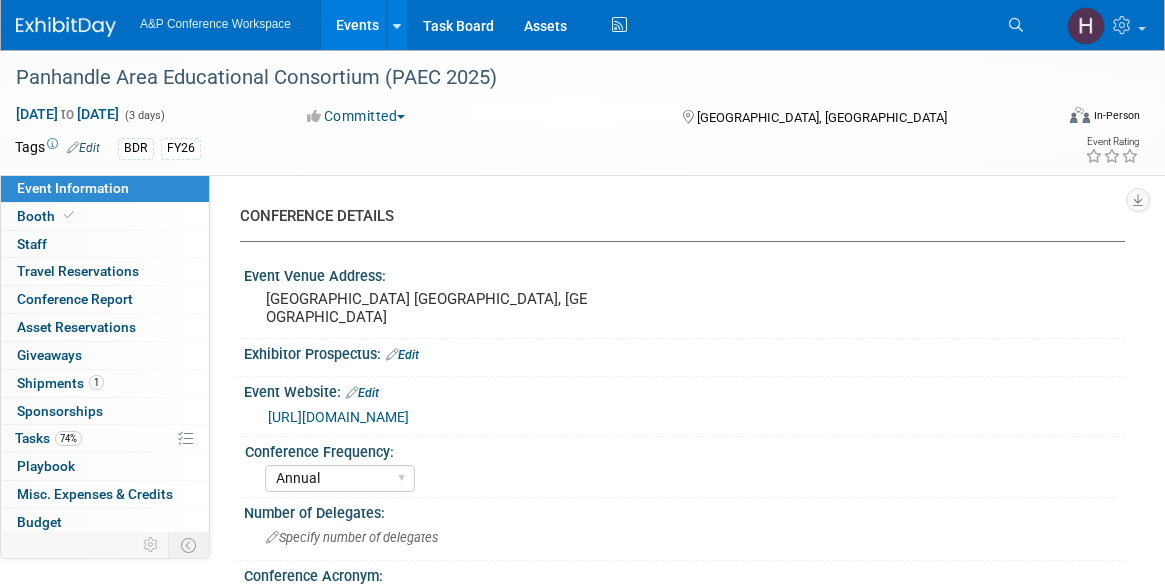 select on "Annual" 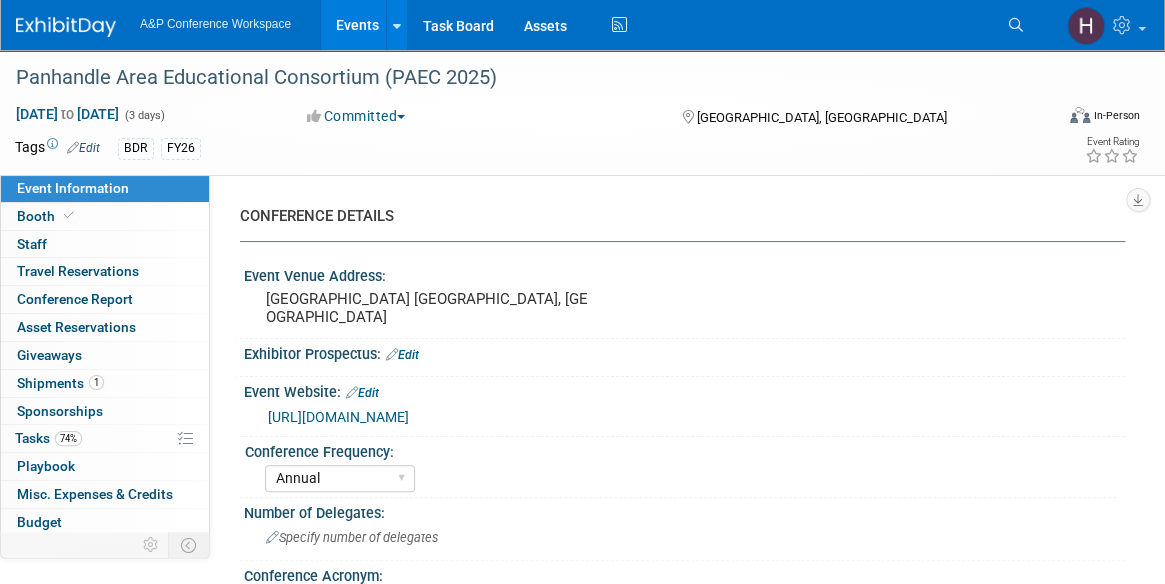 scroll, scrollTop: 0, scrollLeft: 0, axis: both 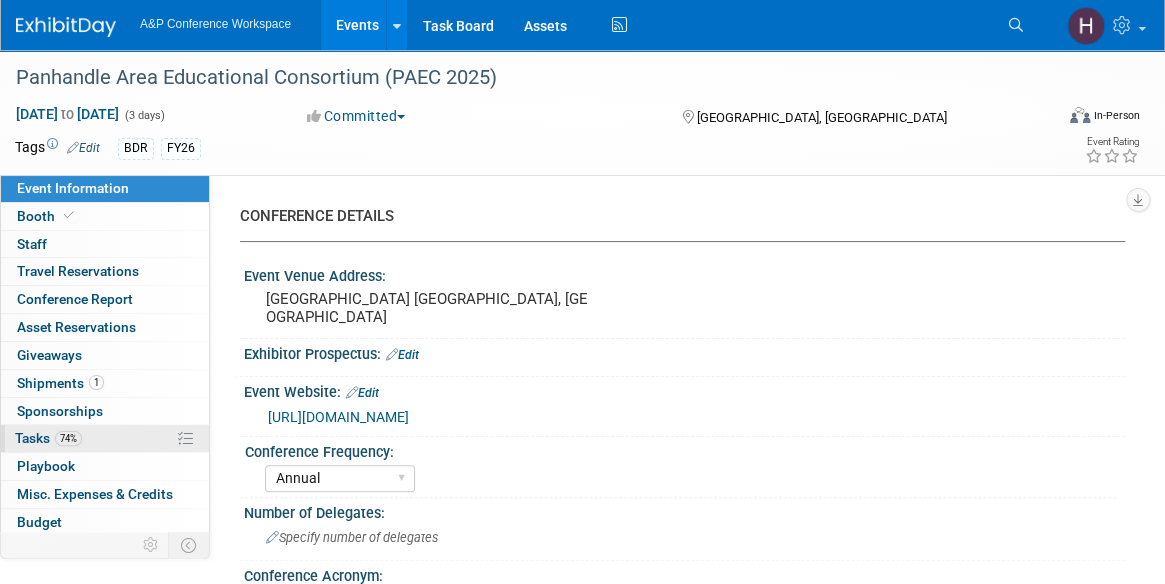 click on "74%
Tasks 74%" at bounding box center (105, 438) 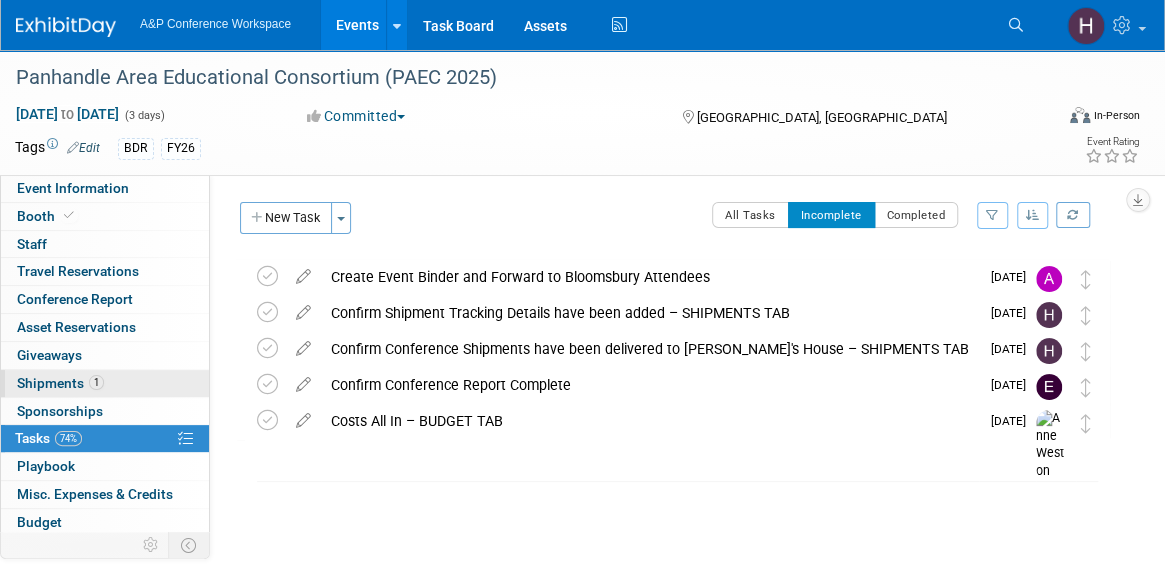 click on "1
Shipments 1" at bounding box center [105, 383] 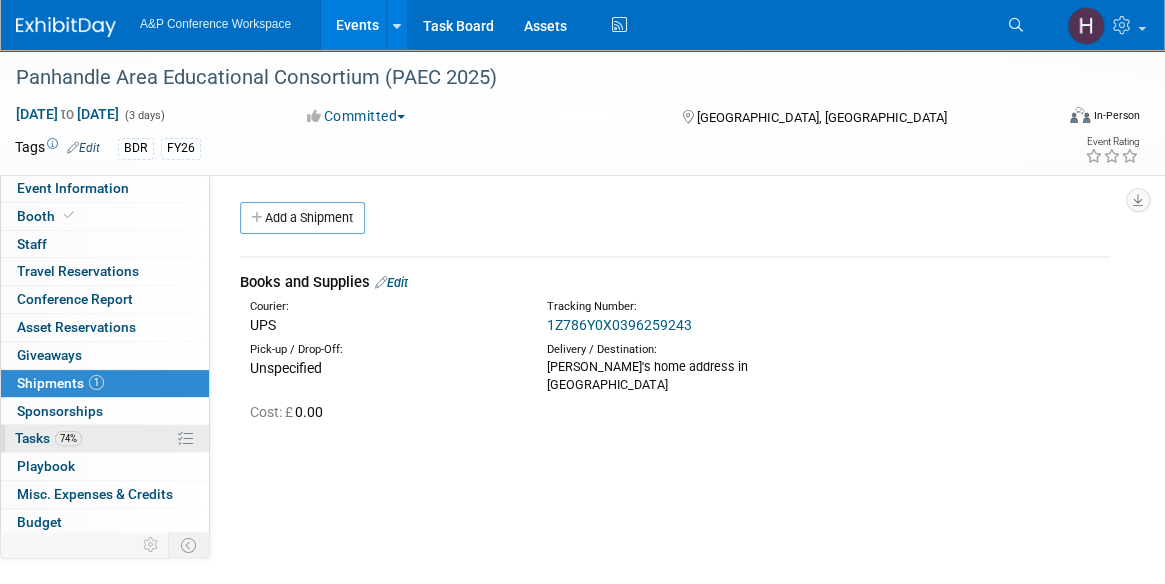 click on "74%
Tasks 74%" at bounding box center (105, 438) 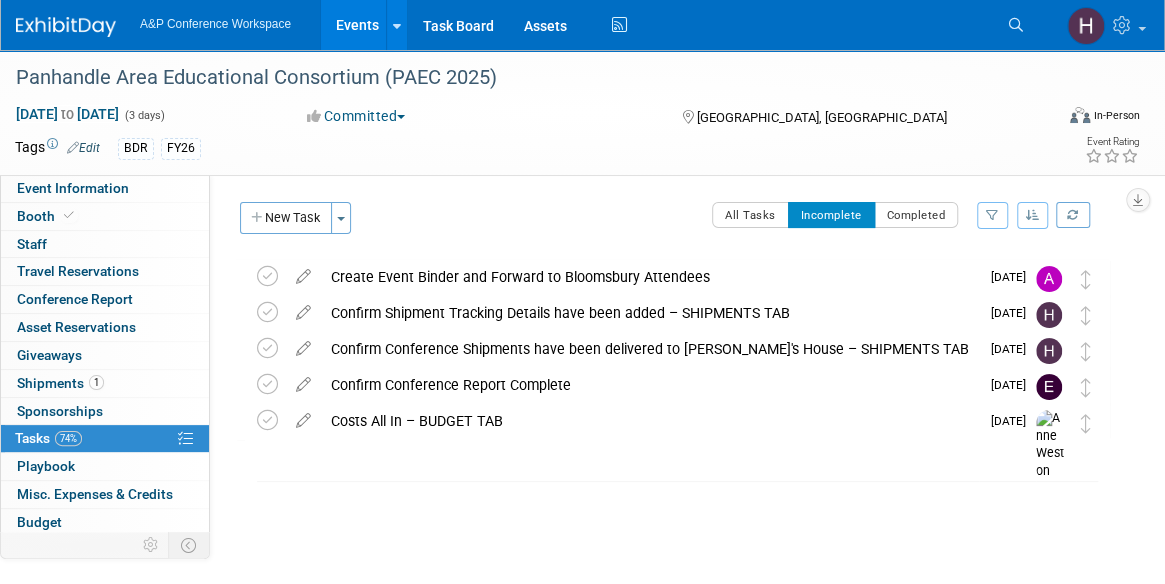 click on "CONFERENCE DETAILS
Event Venue Address:
Baytowne Conference Center Grand Complex
Miramar Beach, FL
Exhibitor Prospectus:
Edit
Event Website:
Edit
https://www.paec.org/wp/
Conference Frequency:
Annual
Biennial
Bi-Annual
Triennial
Quadrennial
Number of Delegates:
Specify number of delegates
Conference Acronym:
PAEC
Region:
US
Conference Level:
Level 1
Level 2
Level 3
Level 4
Type of Attendance:
In-Person Booth
Virtual Booth
Sponsorship
Insert Only - DO NOT USE
Program Advert
Editor Attendance Only
Ed Kit
3rd Party / Bookseller
Attendee List Purchase
Link on Conference Page
Presentation Slot
Unmanned Display
SUBJECT LISTS
Subject List - FY26:
ABC-CLIO Reference
African Studies
Anthropology
Archaeology" at bounding box center [667, 395] 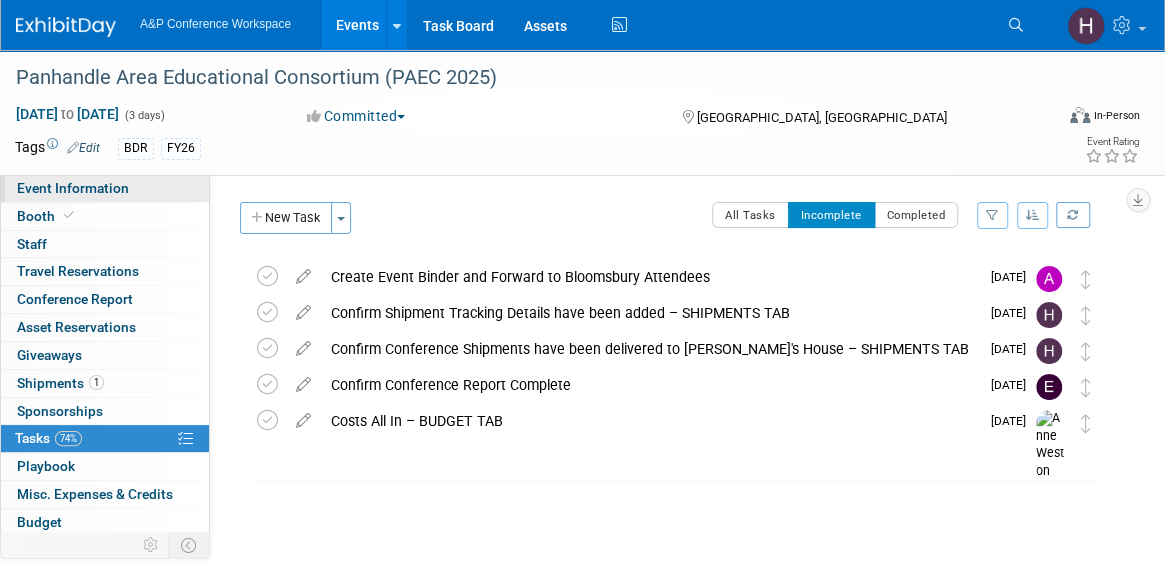 click on "Event Information" at bounding box center [73, 188] 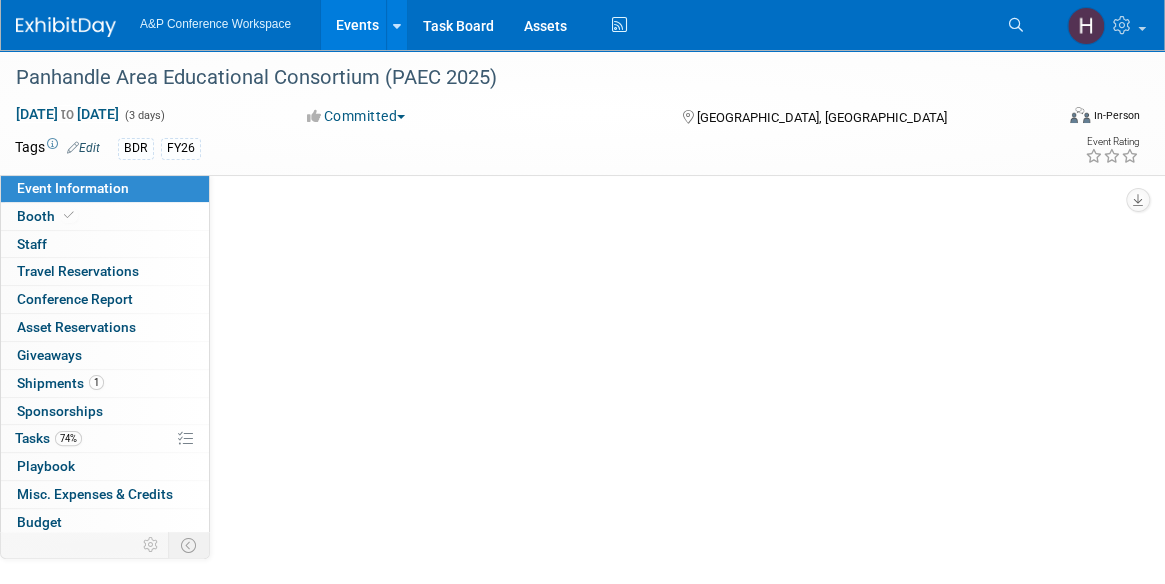 select on "Annual" 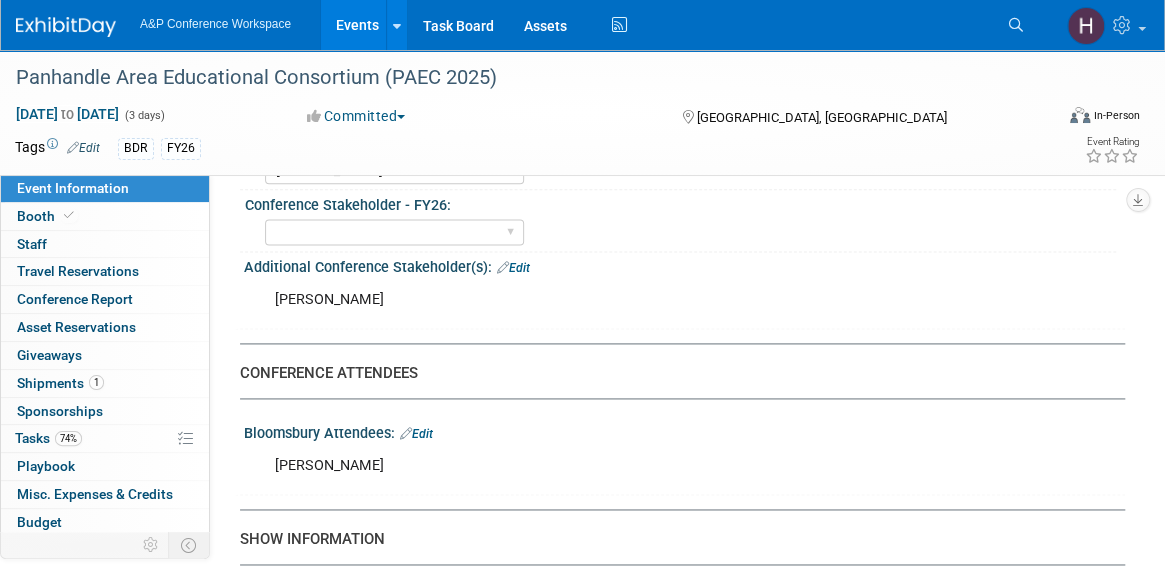 scroll, scrollTop: 1103, scrollLeft: 0, axis: vertical 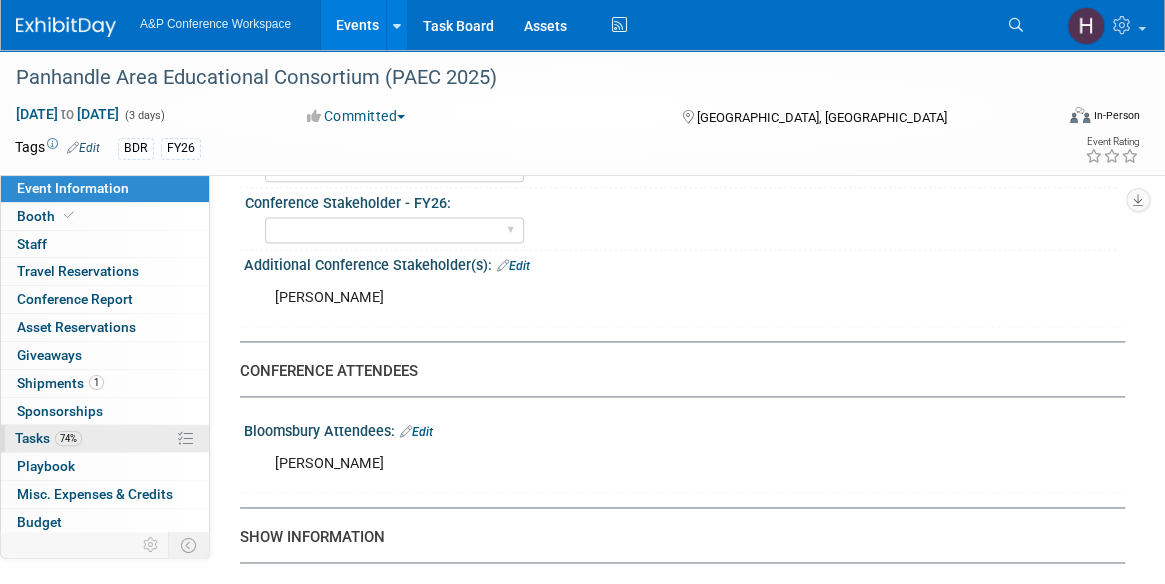 click on "74%" at bounding box center [68, 438] 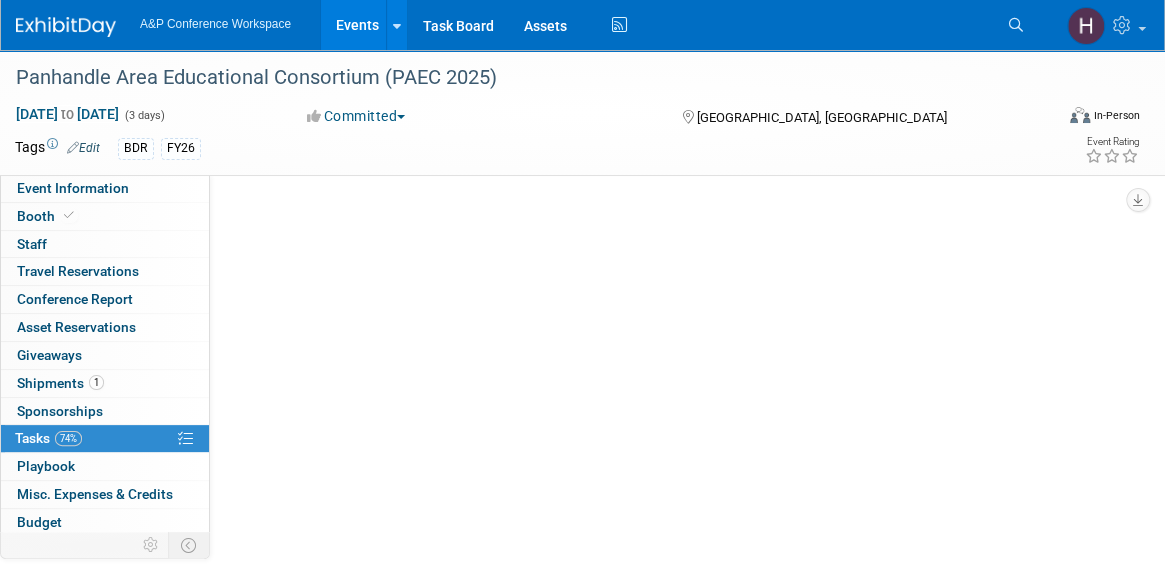 scroll, scrollTop: 0, scrollLeft: 0, axis: both 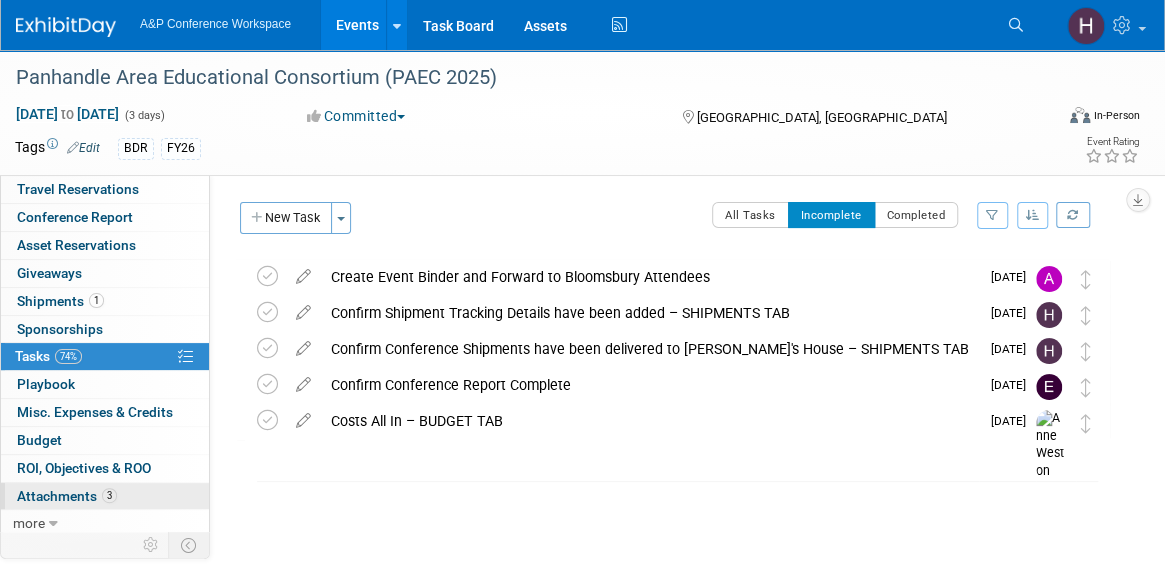 click on "Attachments 3" at bounding box center [67, 496] 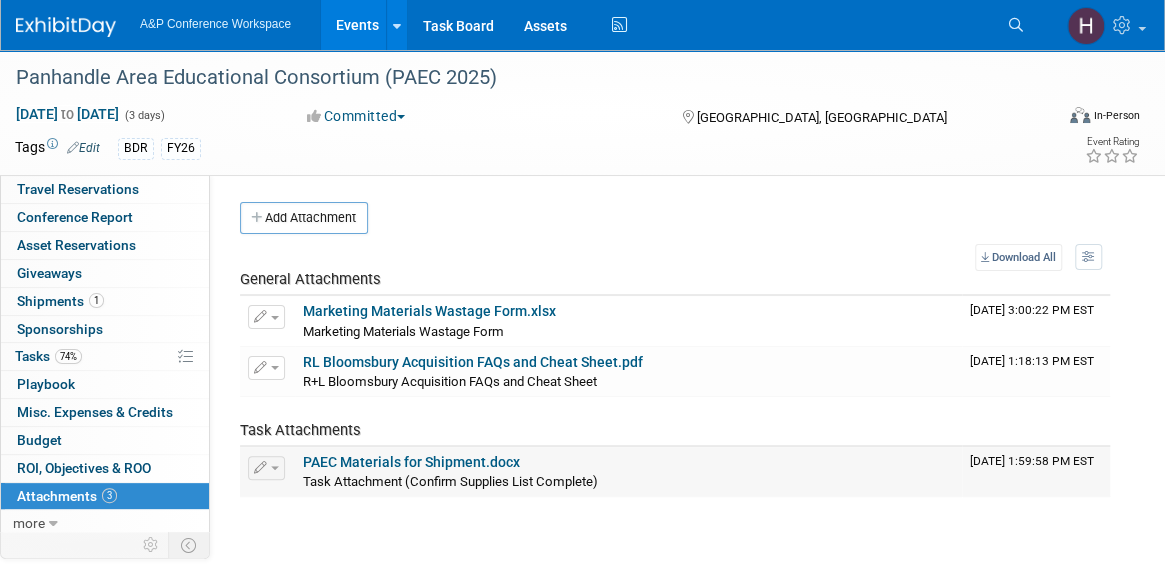 click on "PAEC Materials for Shipment.docx" at bounding box center [411, 462] 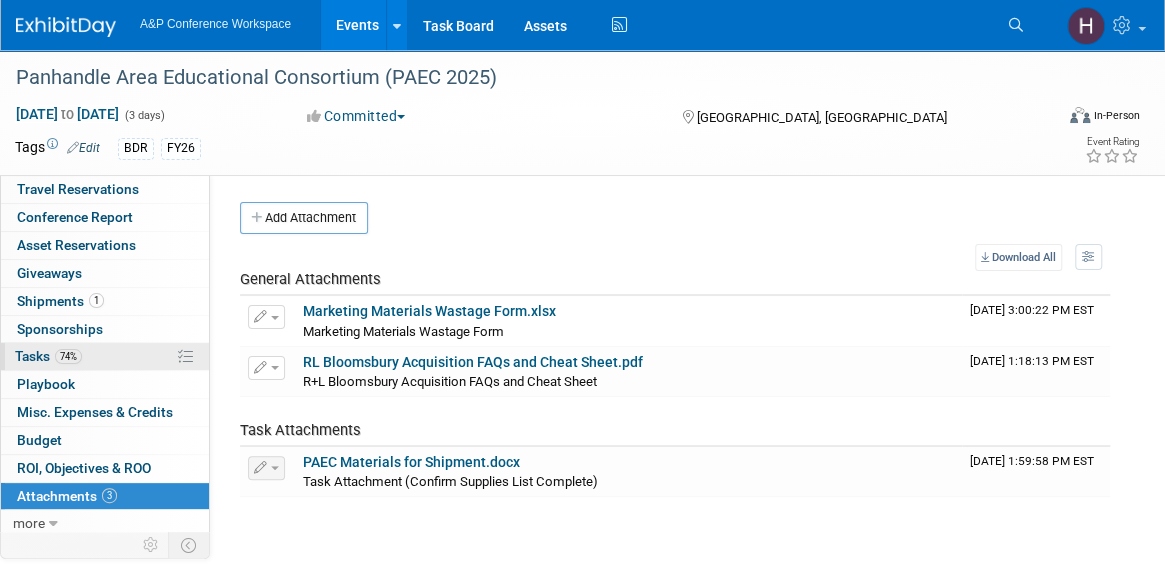 click on "74%
Tasks 74%" at bounding box center (105, 356) 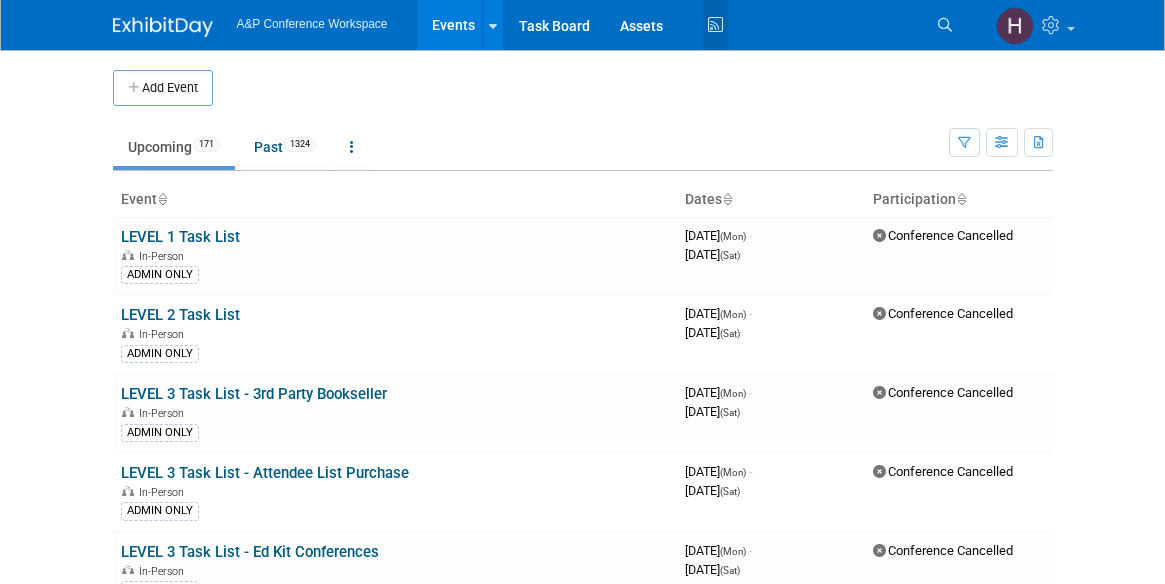 scroll, scrollTop: 0, scrollLeft: 0, axis: both 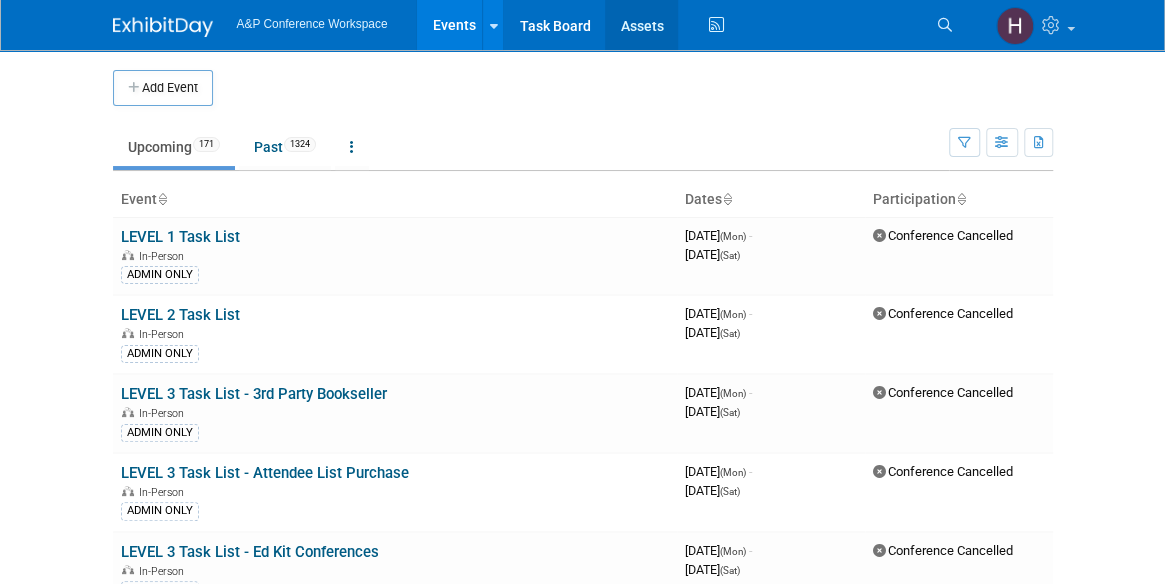 click on "Assets" at bounding box center (641, 25) 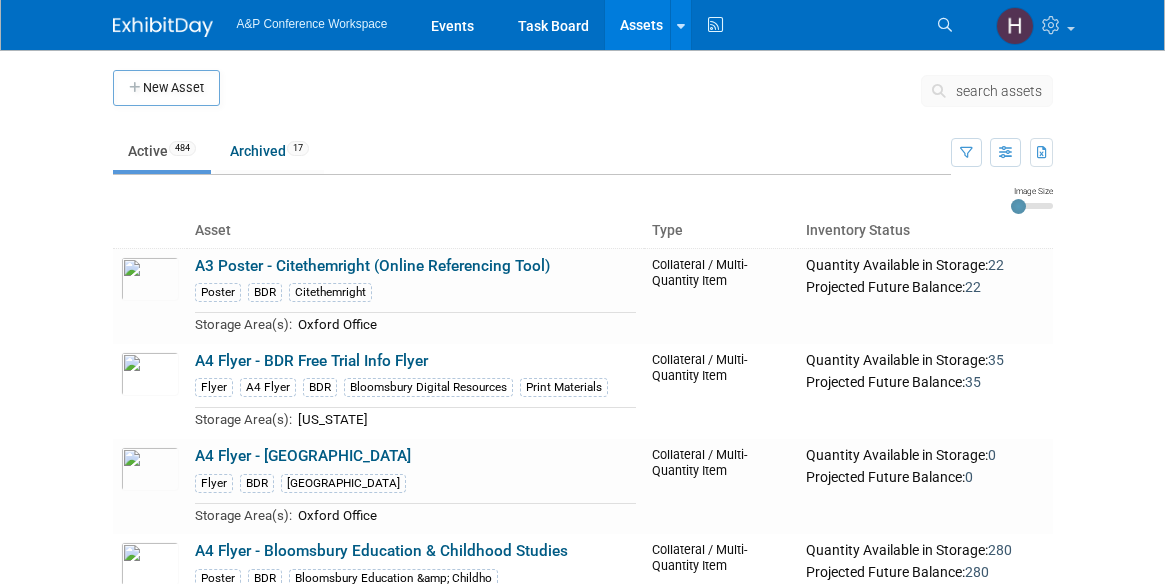 scroll, scrollTop: 0, scrollLeft: 0, axis: both 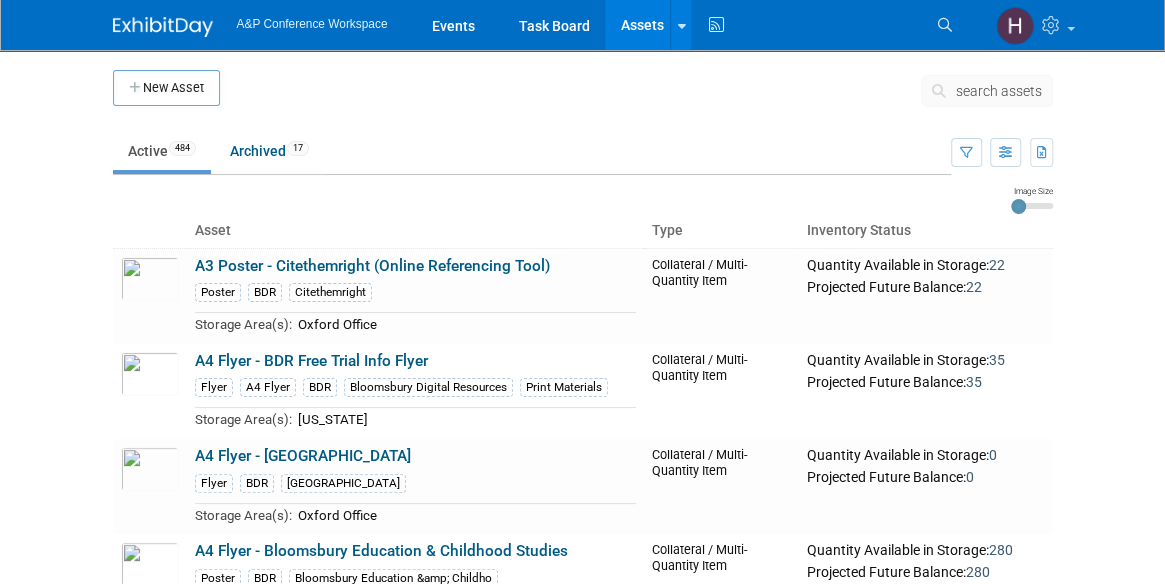 click on "search assets" at bounding box center [987, 91] 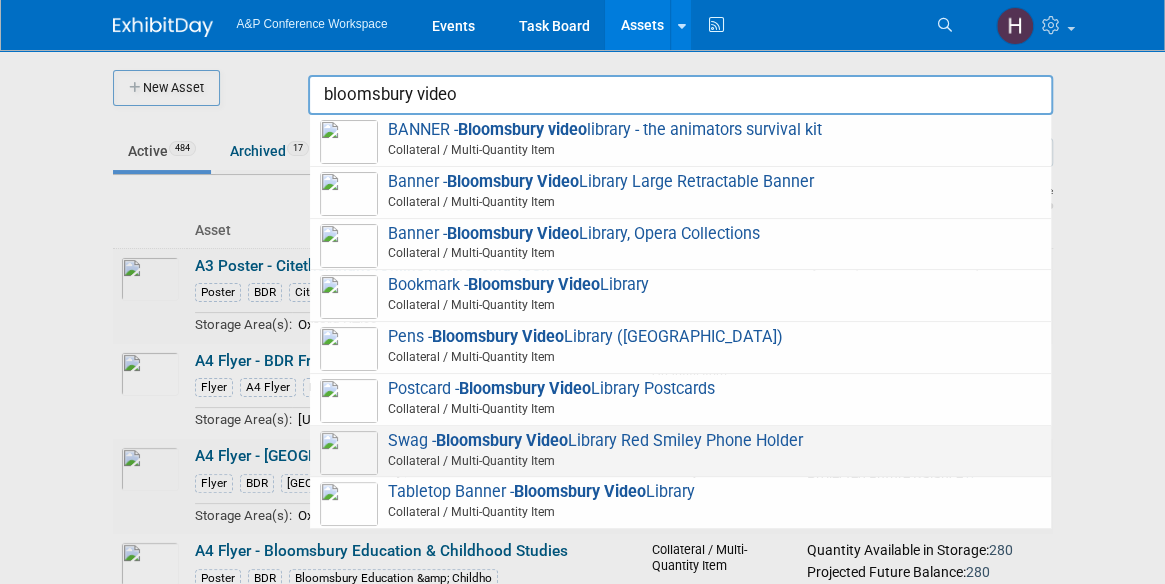 click on "Swag -  Bloomsbury Video  Library Red Smiley Phone Holder Collateral / Multi-Quantity Item" at bounding box center (680, 451) 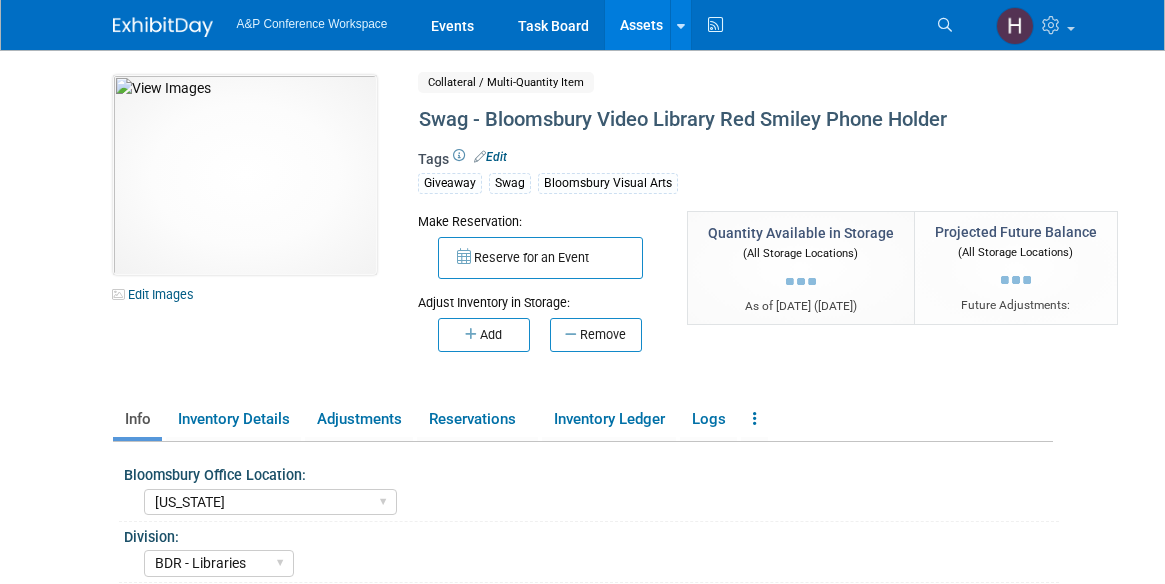 select on "[US_STATE]" 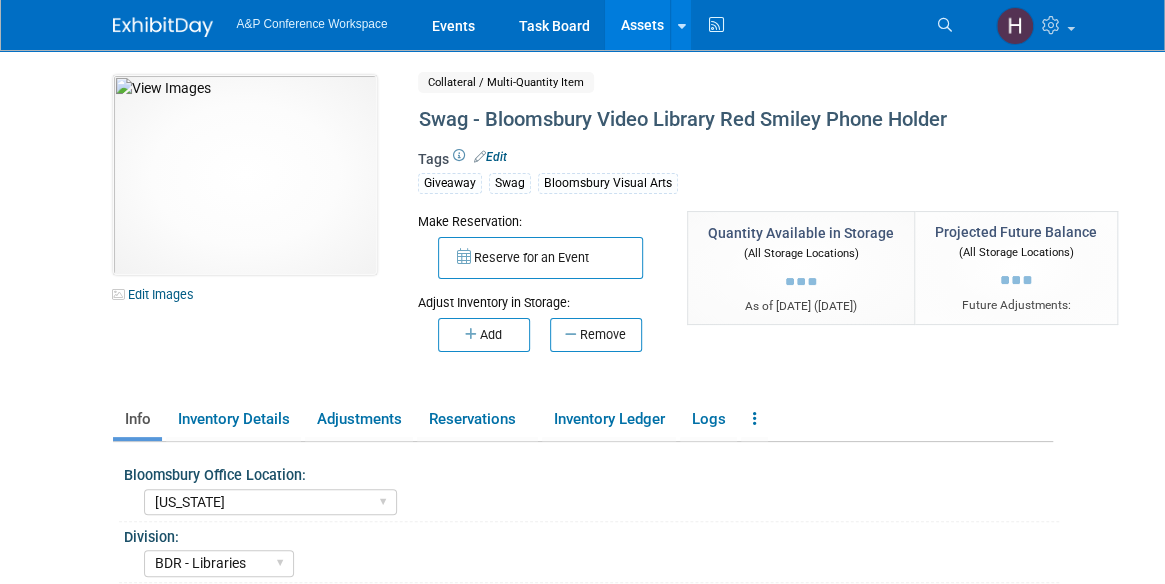 scroll, scrollTop: 0, scrollLeft: 0, axis: both 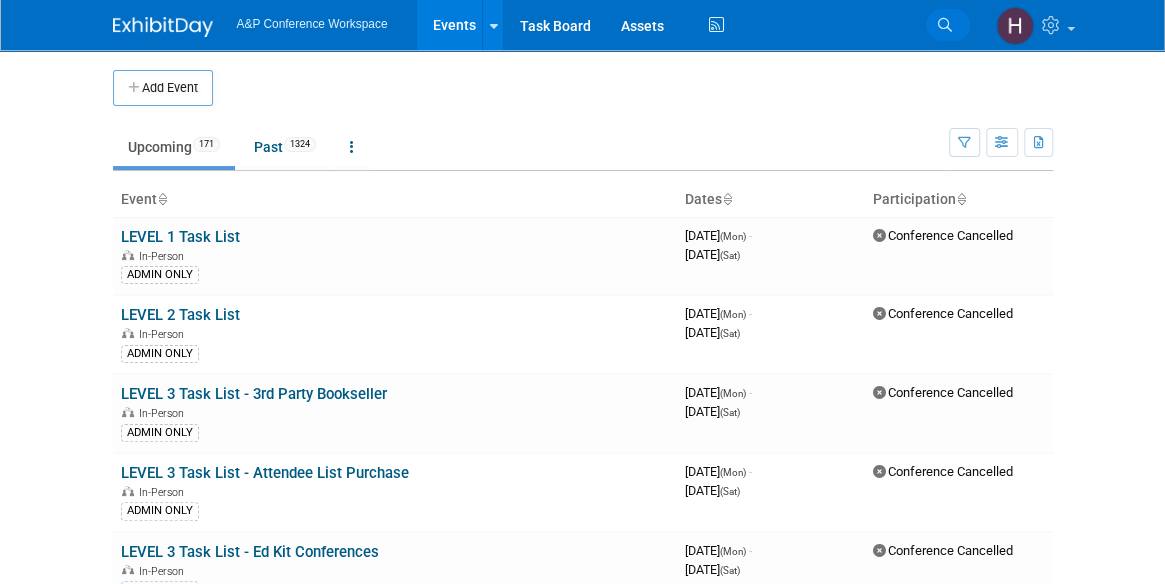 click on "Search" at bounding box center [948, 25] 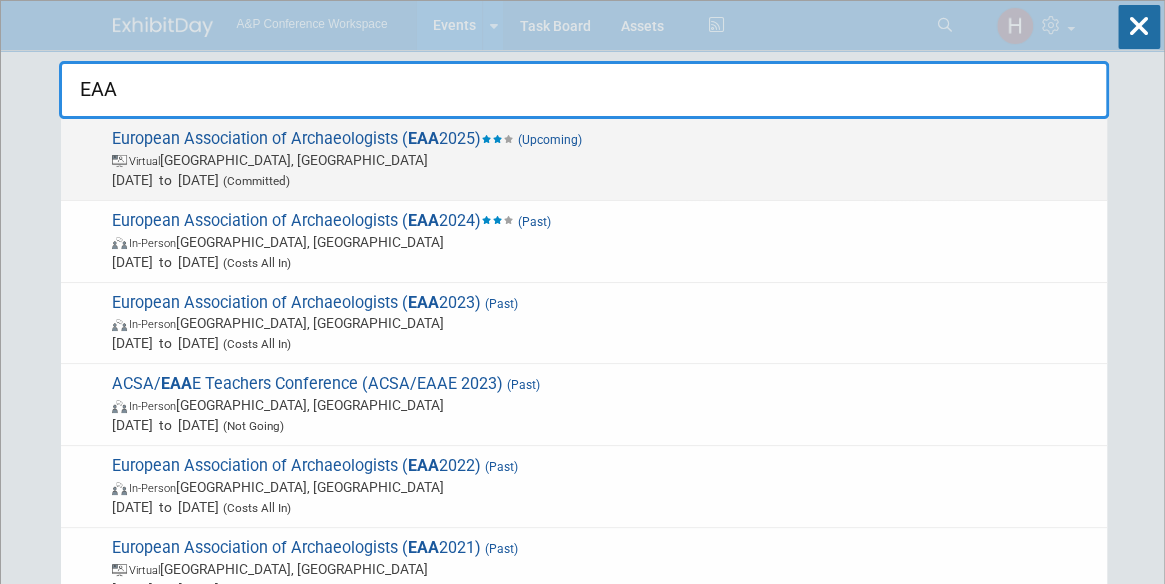 type on "EAA" 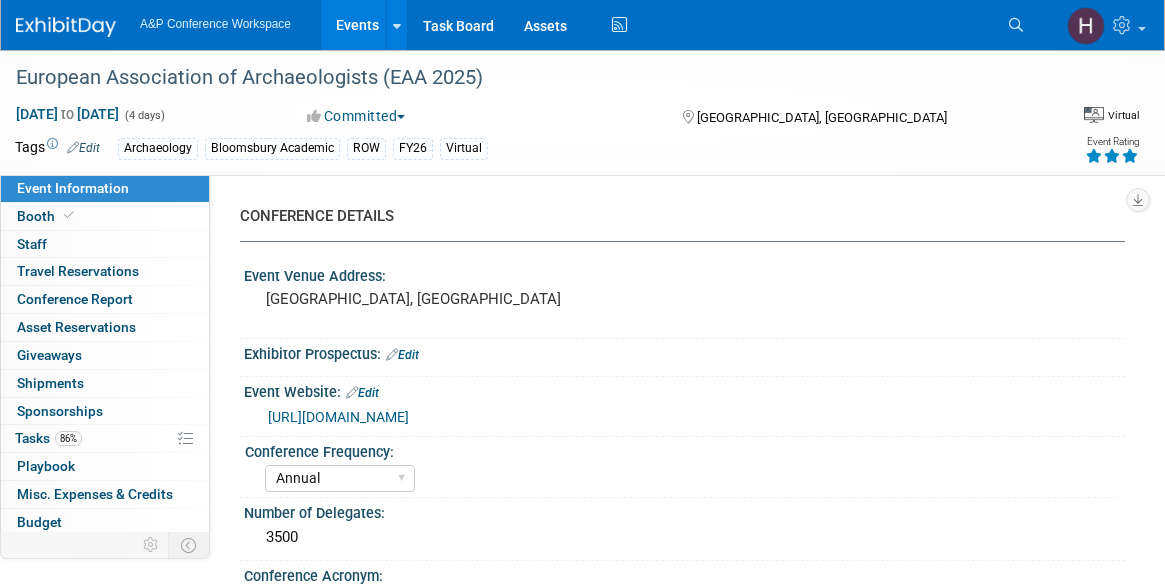 select on "Annual" 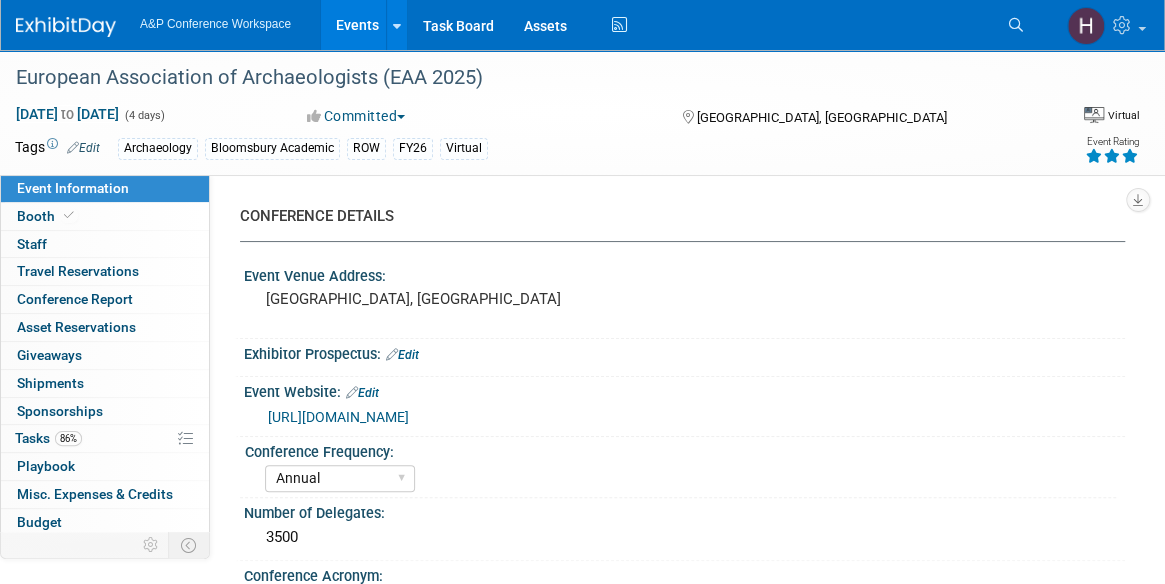 scroll, scrollTop: 0, scrollLeft: 0, axis: both 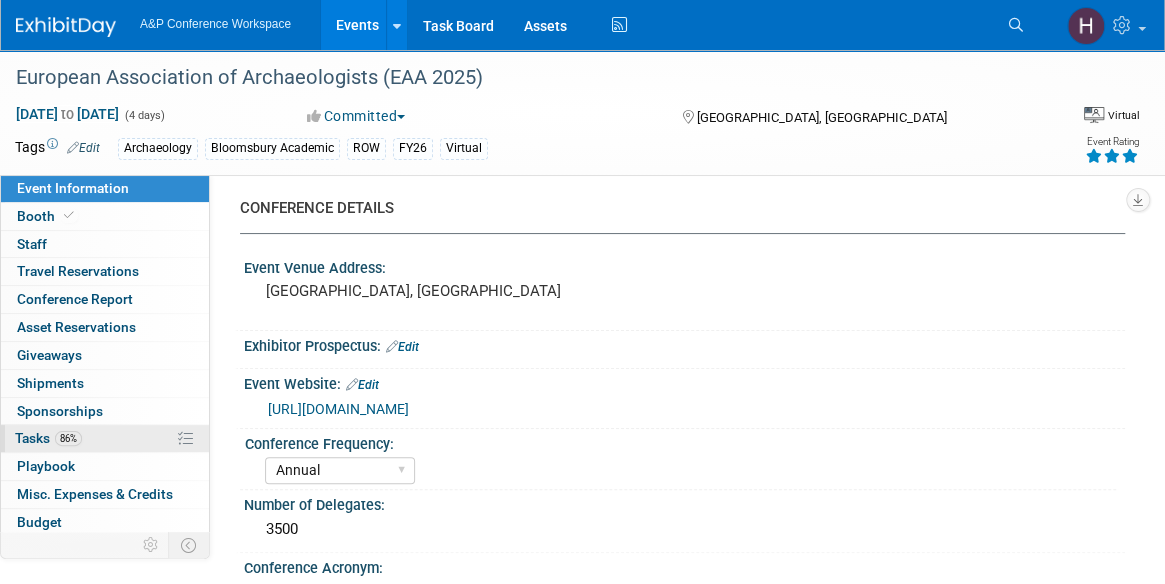 click on "86%
Tasks 86%" at bounding box center [105, 438] 